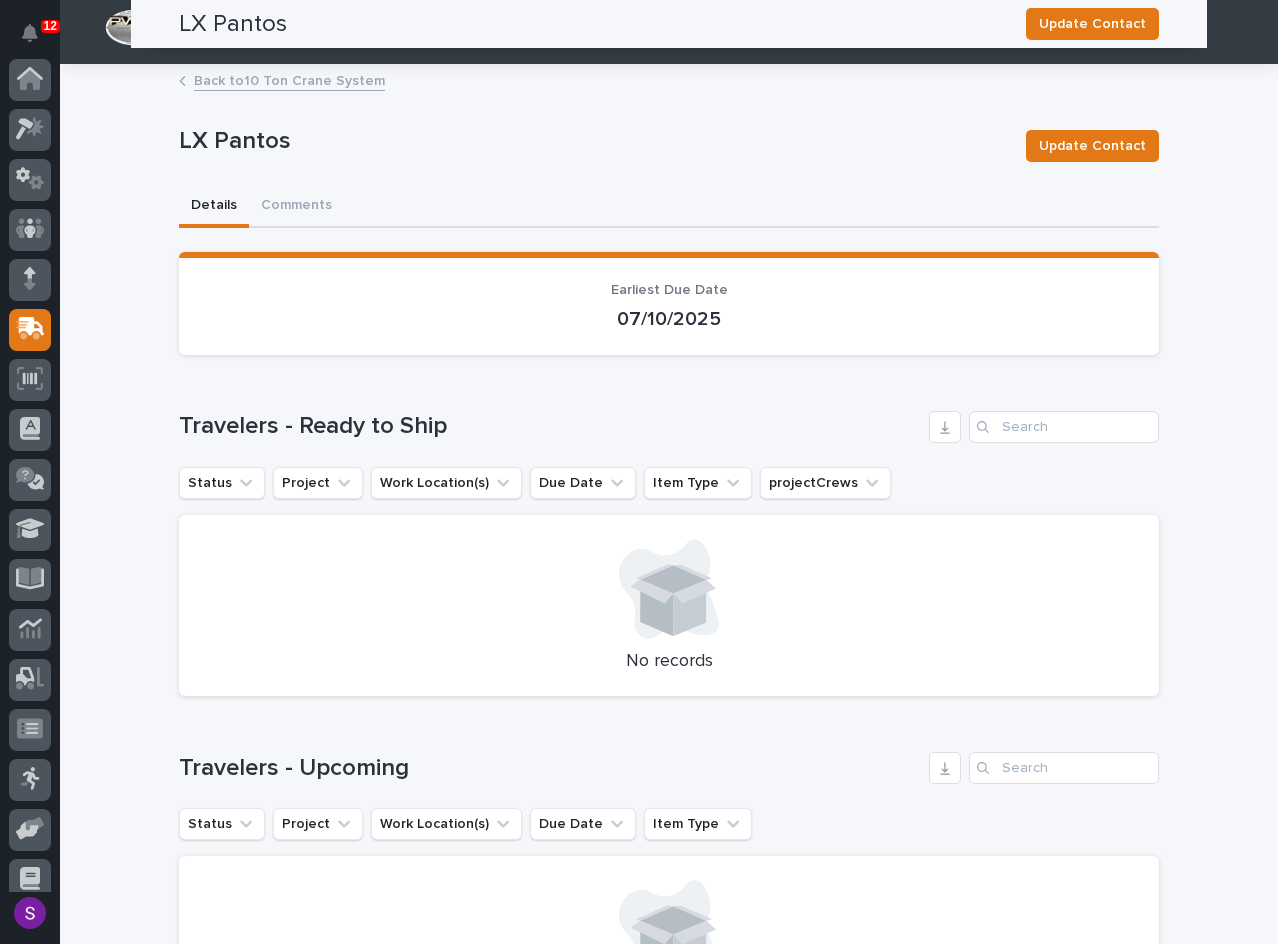 scroll, scrollTop: 0, scrollLeft: 0, axis: both 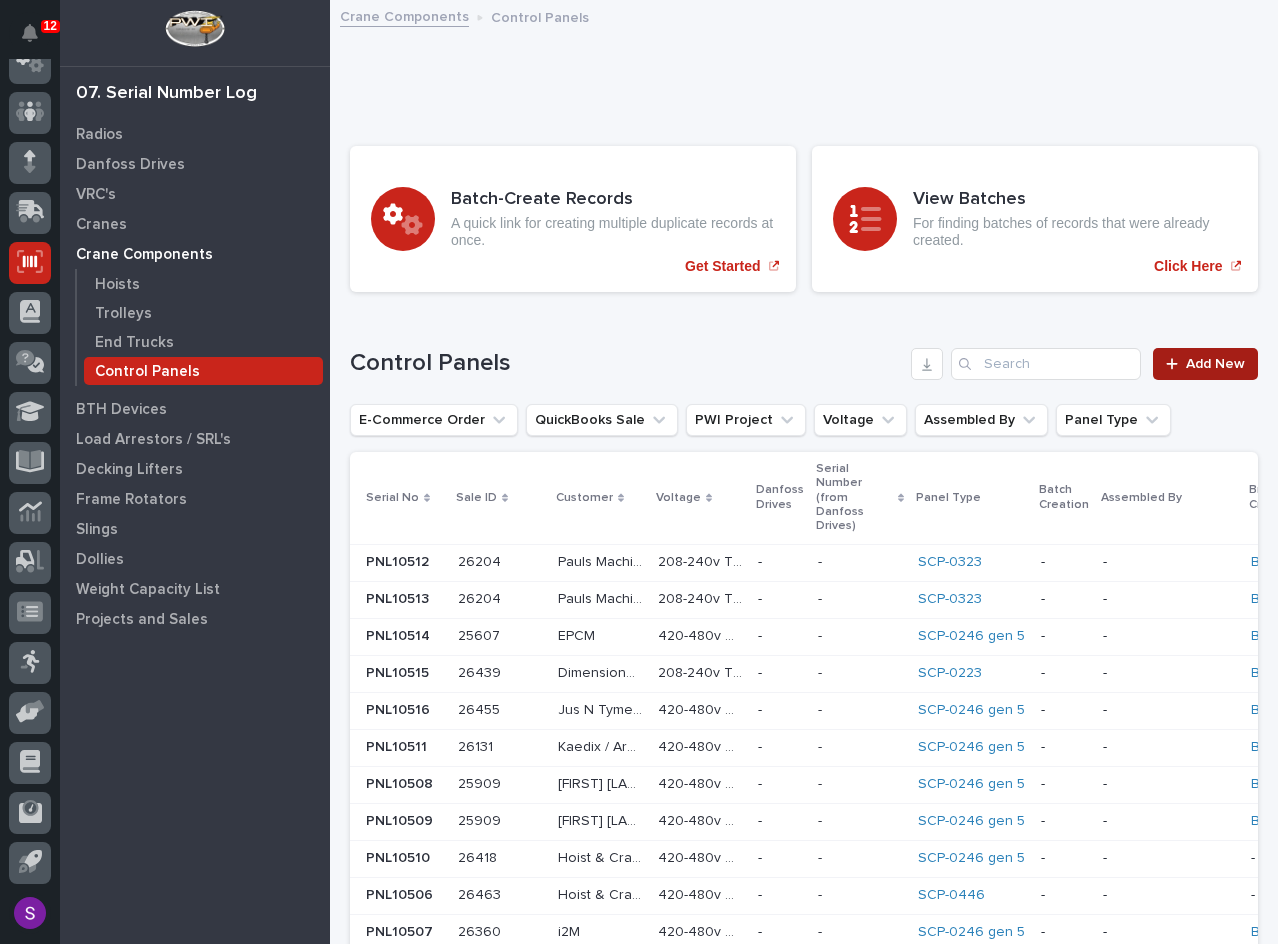 click on "Add New" at bounding box center (1215, 364) 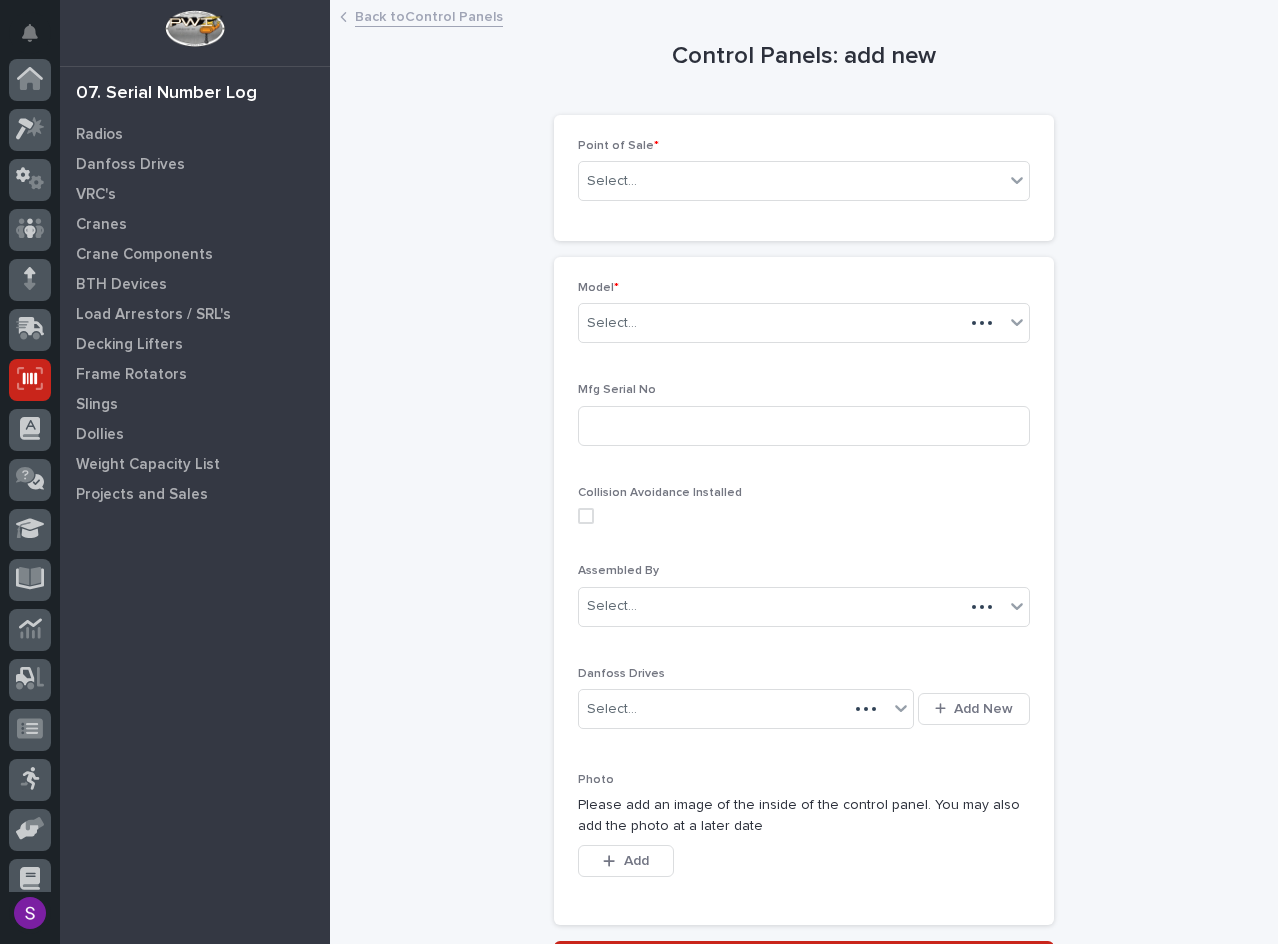 scroll, scrollTop: 117, scrollLeft: 0, axis: vertical 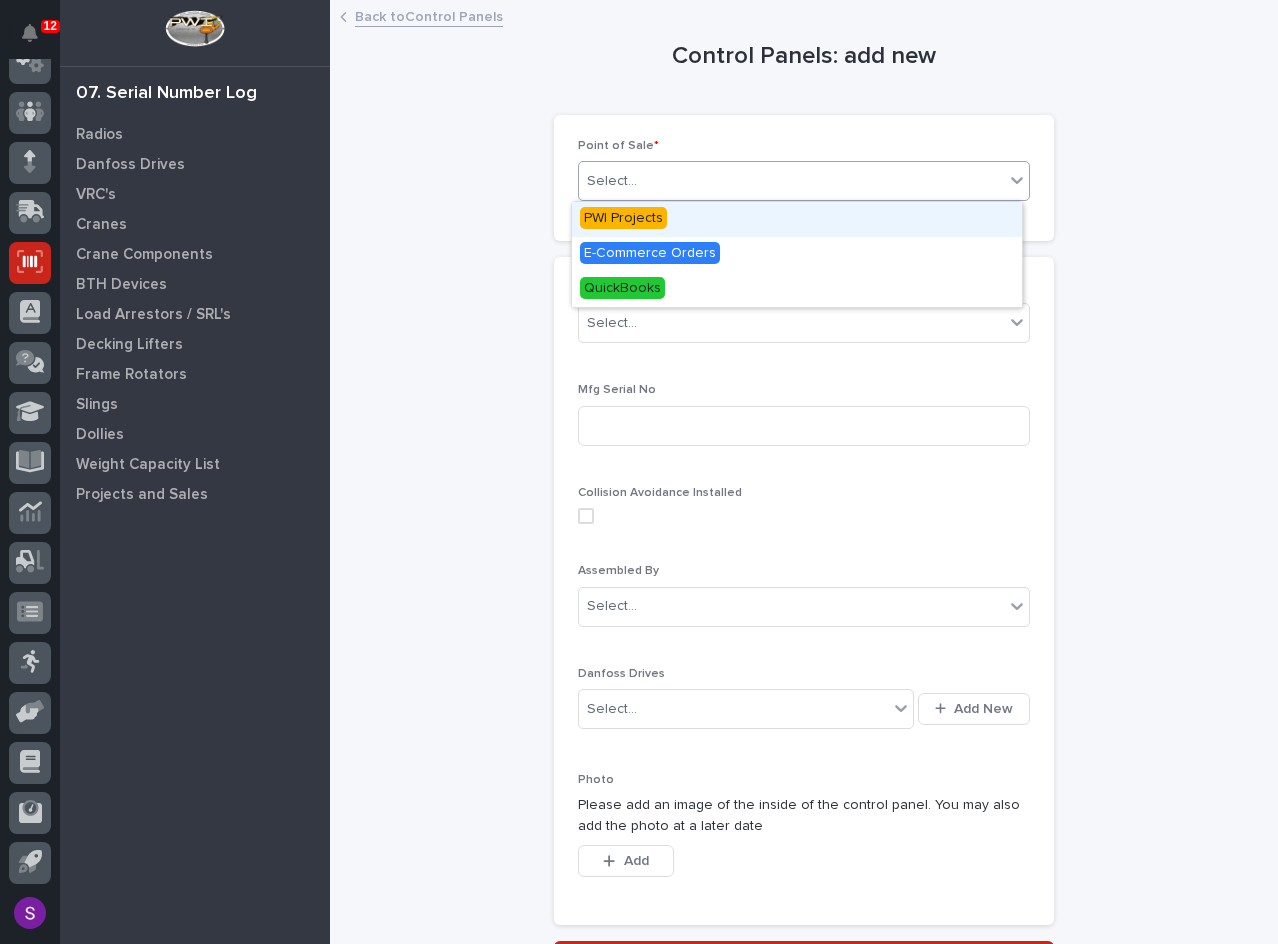 click on "Select..." at bounding box center (791, 181) 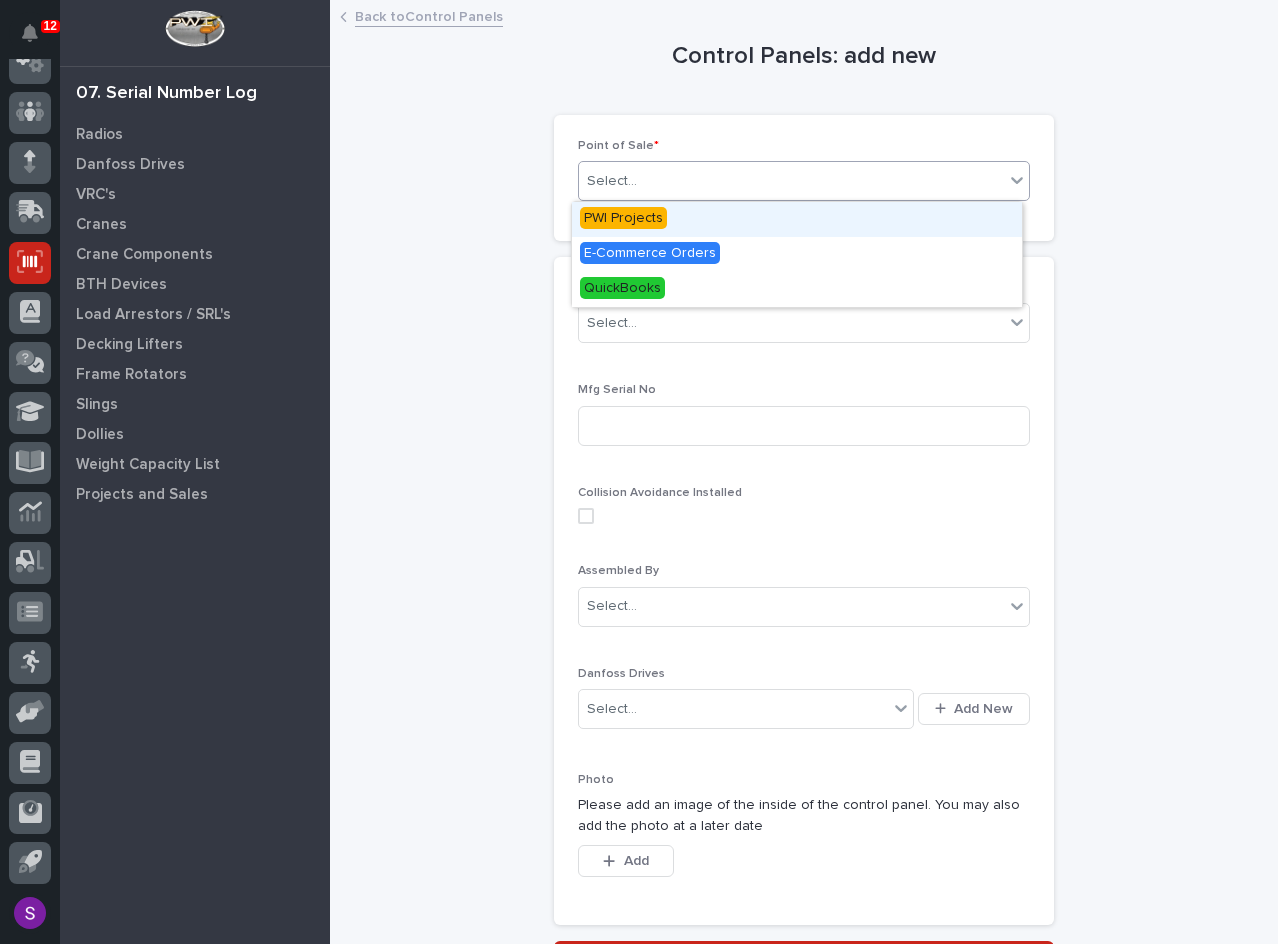 click on "PWI Projects" at bounding box center (623, 218) 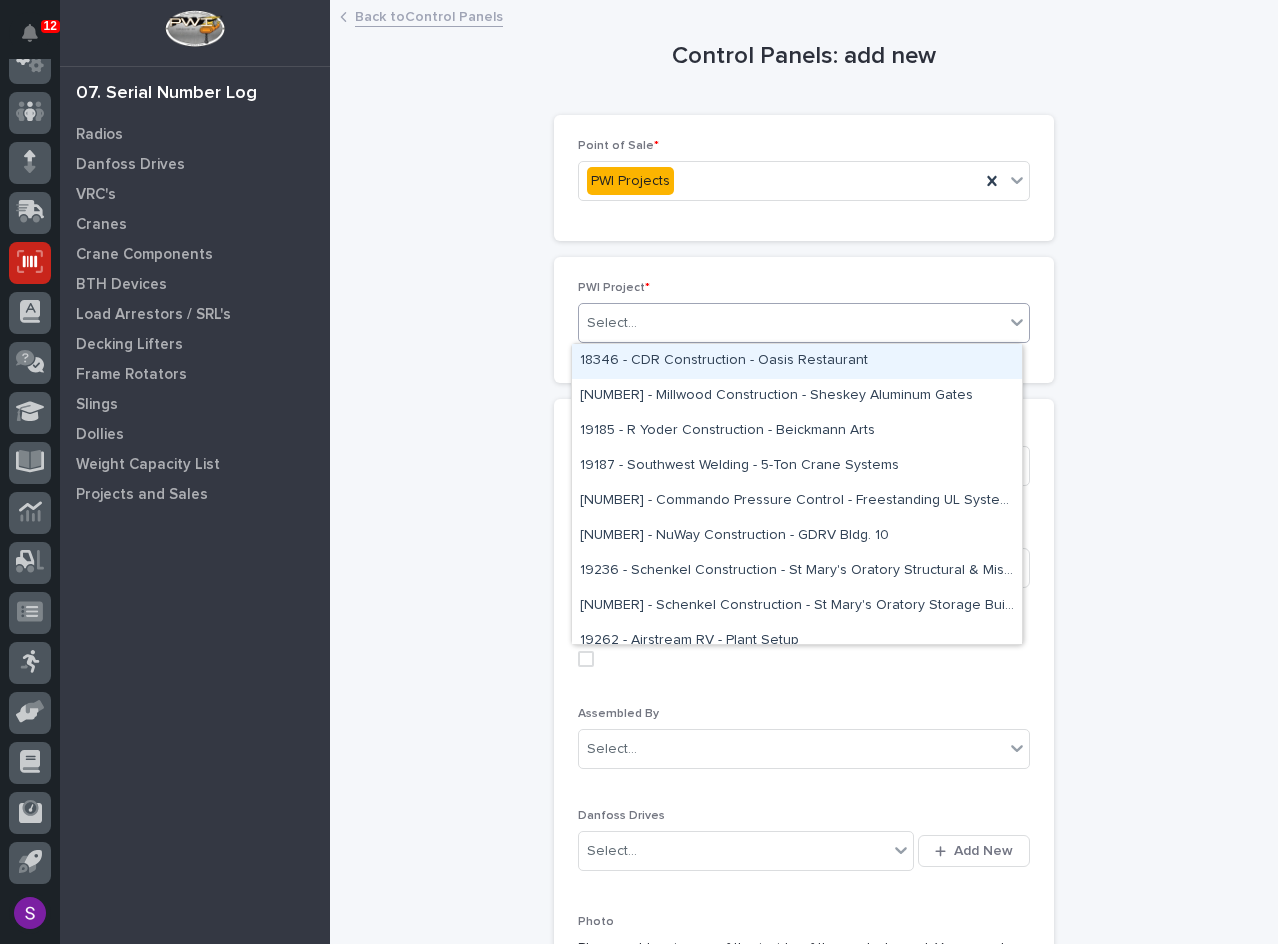 click on "Select..." at bounding box center [791, 323] 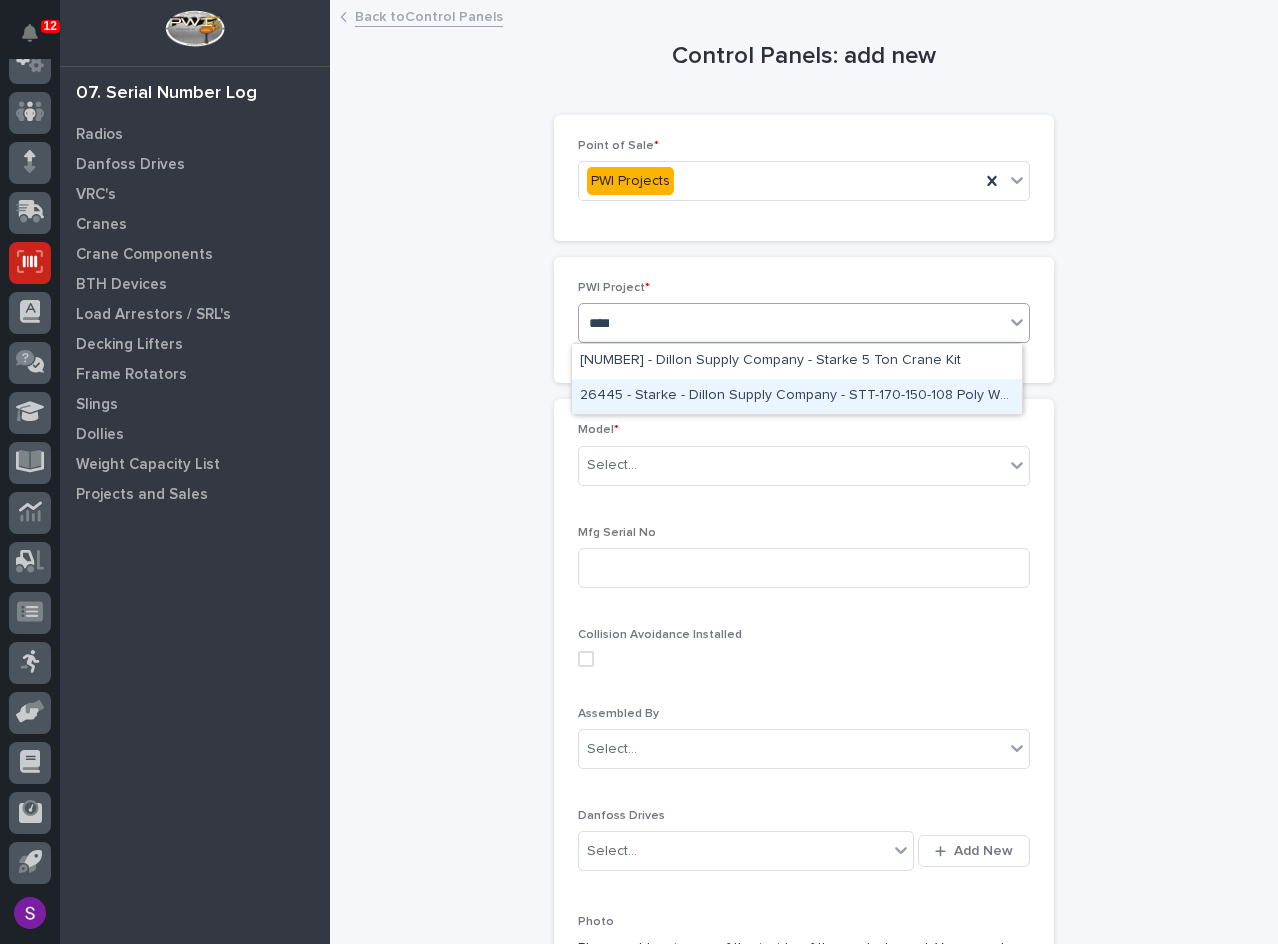 click on "26445 - Starke - Dillon Supply Company - STT-170-150-108 Poly Wheel, Electrical Panels, Radio Kits" at bounding box center [797, 396] 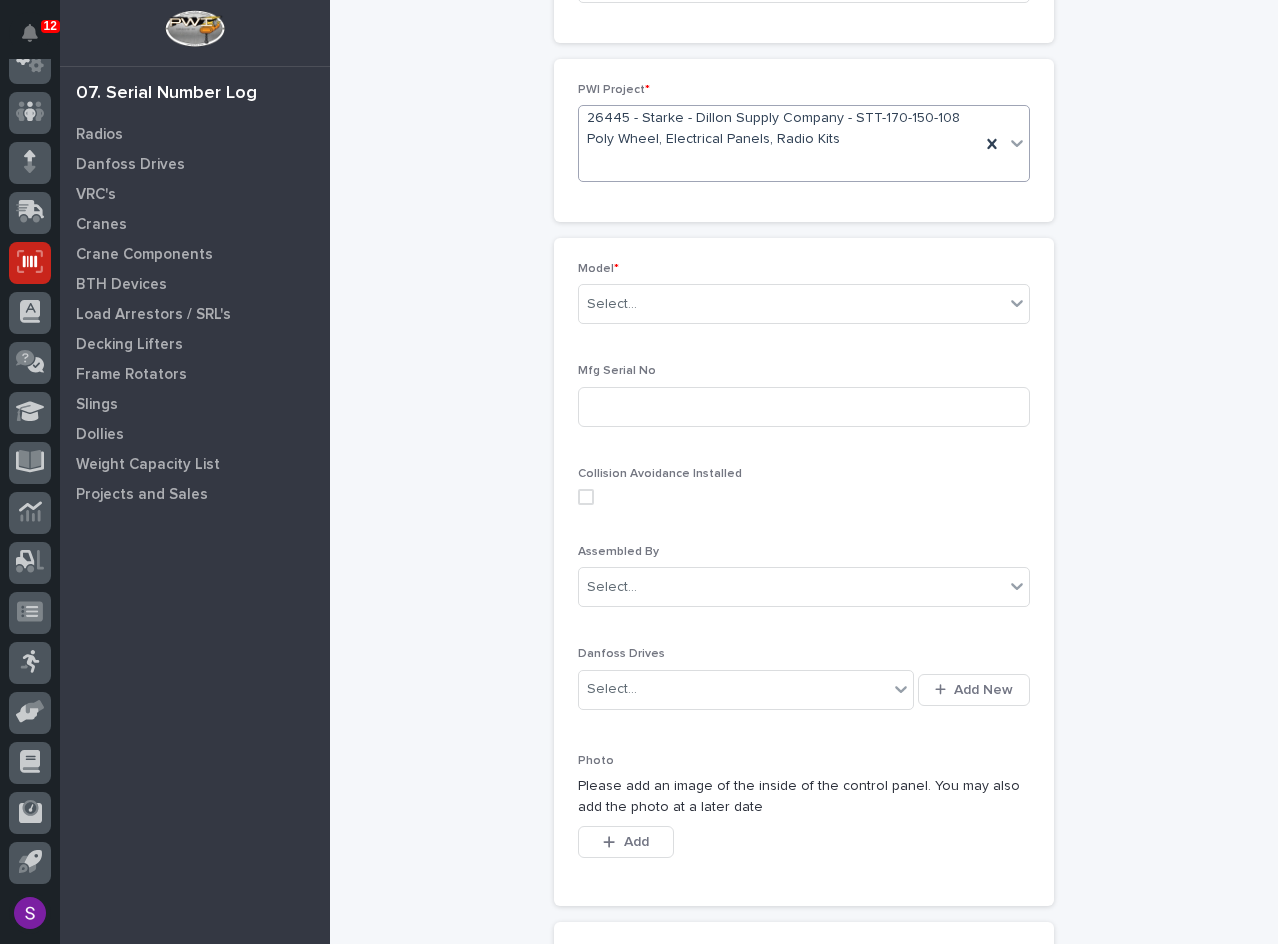 scroll, scrollTop: 200, scrollLeft: 0, axis: vertical 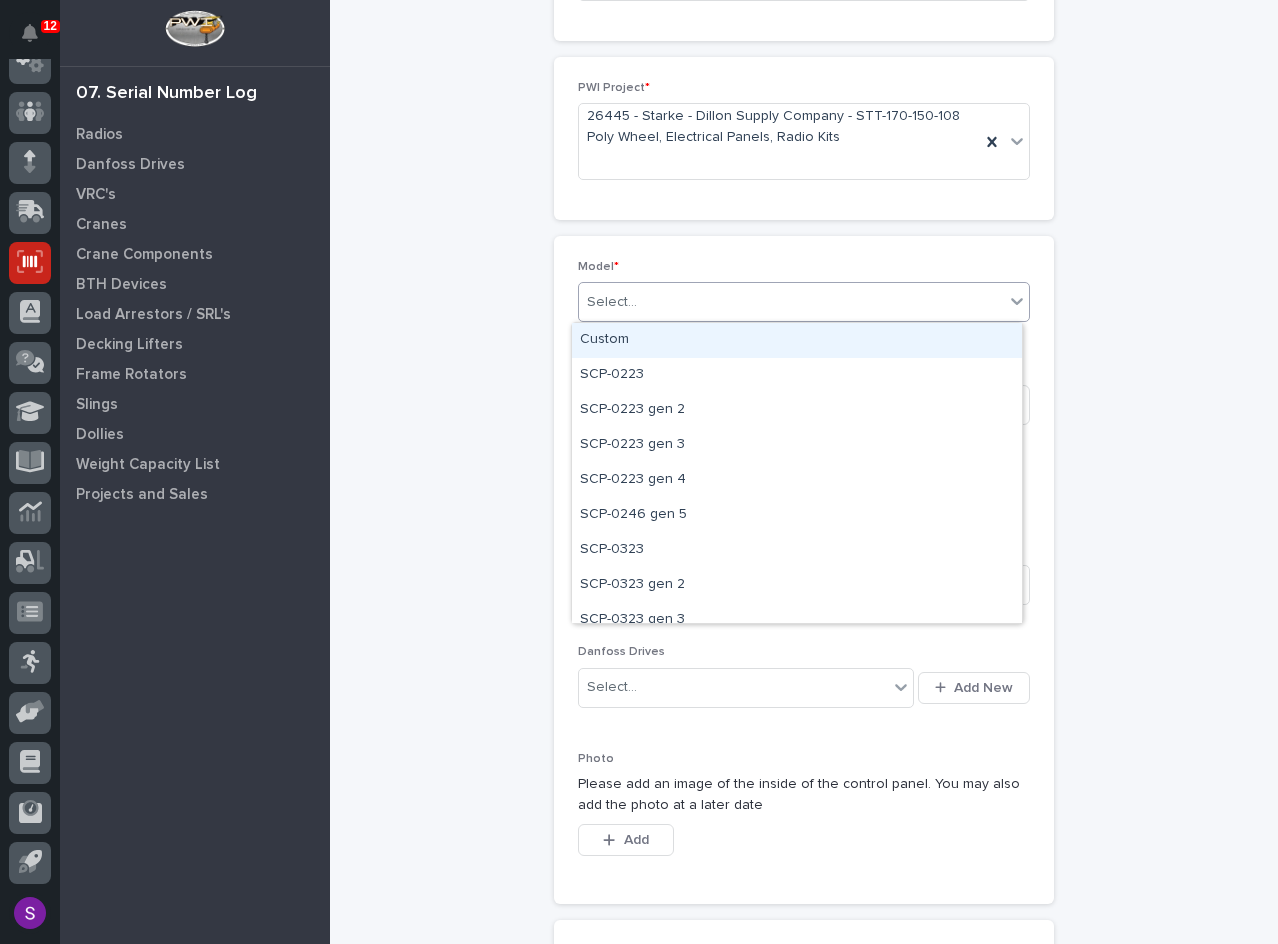 click on "Select..." at bounding box center [791, 302] 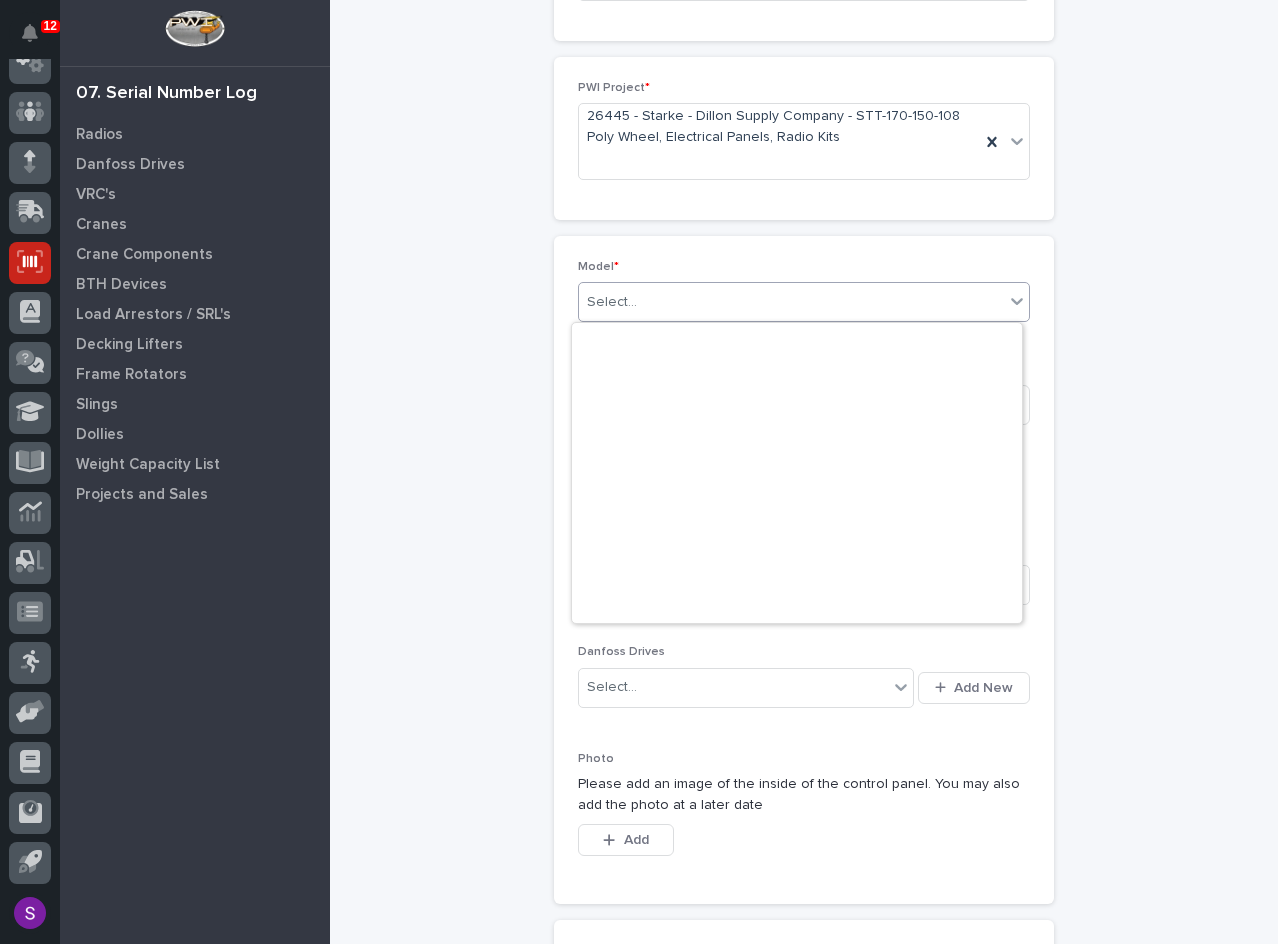 scroll, scrollTop: 0, scrollLeft: 0, axis: both 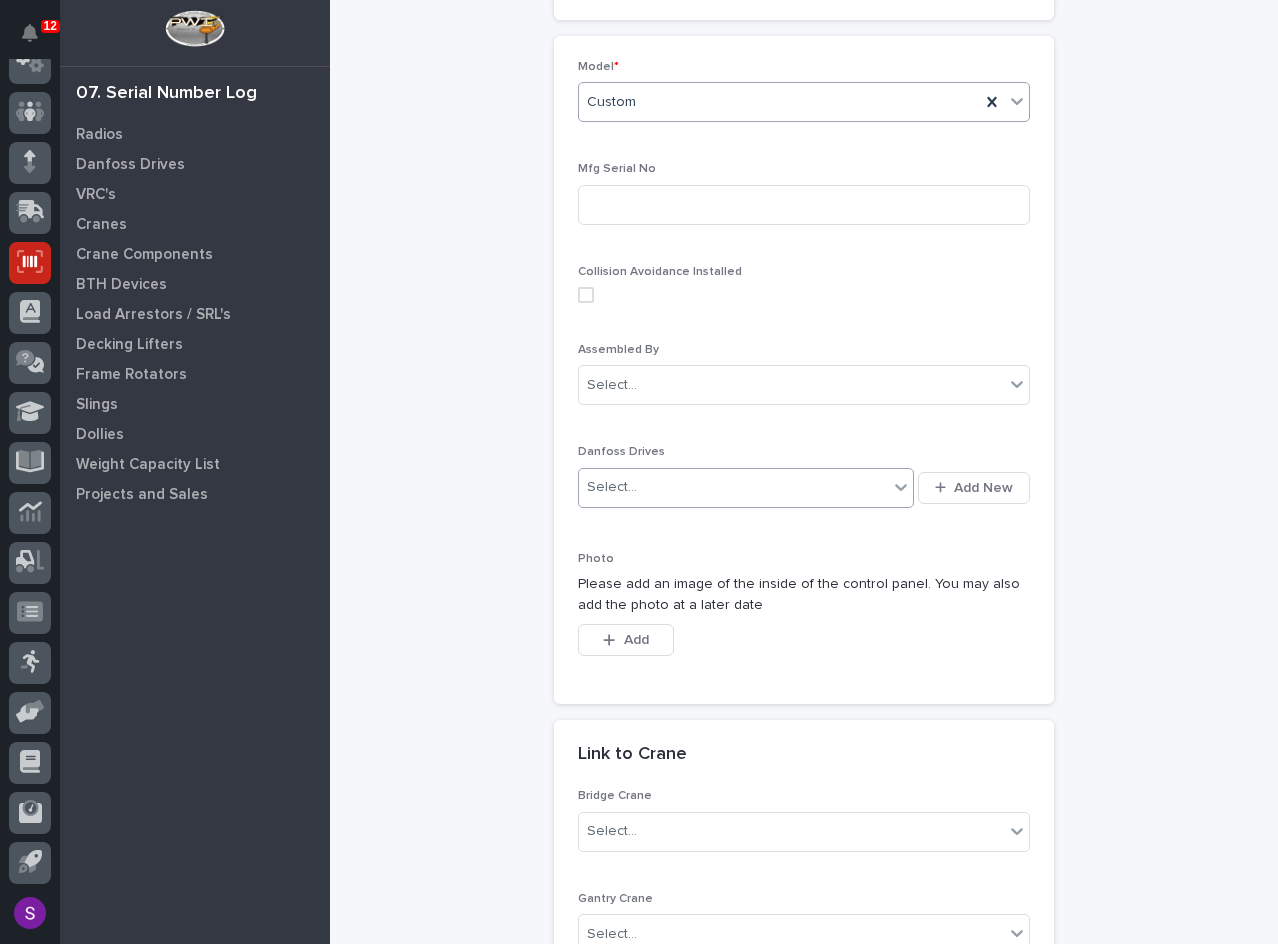 click on "Select..." at bounding box center (733, 487) 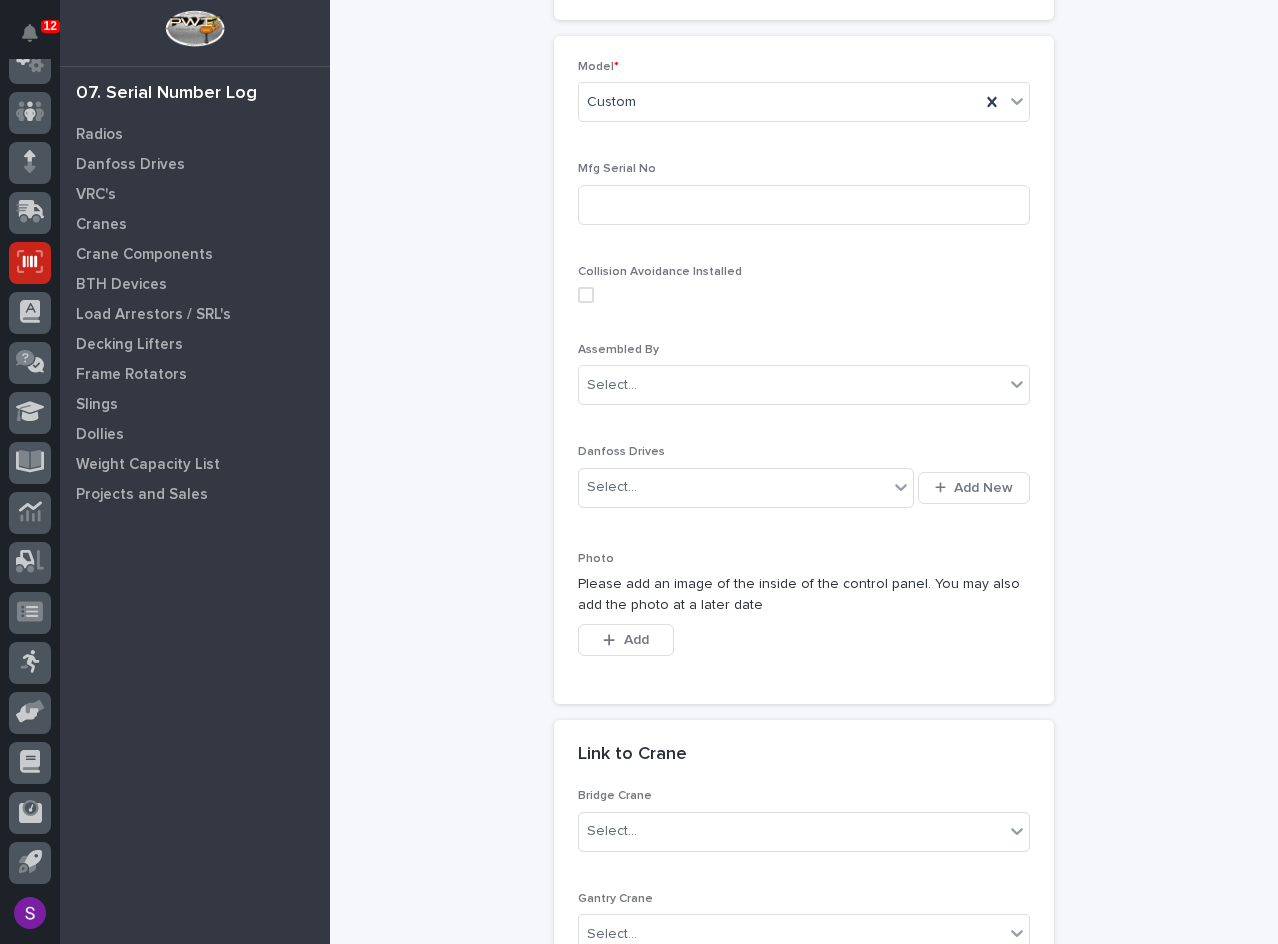 click on "Control Panels: add new Loading... Saving… Loading... Saving… Loading... Saving… Point of Sale * PWI Projects Loading... Saving… PWI Project * [NUMBER] - Starke - Dillon Supply Company - STT-170-150-108 Poly Wheel, Electrical Panels, Radio Kits Loading... Saving… Loading... Saving… Loading... Saving… Model * Custom Mfg Serial No Collision Avoidance Installed Assembled By Select... Danfoss Drives Select... Add New Photo Please add an image of the inside of the control panel. You may also add the photo at a later date This file cannot be opened Download File Add Loading... Saving… Link to Crane ••• Bridge Crane Select... Gantry Crane Select... Sorry, there was an error saving your record. Please try again. Please fill out the required fields above. Save" at bounding box center [804, 322] 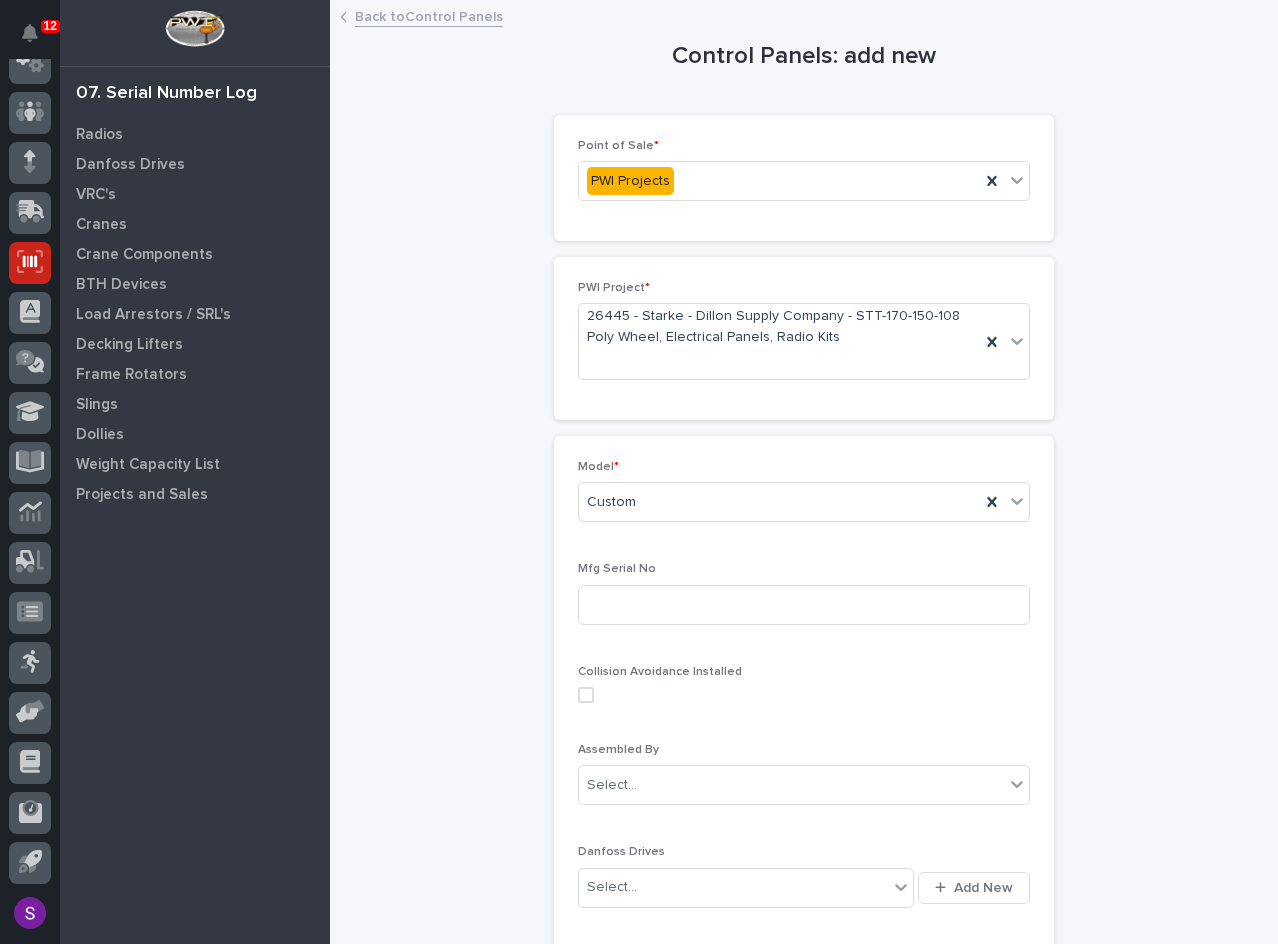 scroll, scrollTop: 100, scrollLeft: 0, axis: vertical 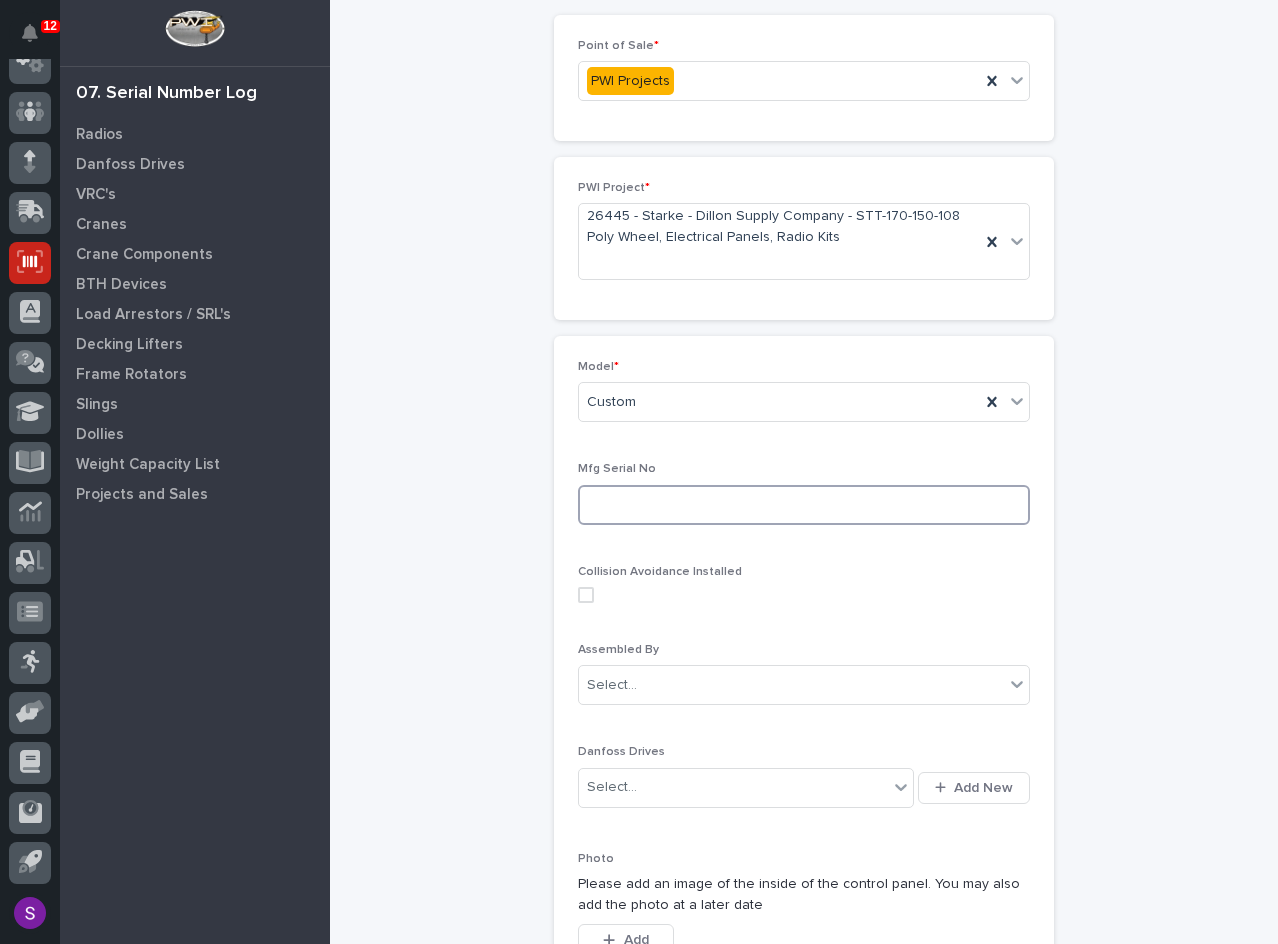 click at bounding box center (804, 505) 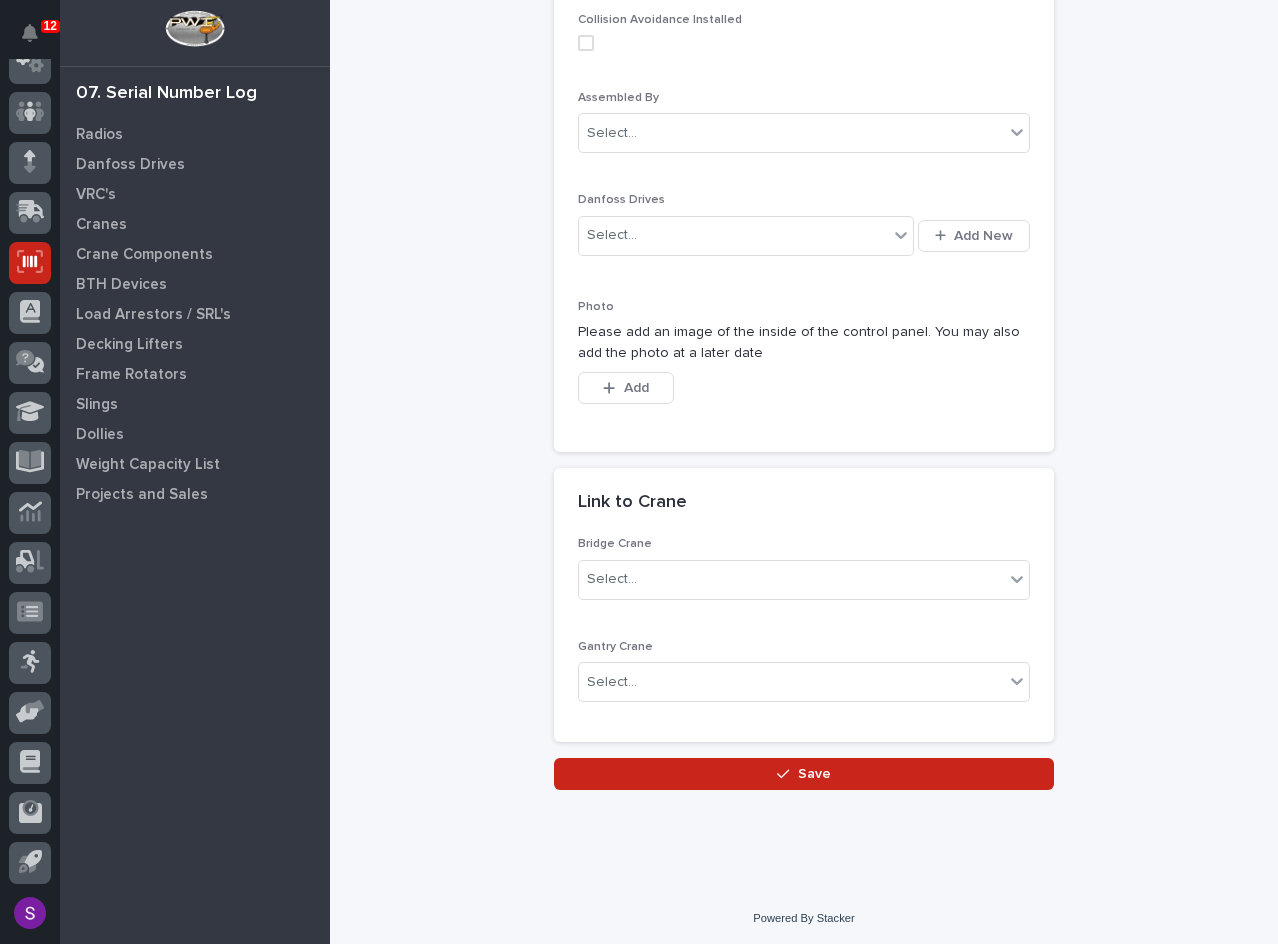 scroll, scrollTop: 655, scrollLeft: 0, axis: vertical 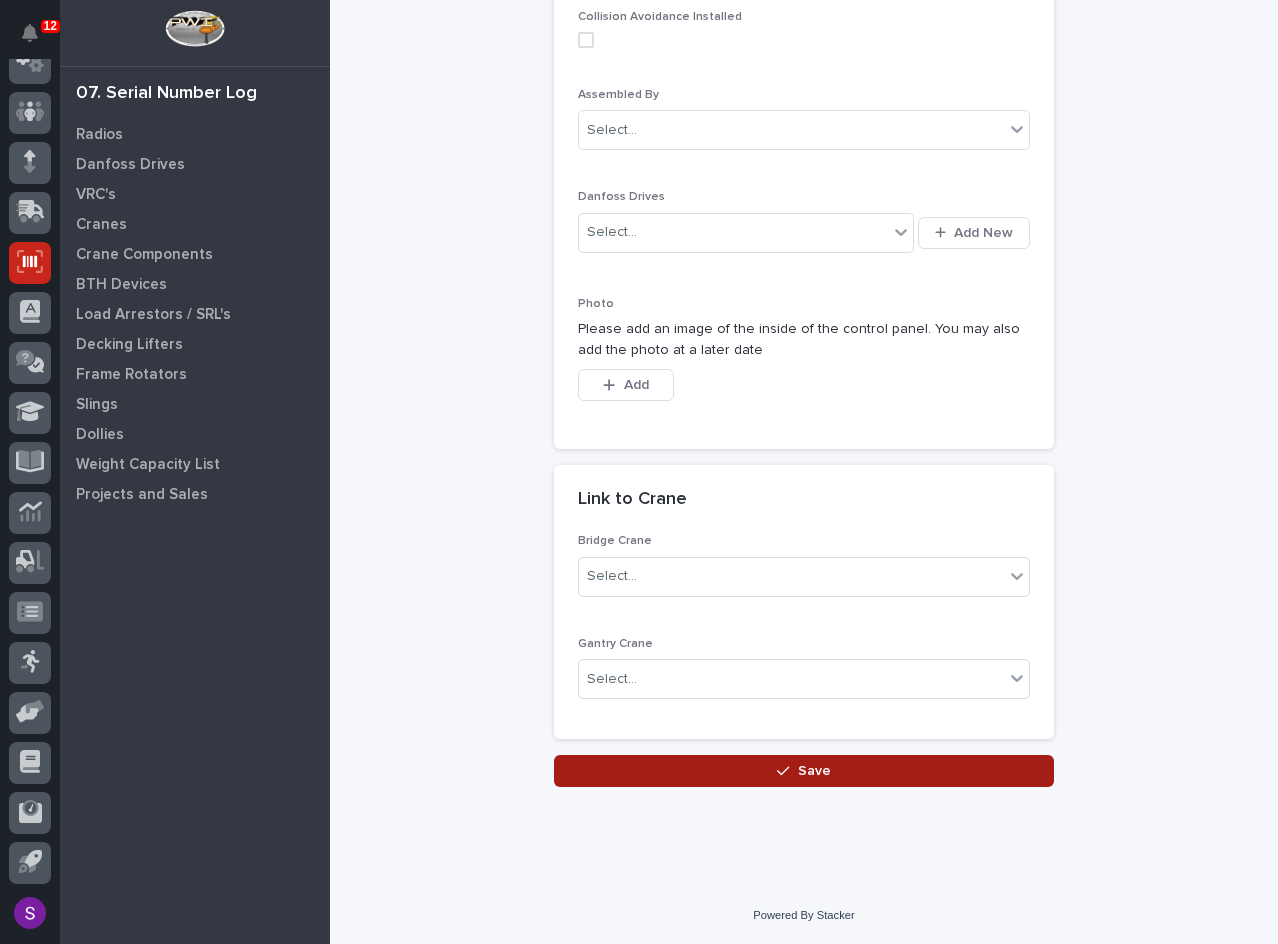 click on "Save" at bounding box center (804, 771) 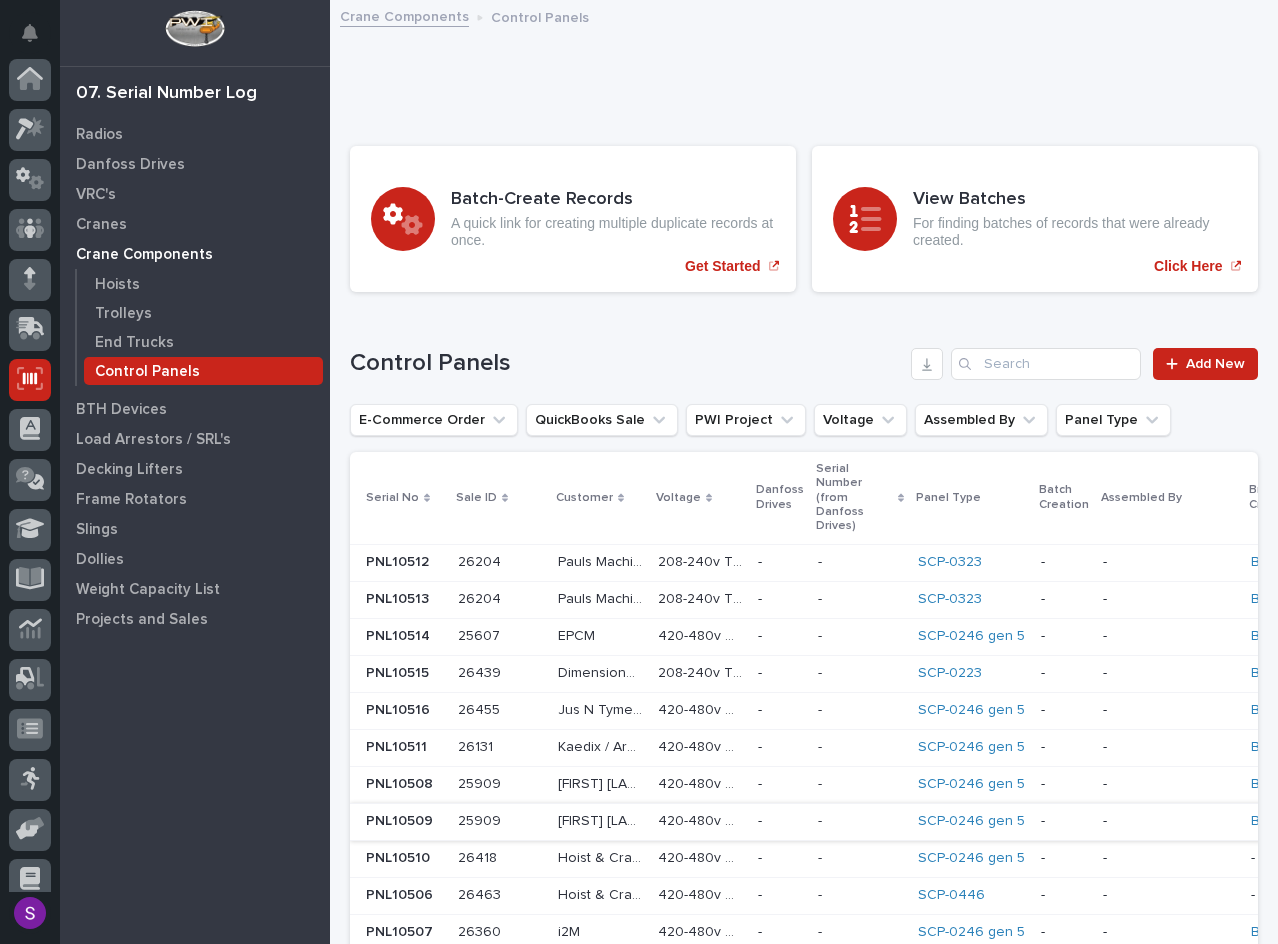 scroll, scrollTop: 117, scrollLeft: 0, axis: vertical 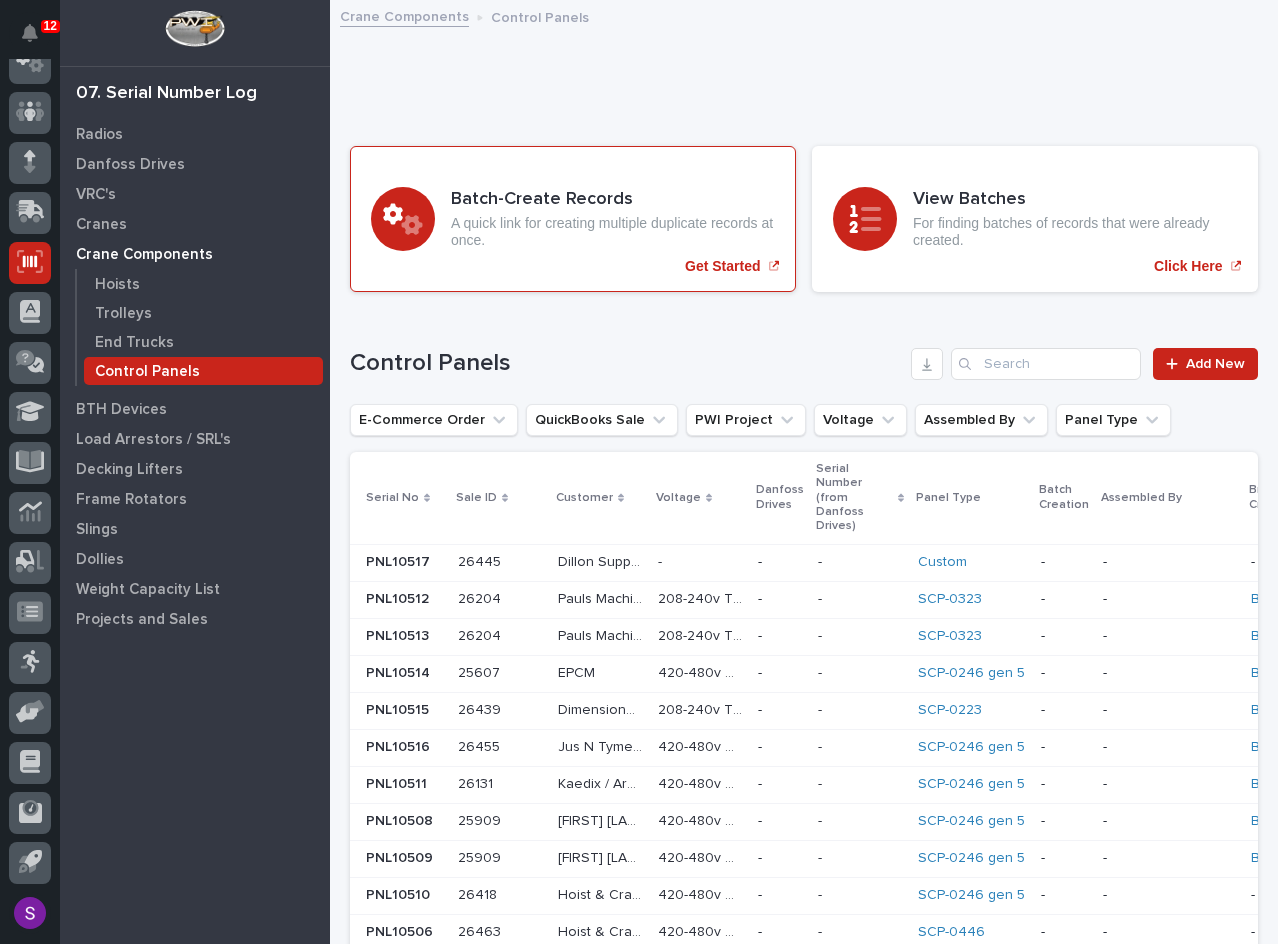 click on "A quick link for creating multiple duplicate records at once." at bounding box center (613, 232) 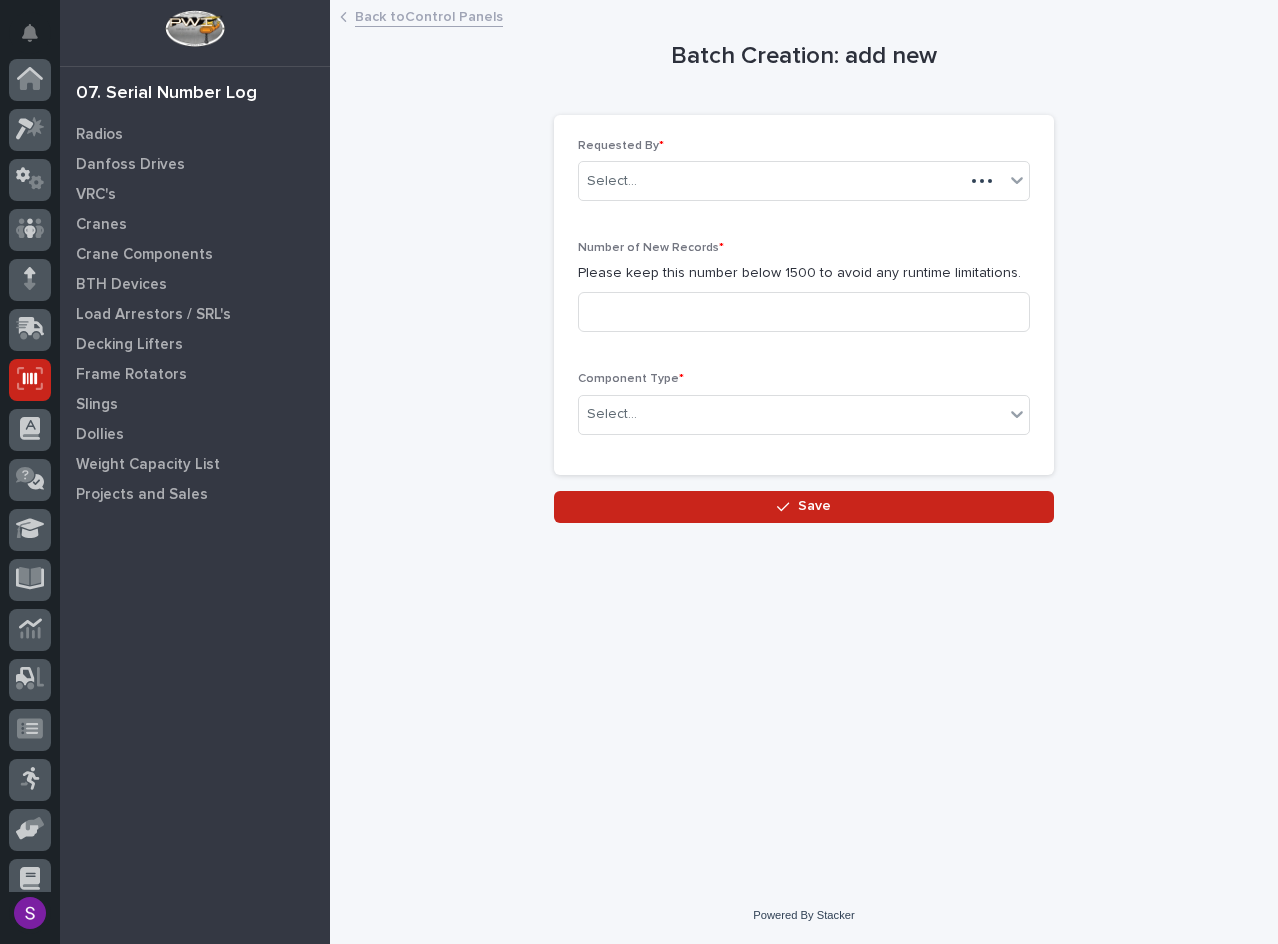 scroll, scrollTop: 117, scrollLeft: 0, axis: vertical 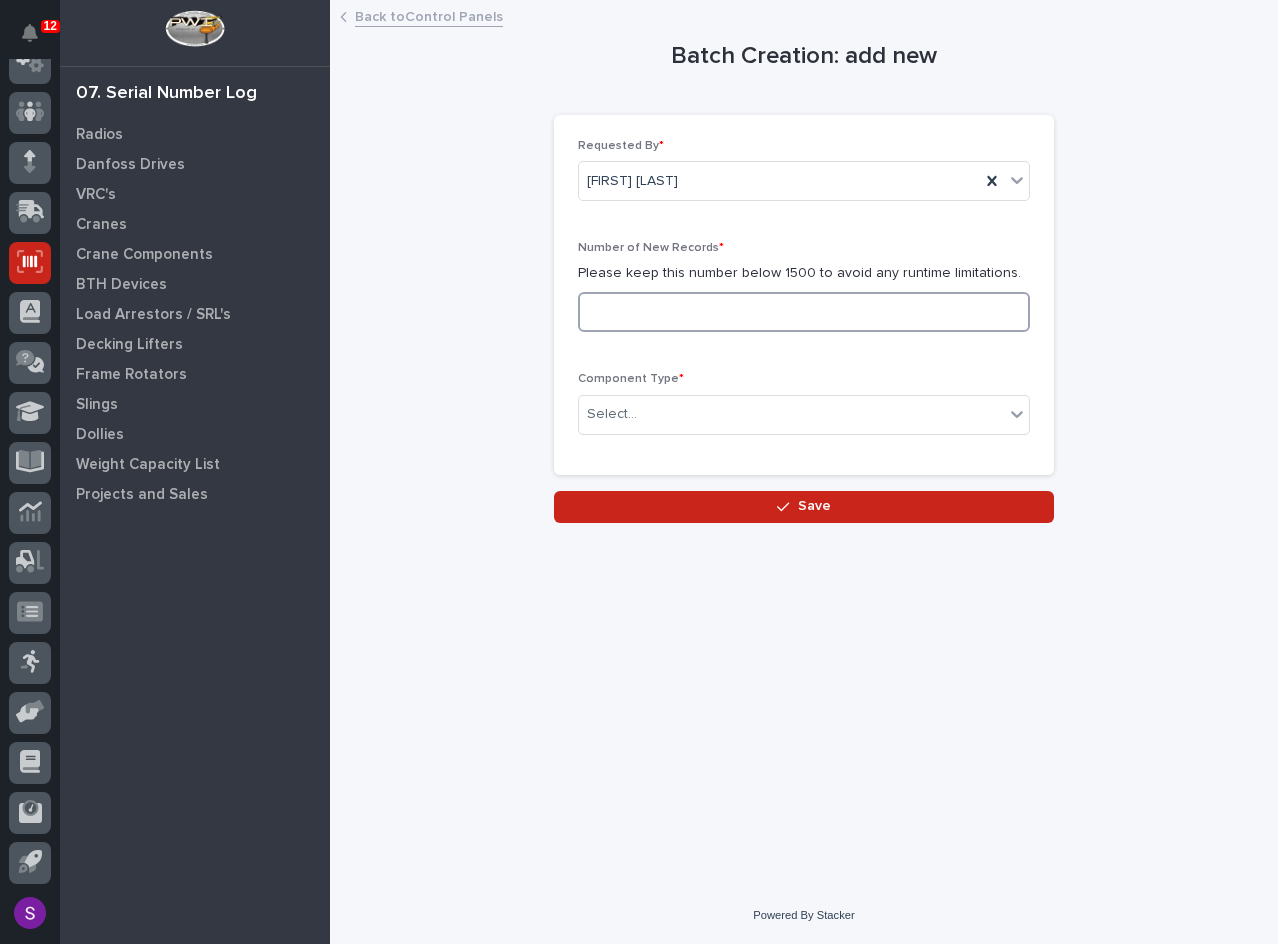click at bounding box center [804, 312] 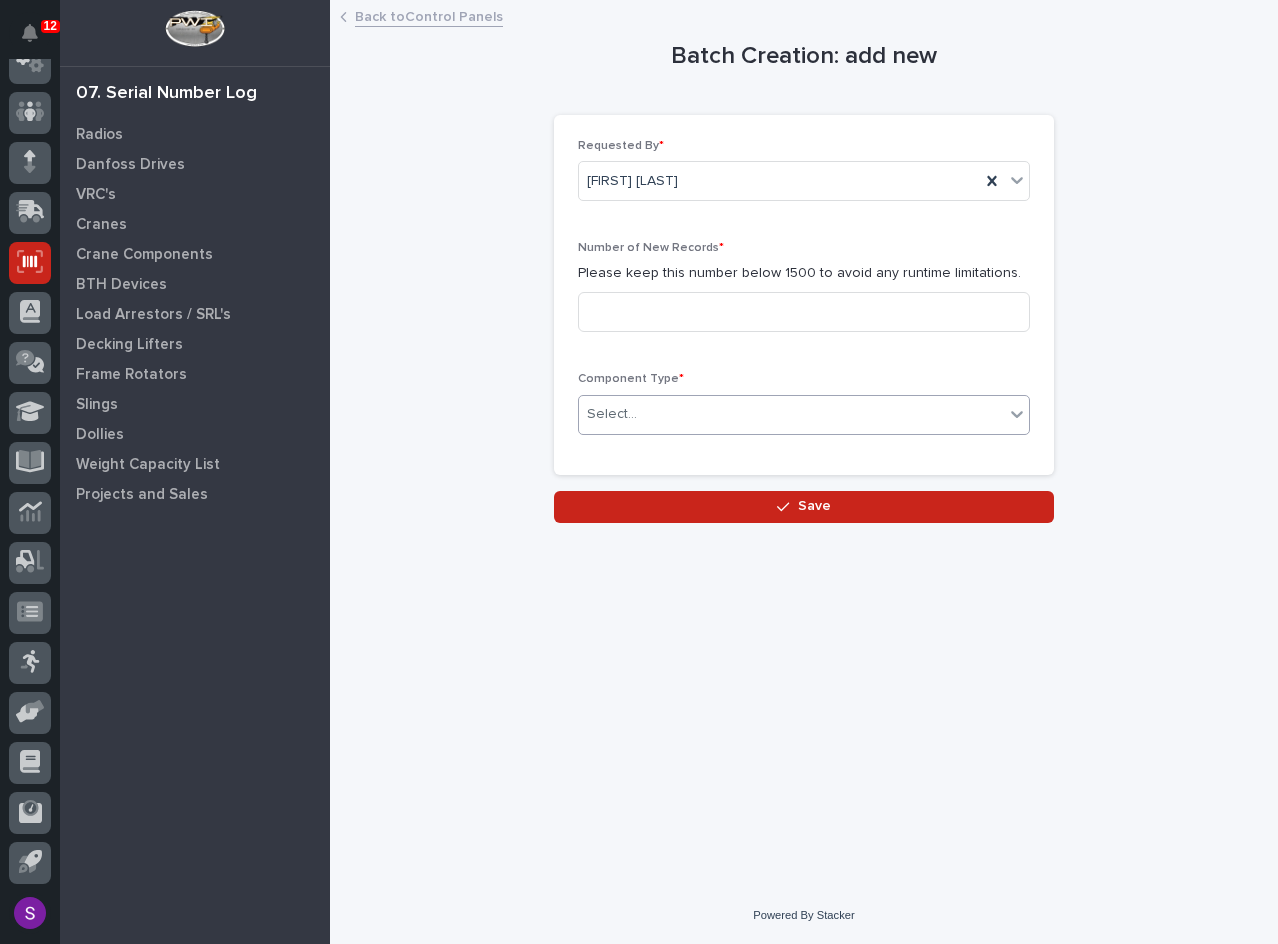 click on "Select..." at bounding box center [791, 414] 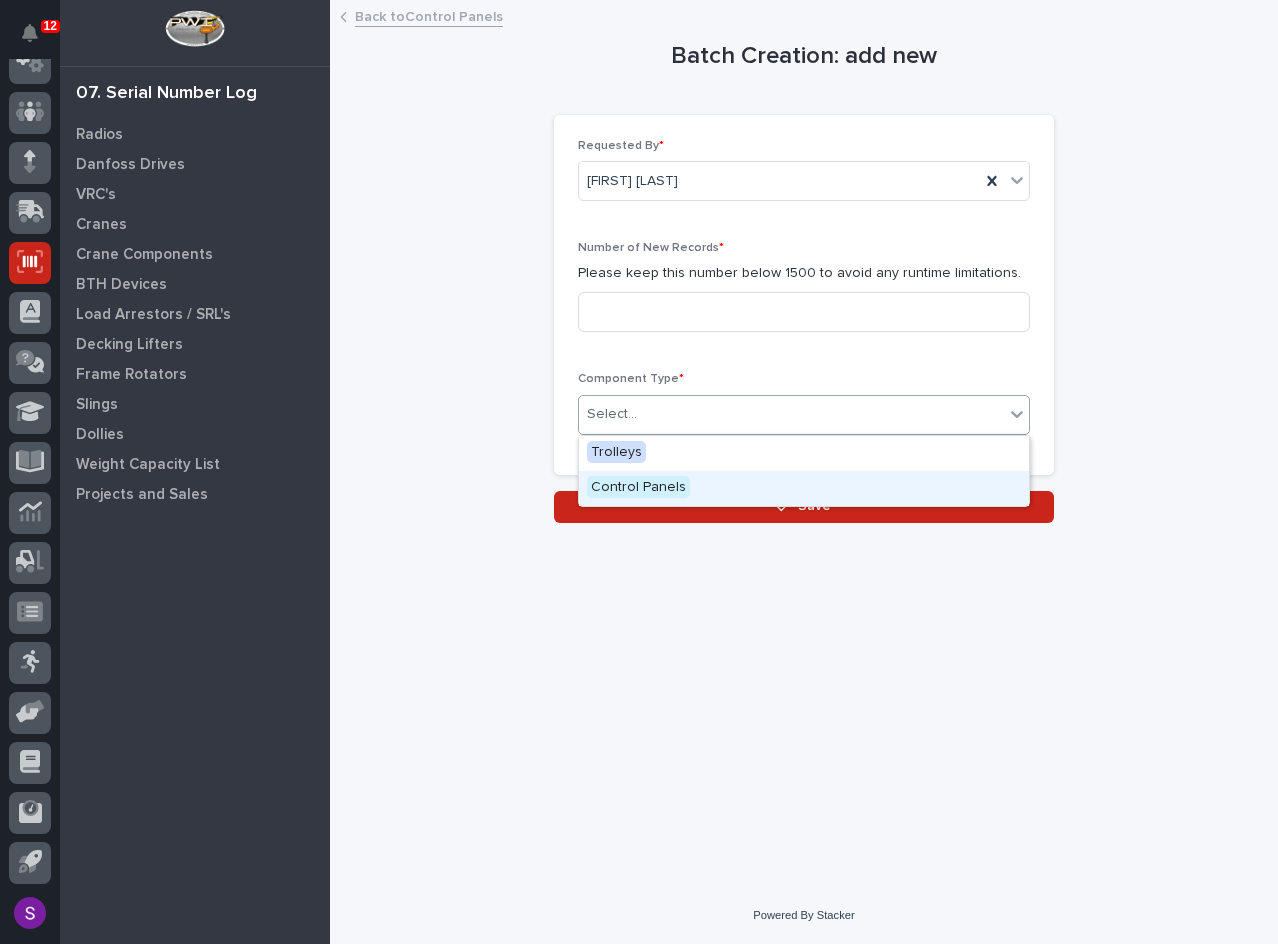 click on "Control Panels" at bounding box center [638, 487] 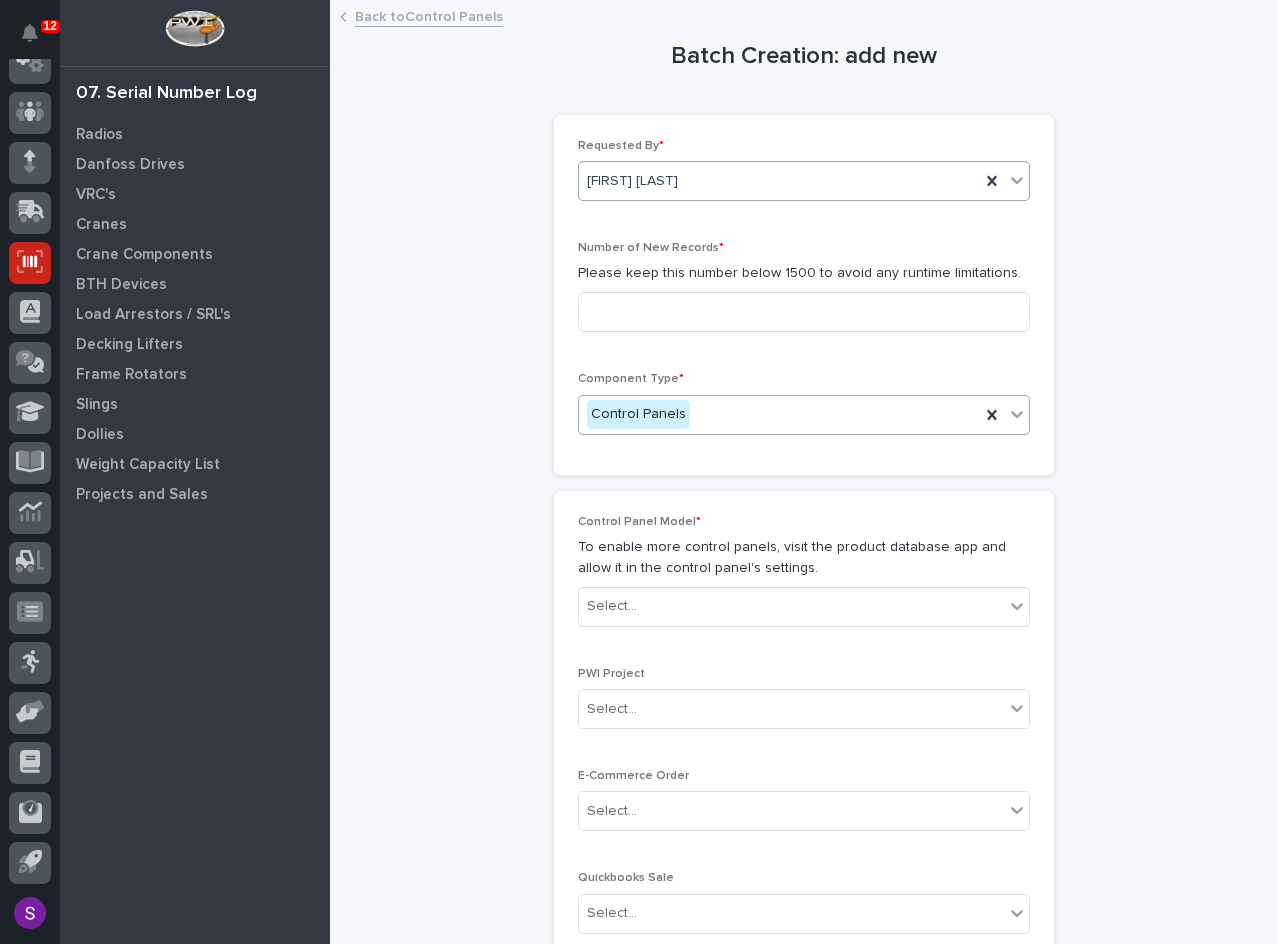 click on "[FIRST] [LAST]" at bounding box center (779, 181) 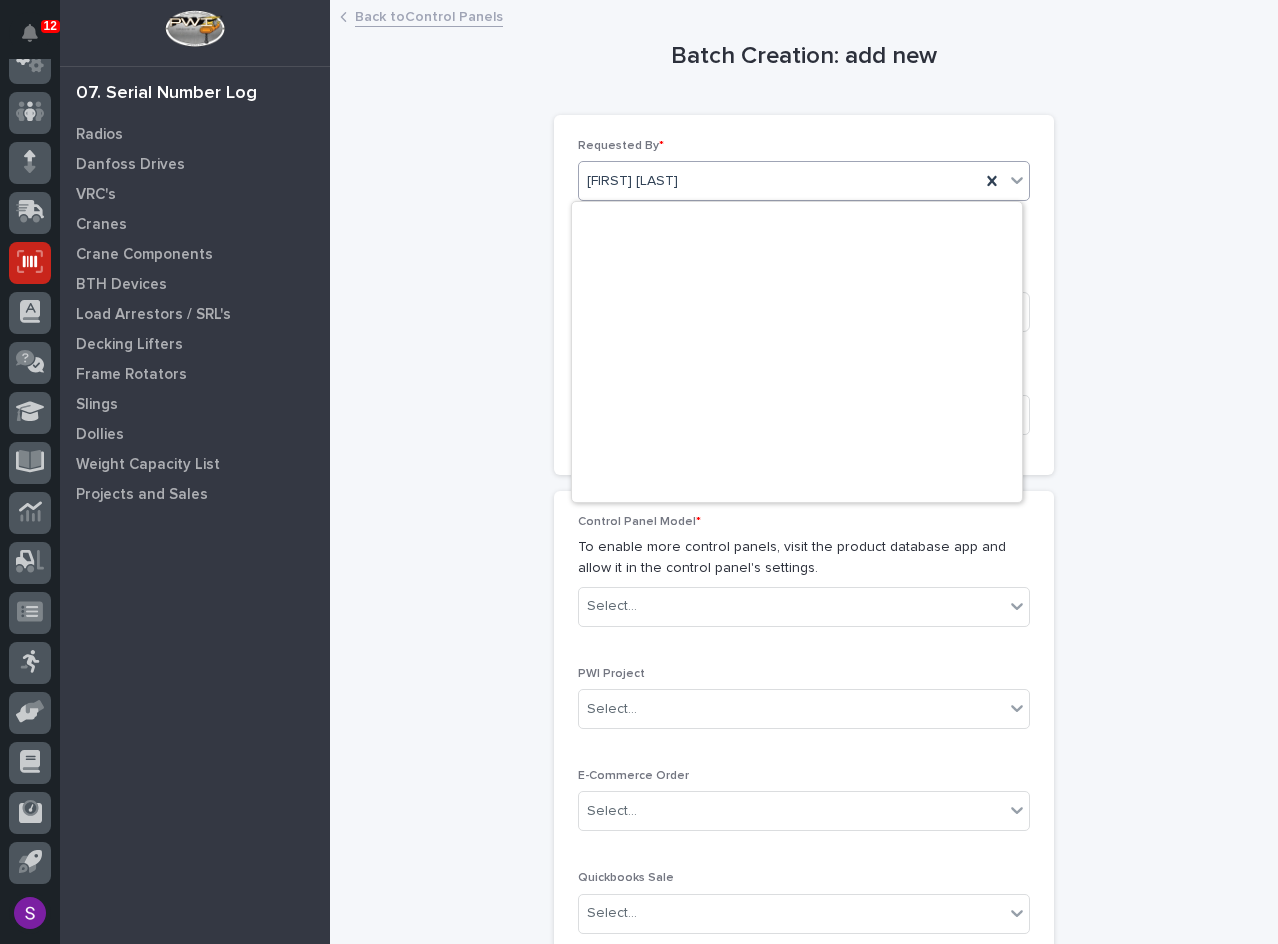 scroll, scrollTop: 8505, scrollLeft: 0, axis: vertical 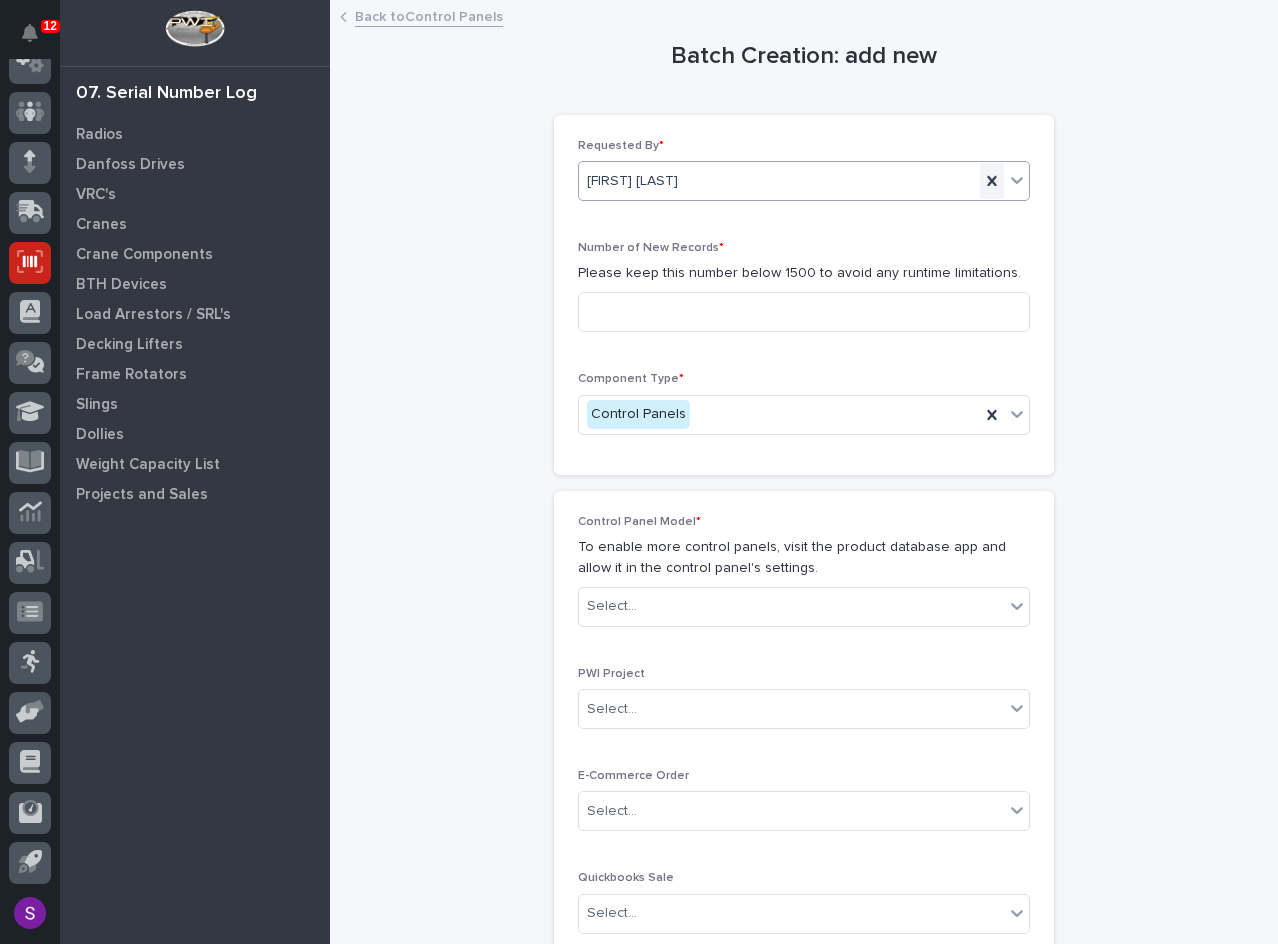 click at bounding box center [992, 181] 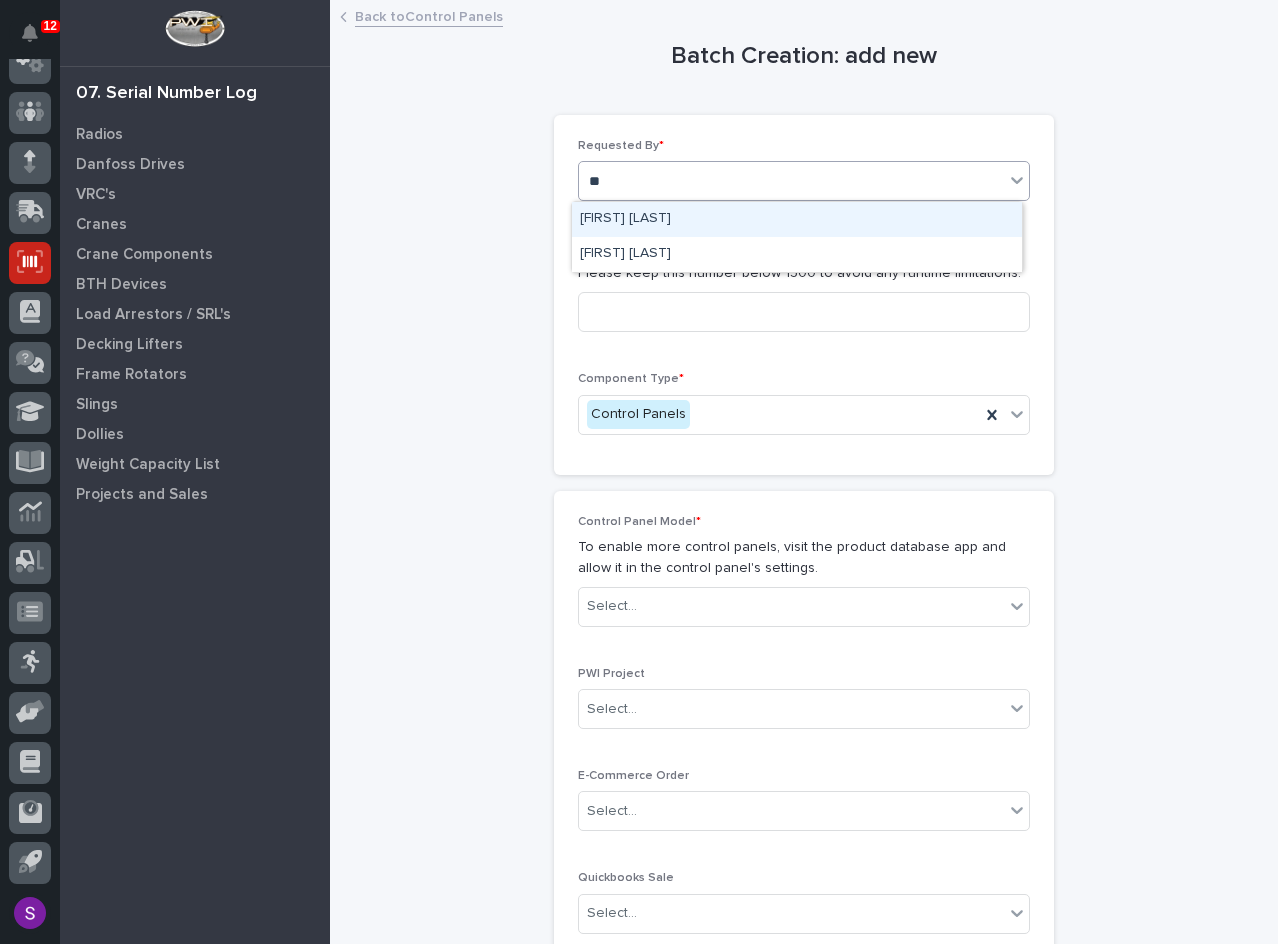 click on "[FIRST] [LAST]" at bounding box center [797, 219] 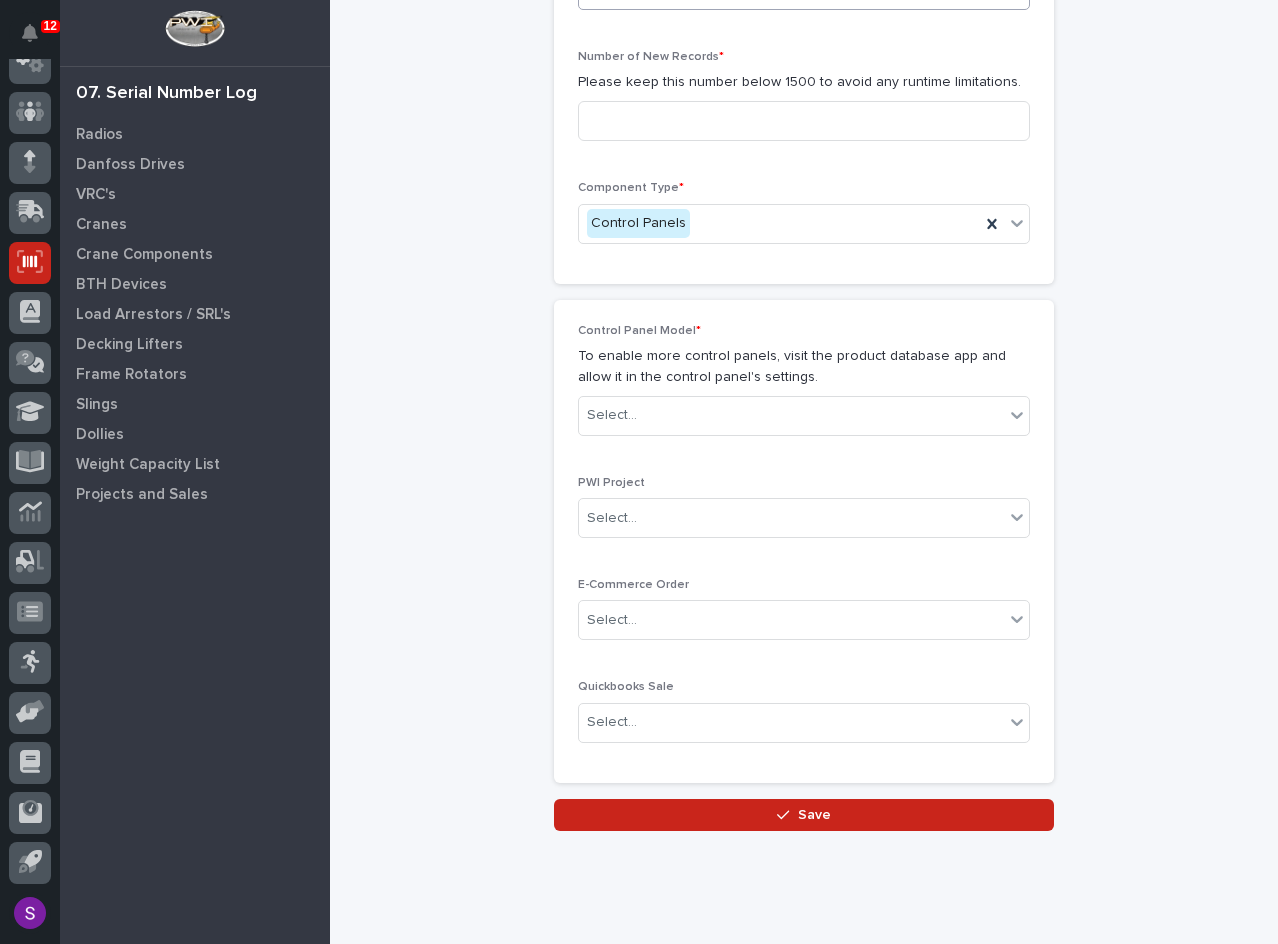 scroll, scrollTop: 200, scrollLeft: 0, axis: vertical 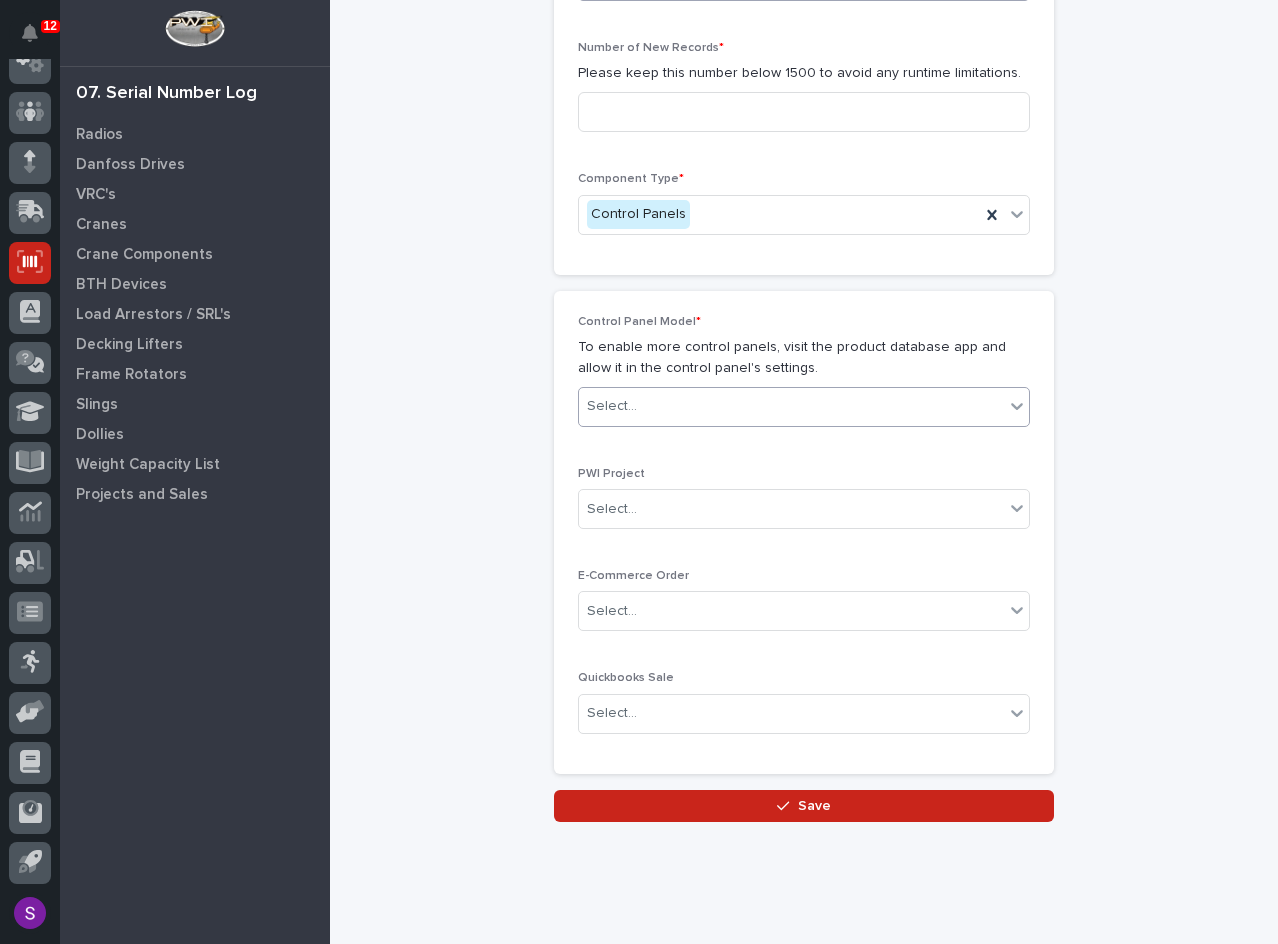 click on "Select..." at bounding box center [791, 406] 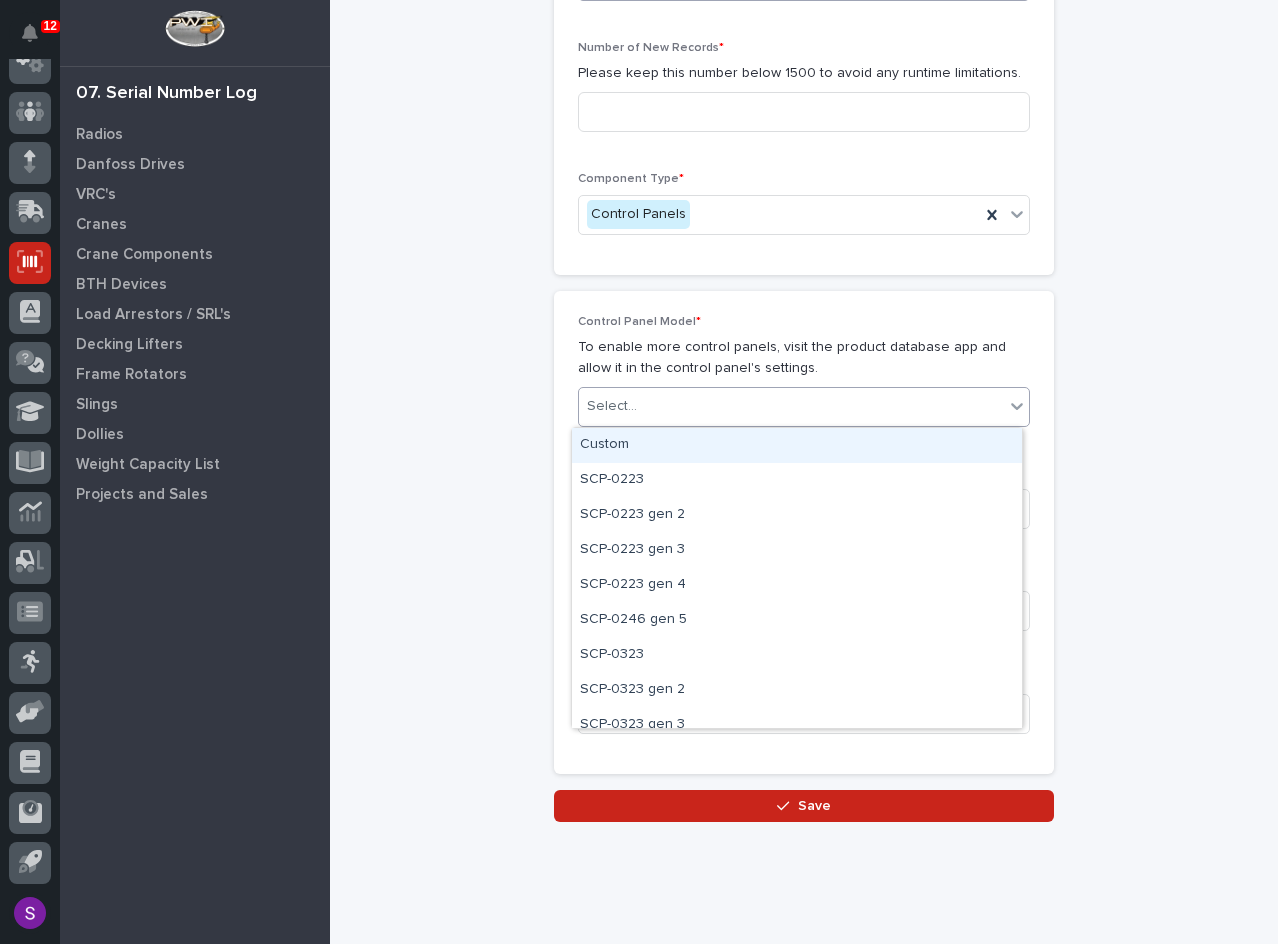 click on "Custom" at bounding box center [797, 445] 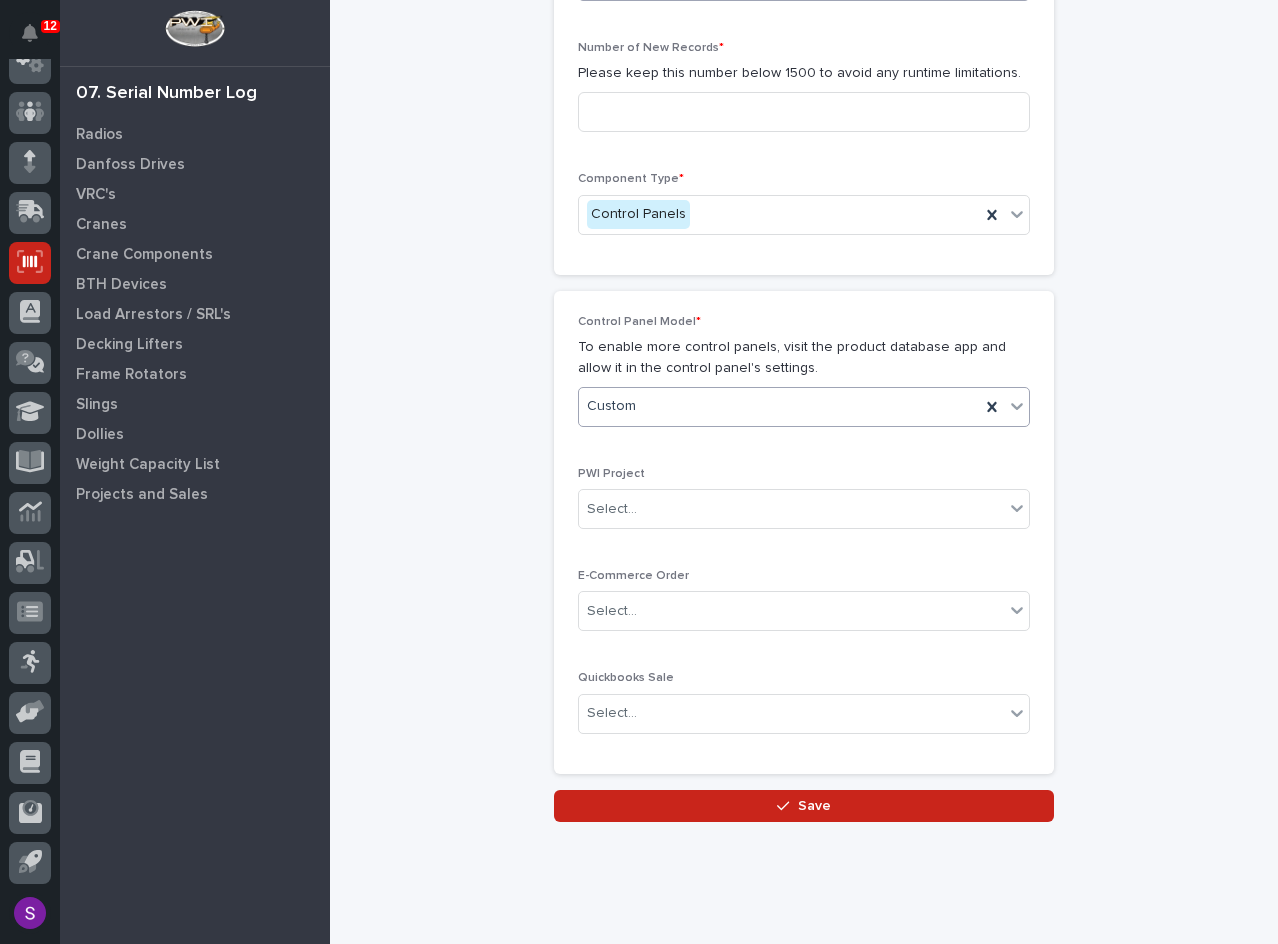 scroll, scrollTop: 235, scrollLeft: 0, axis: vertical 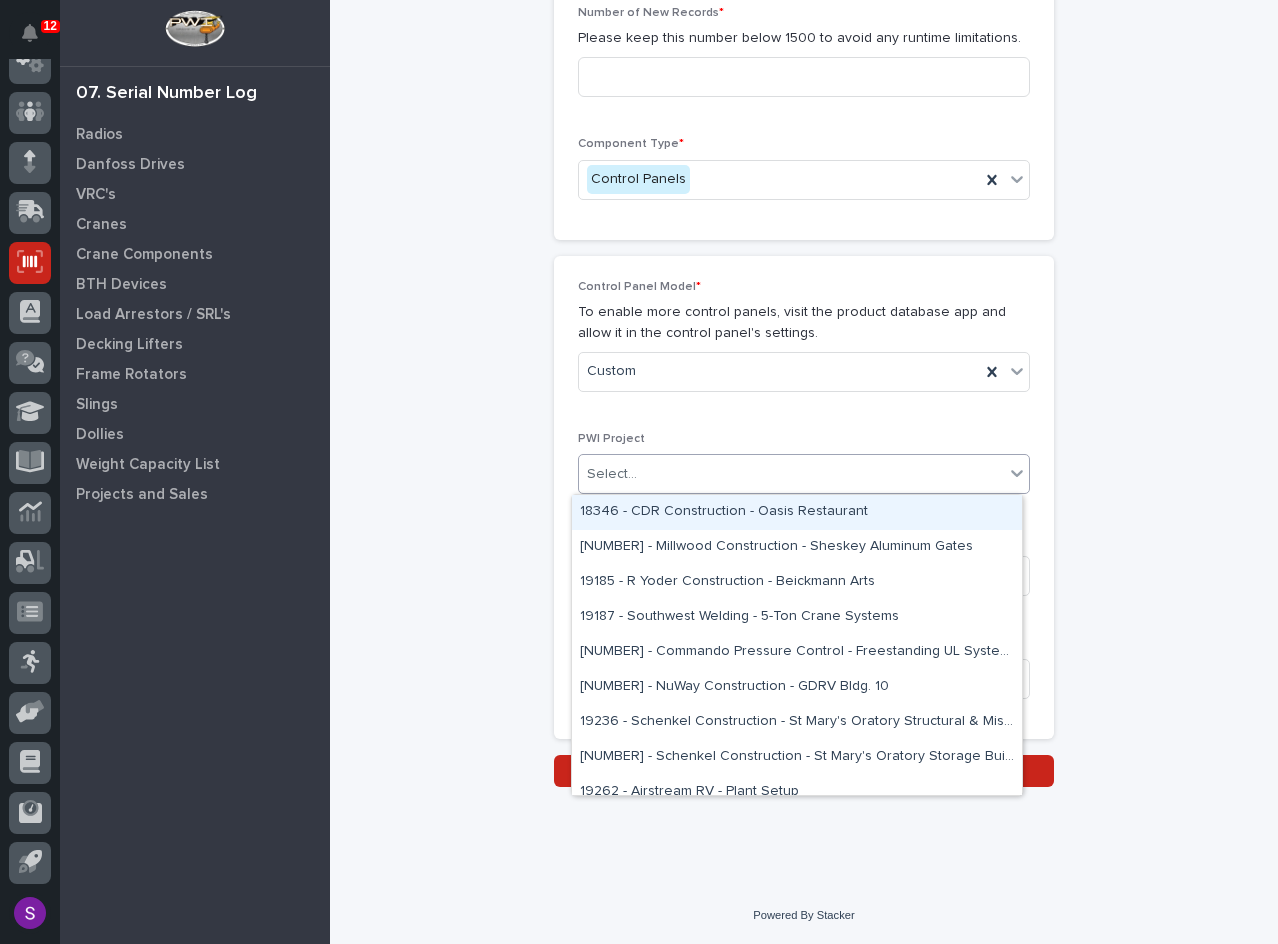 click on "Select..." at bounding box center (791, 474) 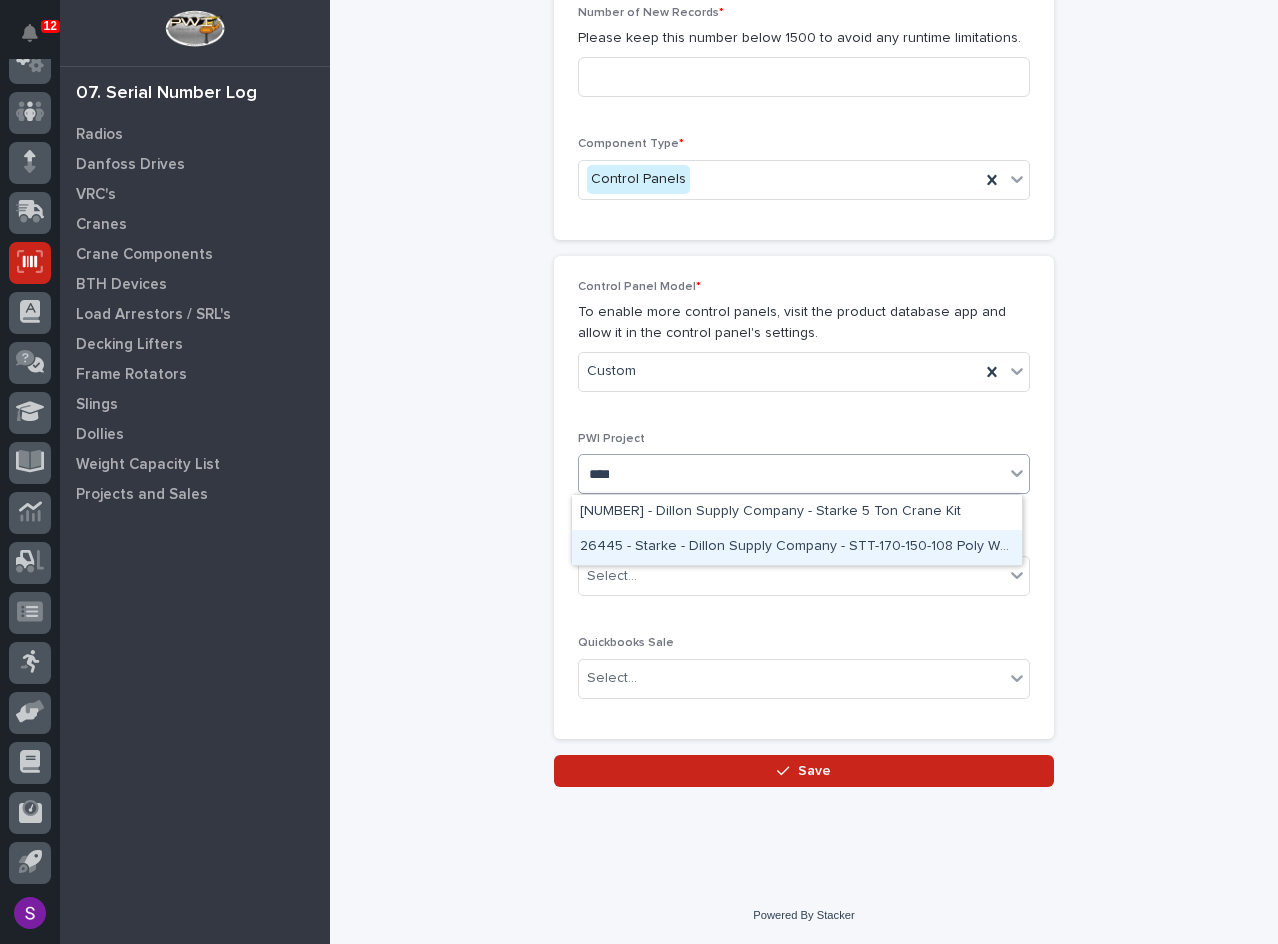 click on "26445 - Starke - Dillon Supply Company - STT-170-150-108 Poly Wheel, Electrical Panels, Radio Kits" at bounding box center [797, 547] 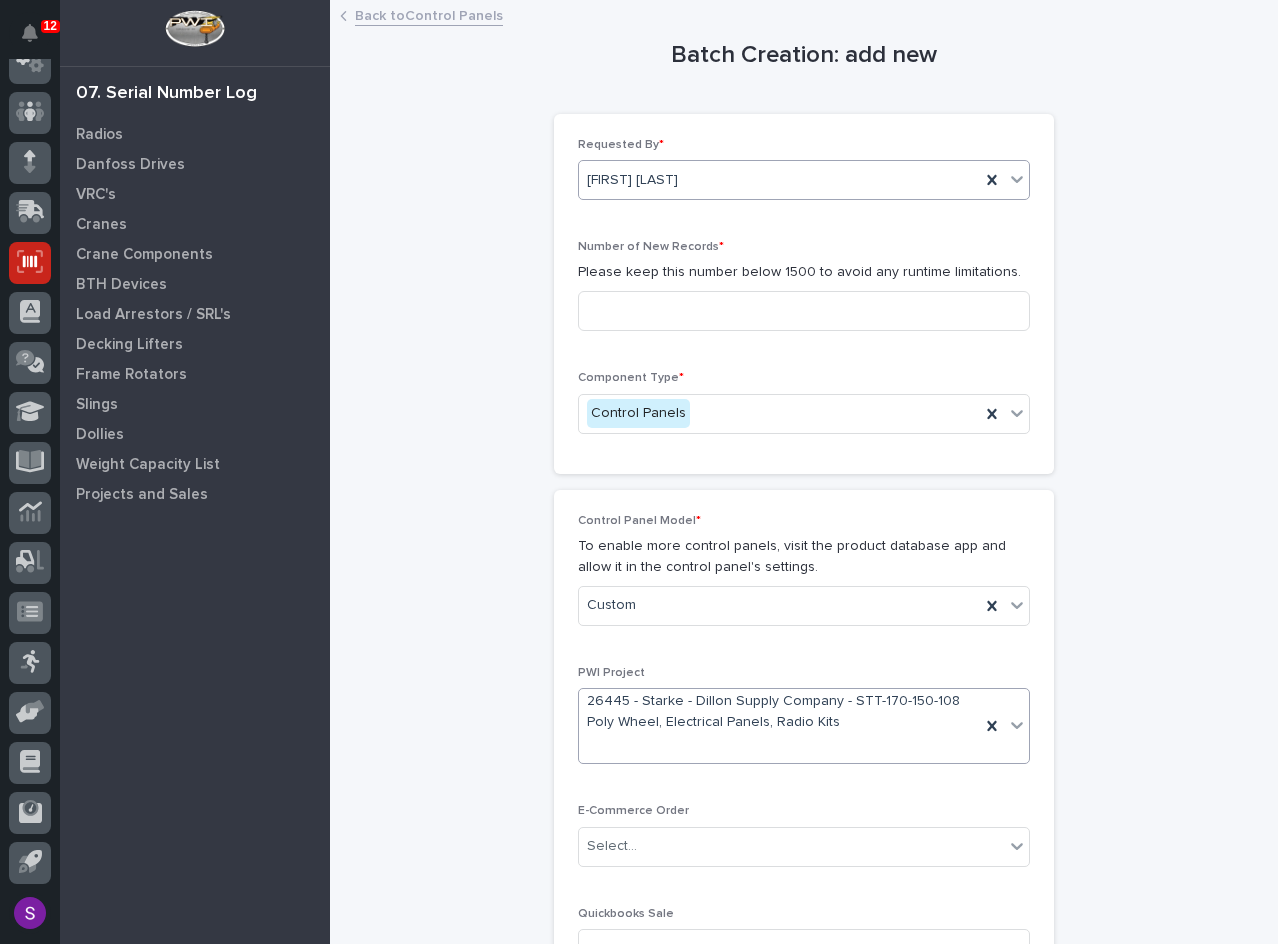 scroll, scrollTop: 0, scrollLeft: 0, axis: both 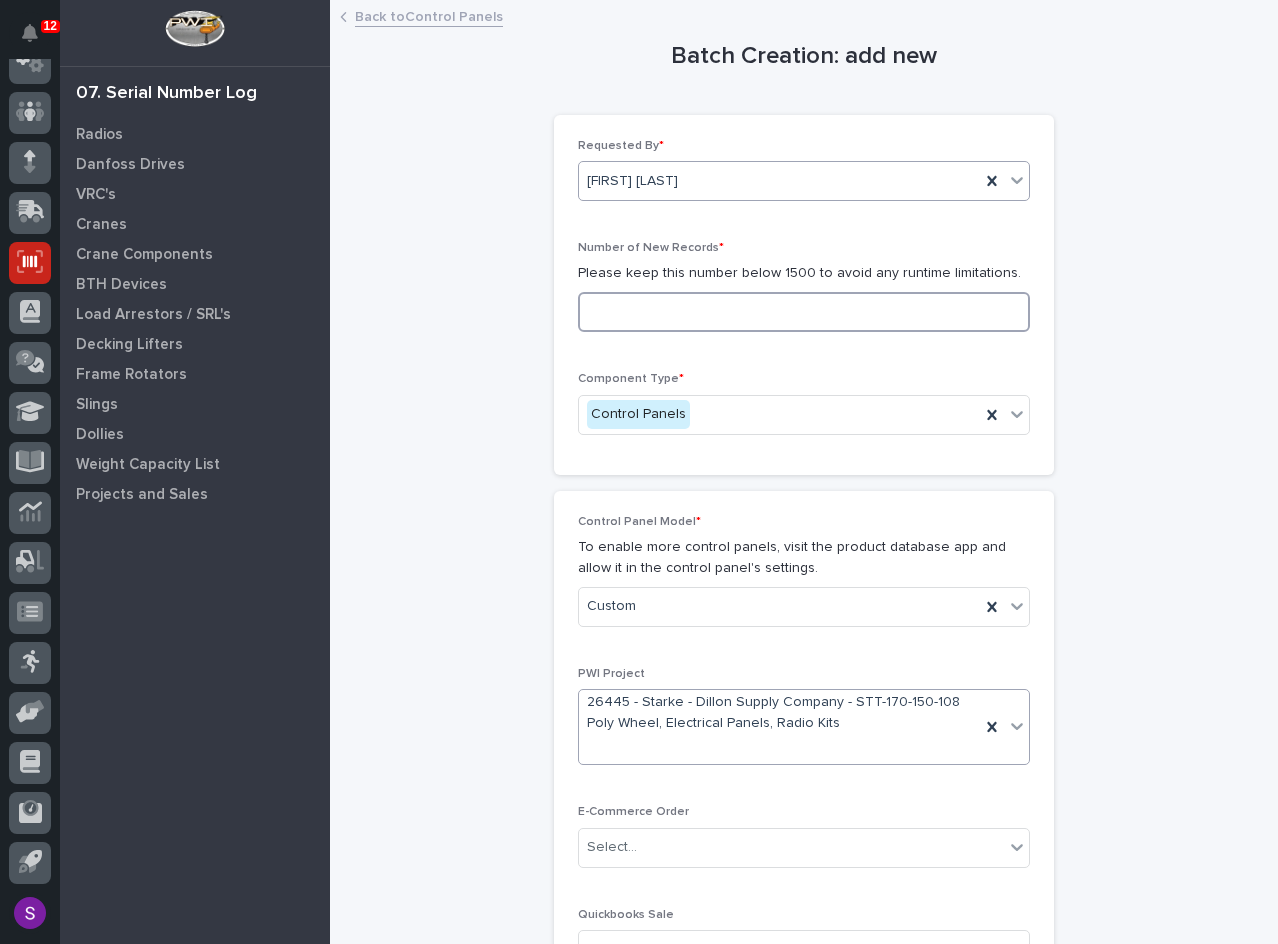click at bounding box center (804, 312) 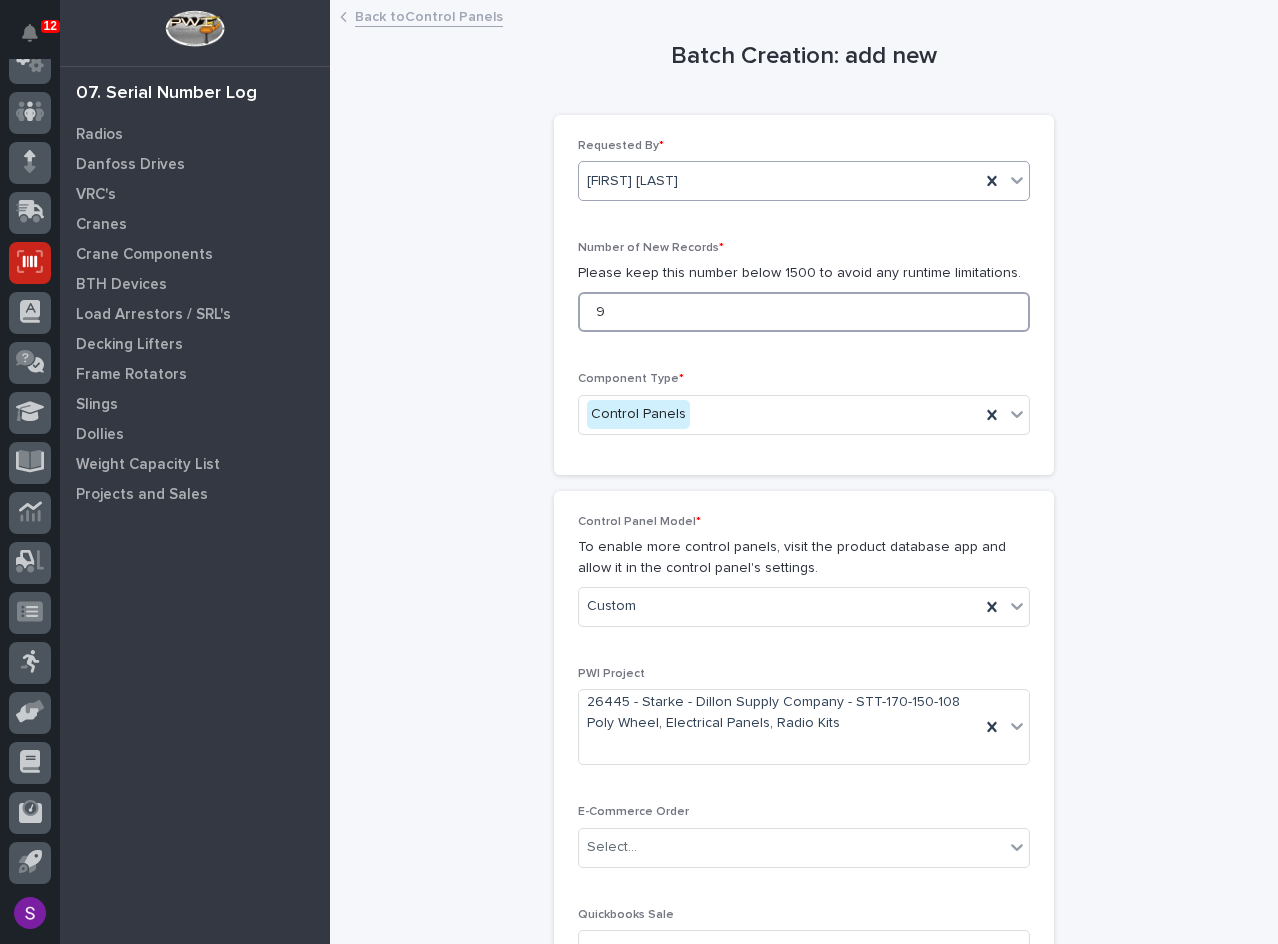type on "9" 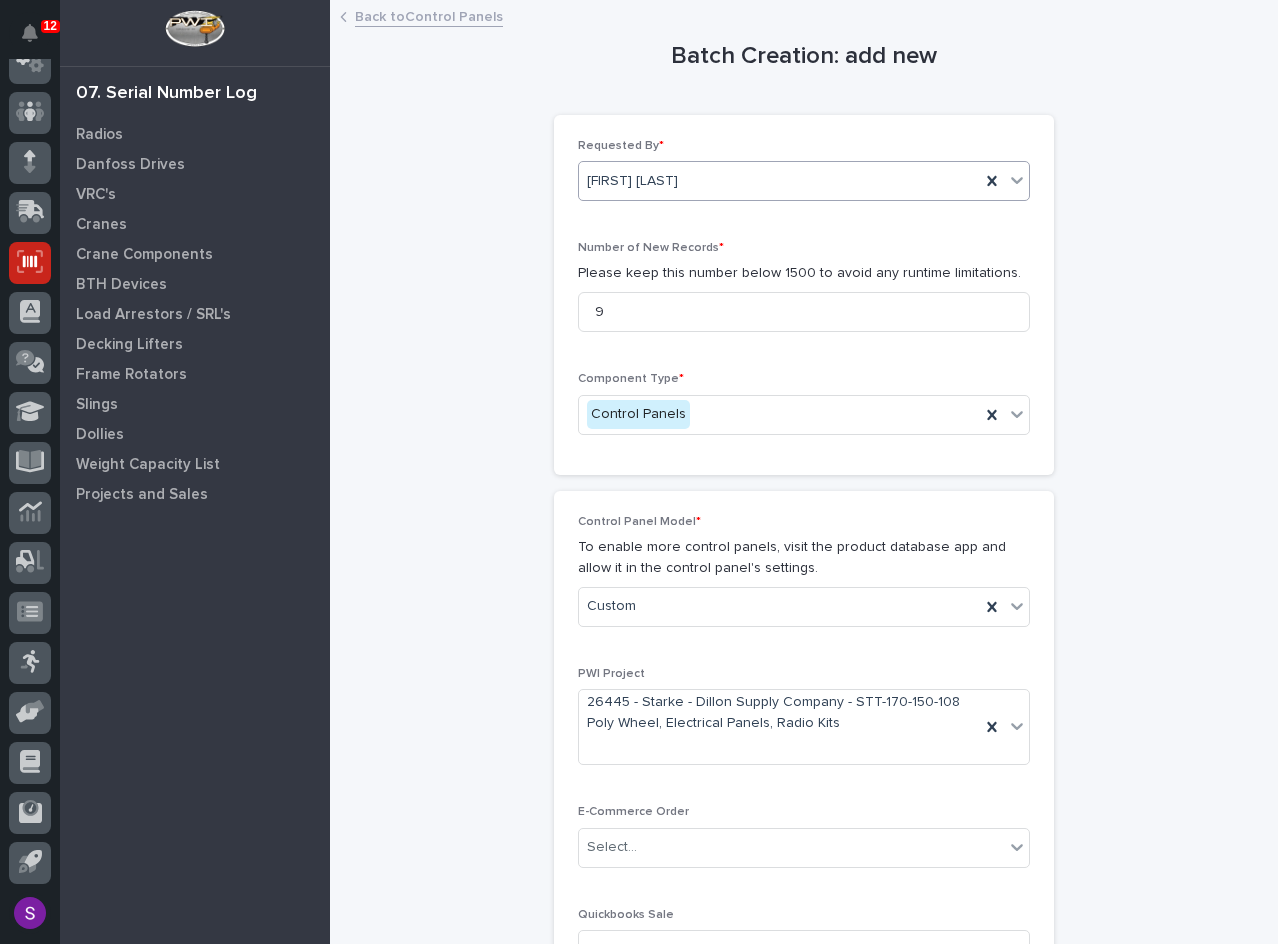 click on "Batch Creation: add new Loading... Saving… Loading... Saving… Loading... Saving… Requested By * [FIRST] [LAST] Number of New Records * Please keep this number below 1500 to avoid any runtime limitations. 9 Component Type * Control Panels Loading... Saving… Loading... Saving… Control Panel Model * To enable more control panels, visit the product database app and allow it in the control panel's settings. Custom PWI Project [NUMBER] - Starke - Dillon Supply Company - STT-170-150-108 Poly Wheel, Electrical Panels, Radio Kits E-Commerce Order Select... Quickbooks Sale Select... Sorry, there was an error saving your record. Please try again. Please fill out the required fields above. Save" at bounding box center [804, 530] 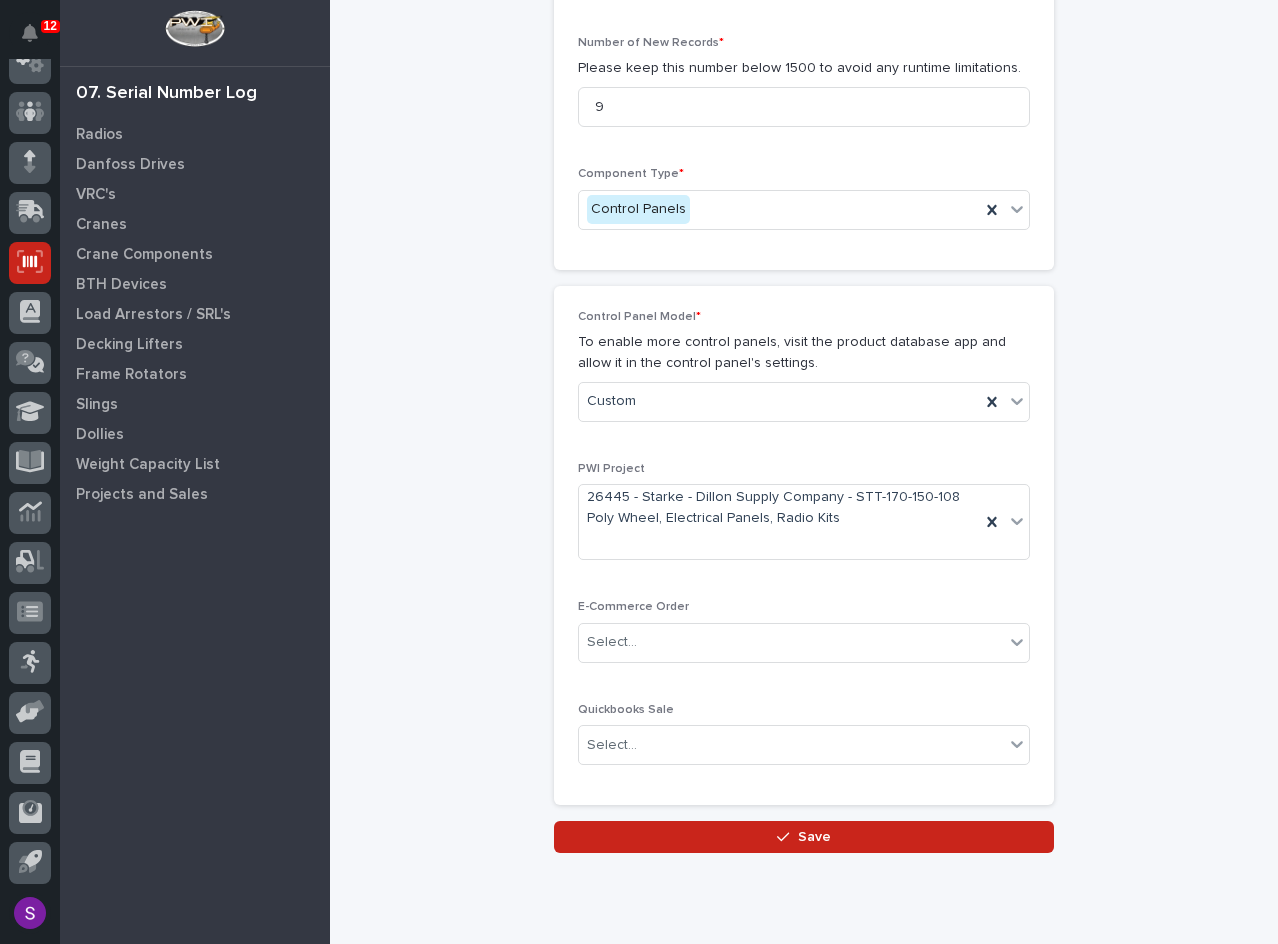 scroll, scrollTop: 271, scrollLeft: 0, axis: vertical 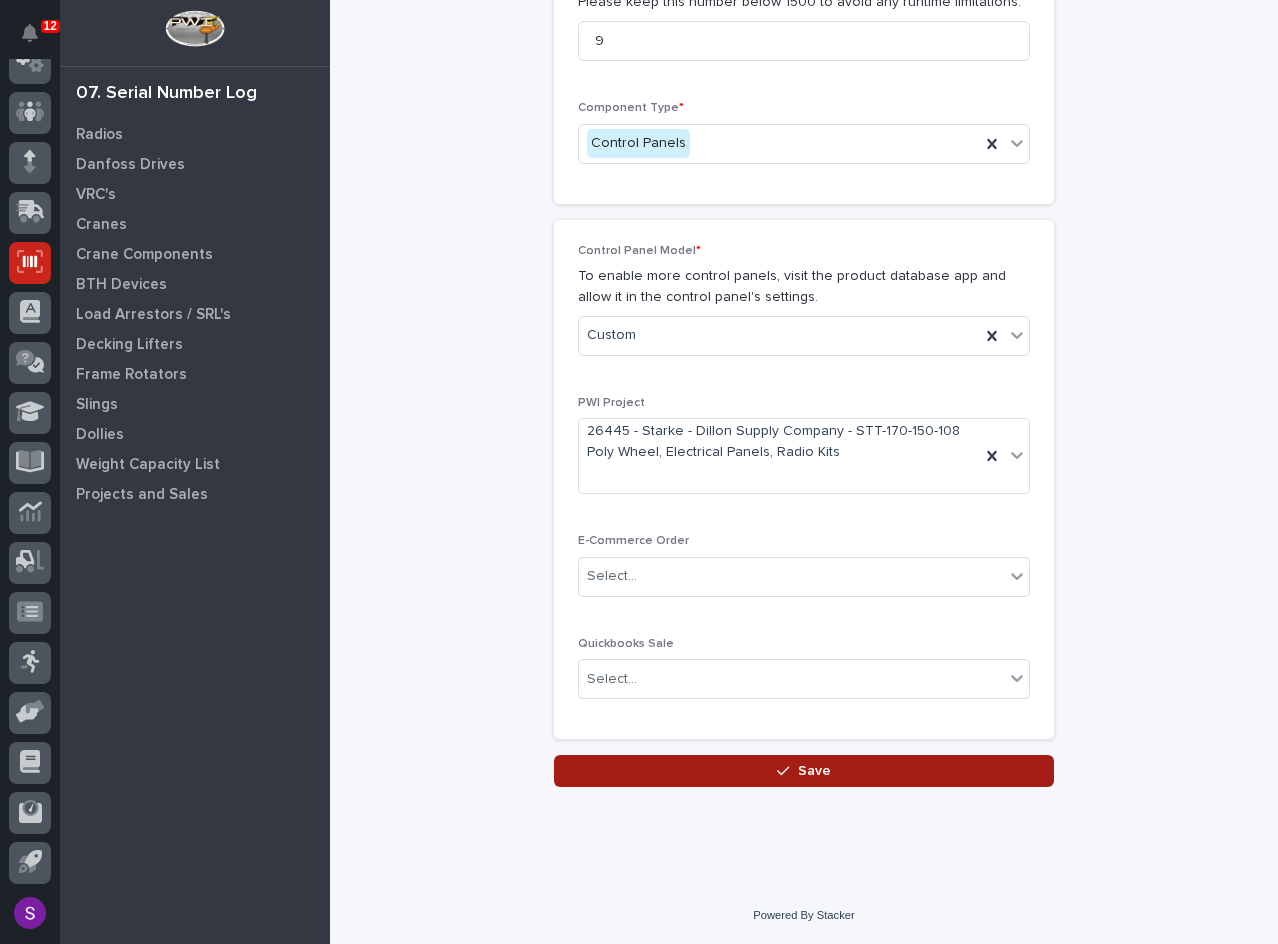 click on "Save" at bounding box center (804, 771) 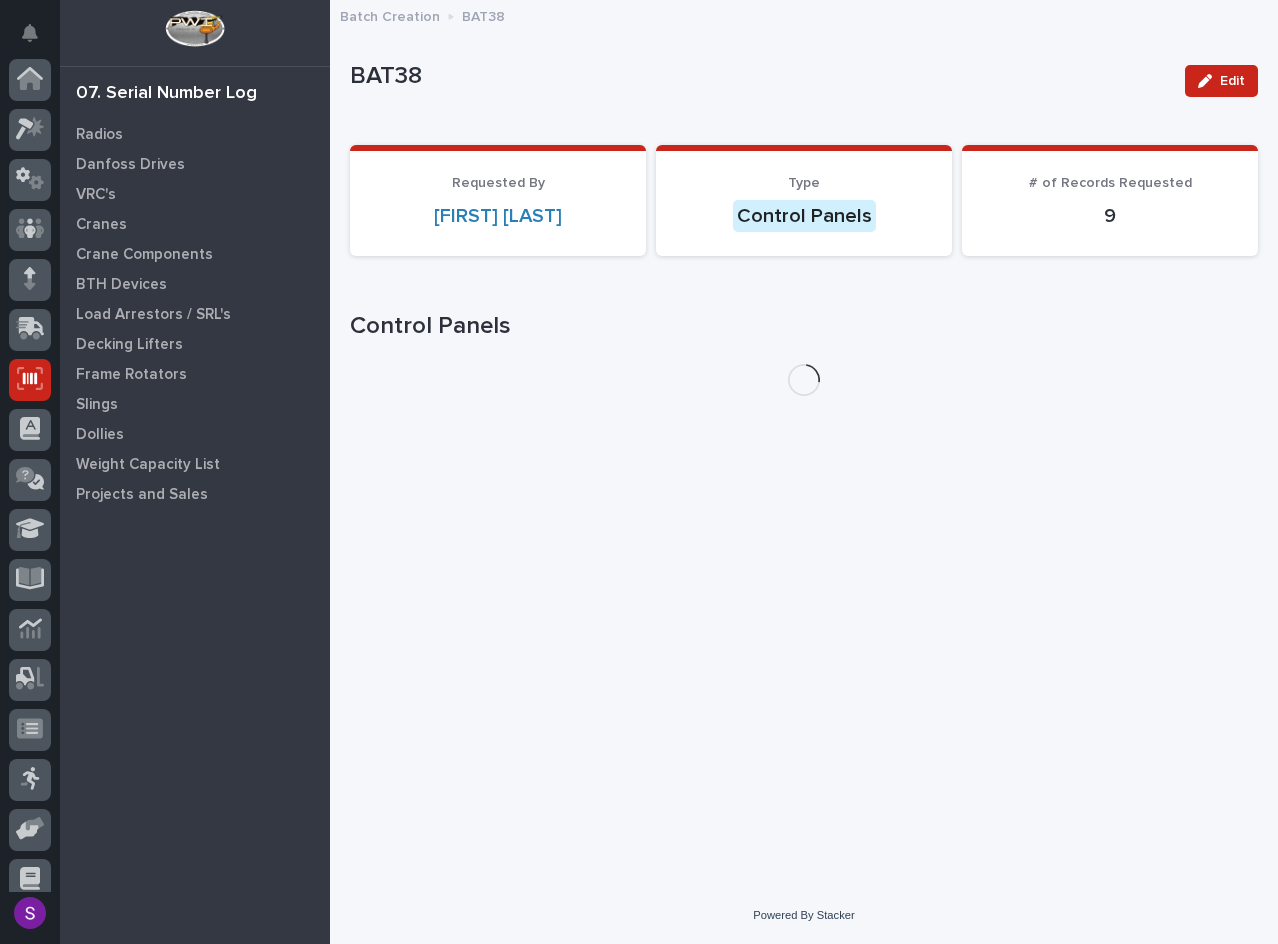 scroll, scrollTop: 117, scrollLeft: 0, axis: vertical 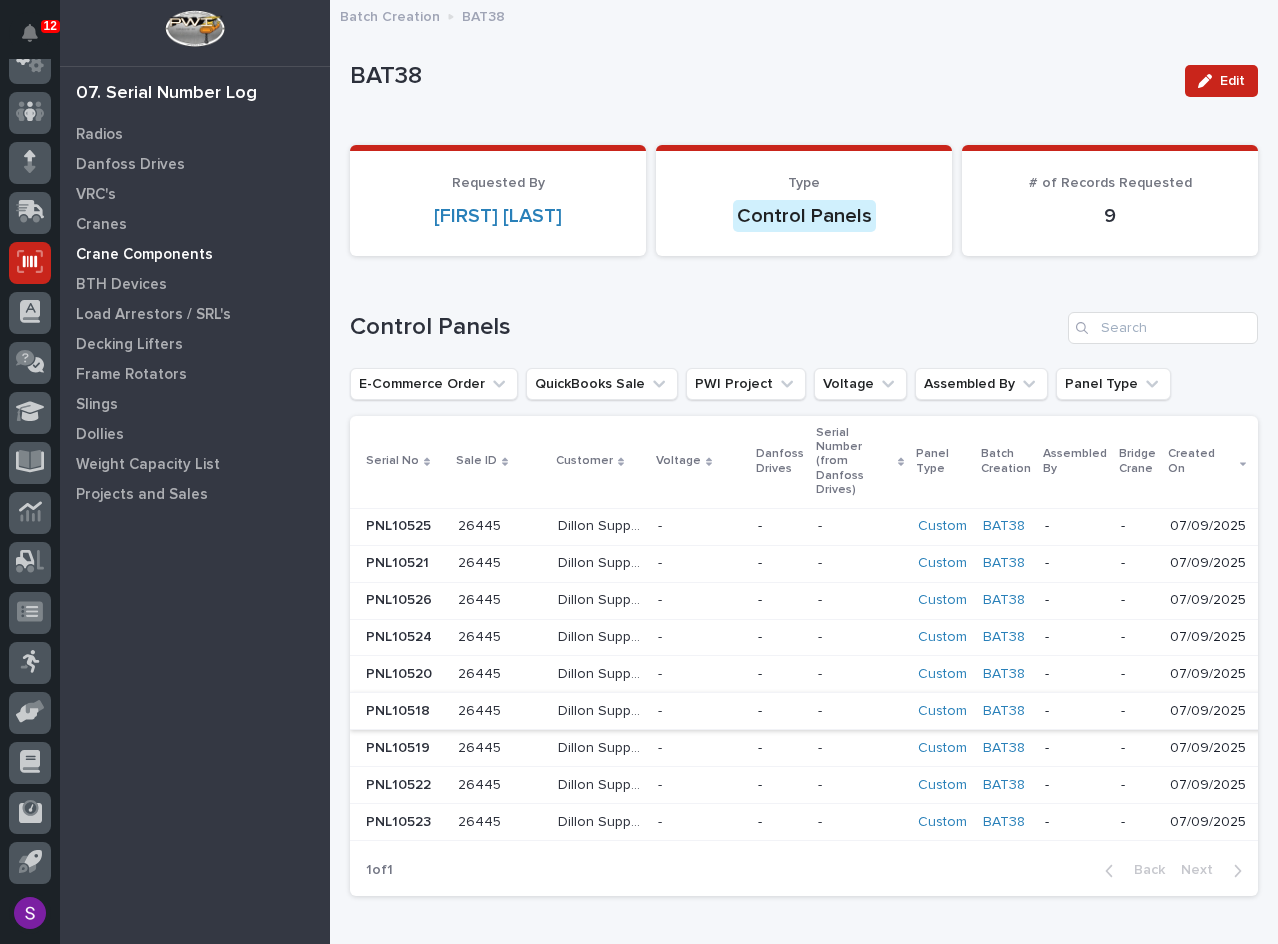 click on "Crane Components" at bounding box center [195, 254] 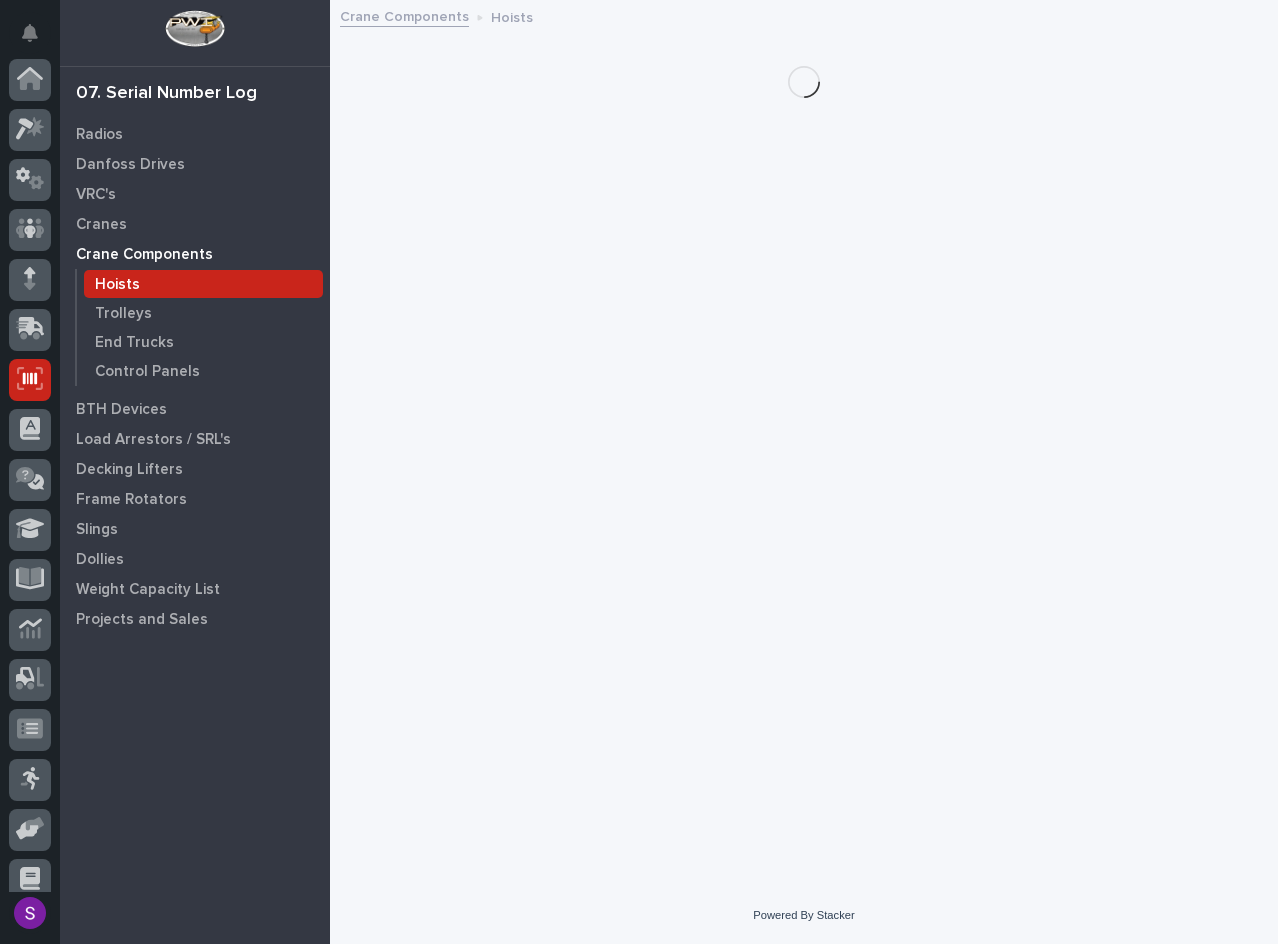 scroll, scrollTop: 117, scrollLeft: 0, axis: vertical 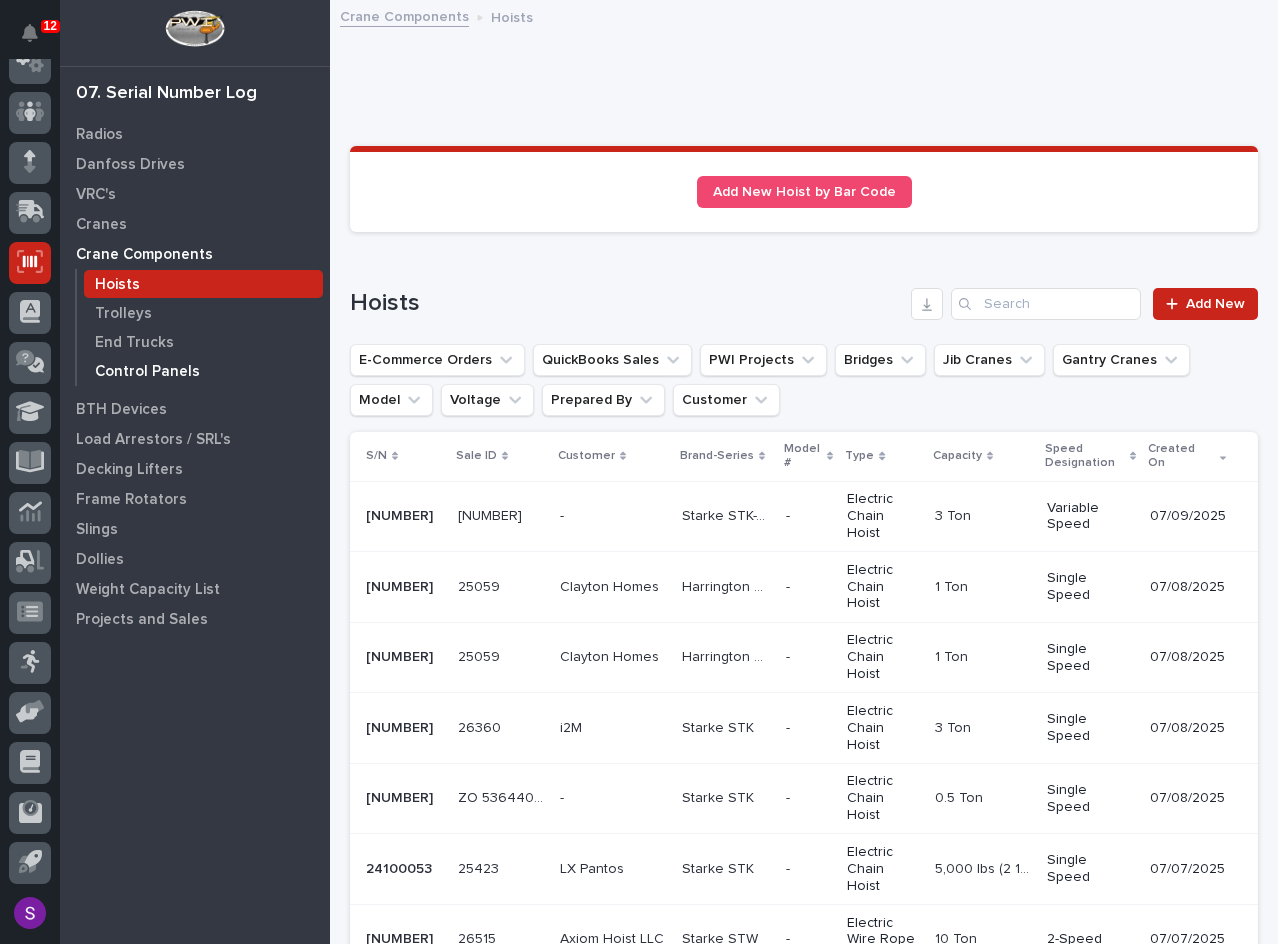 click on "Control Panels" at bounding box center [147, 372] 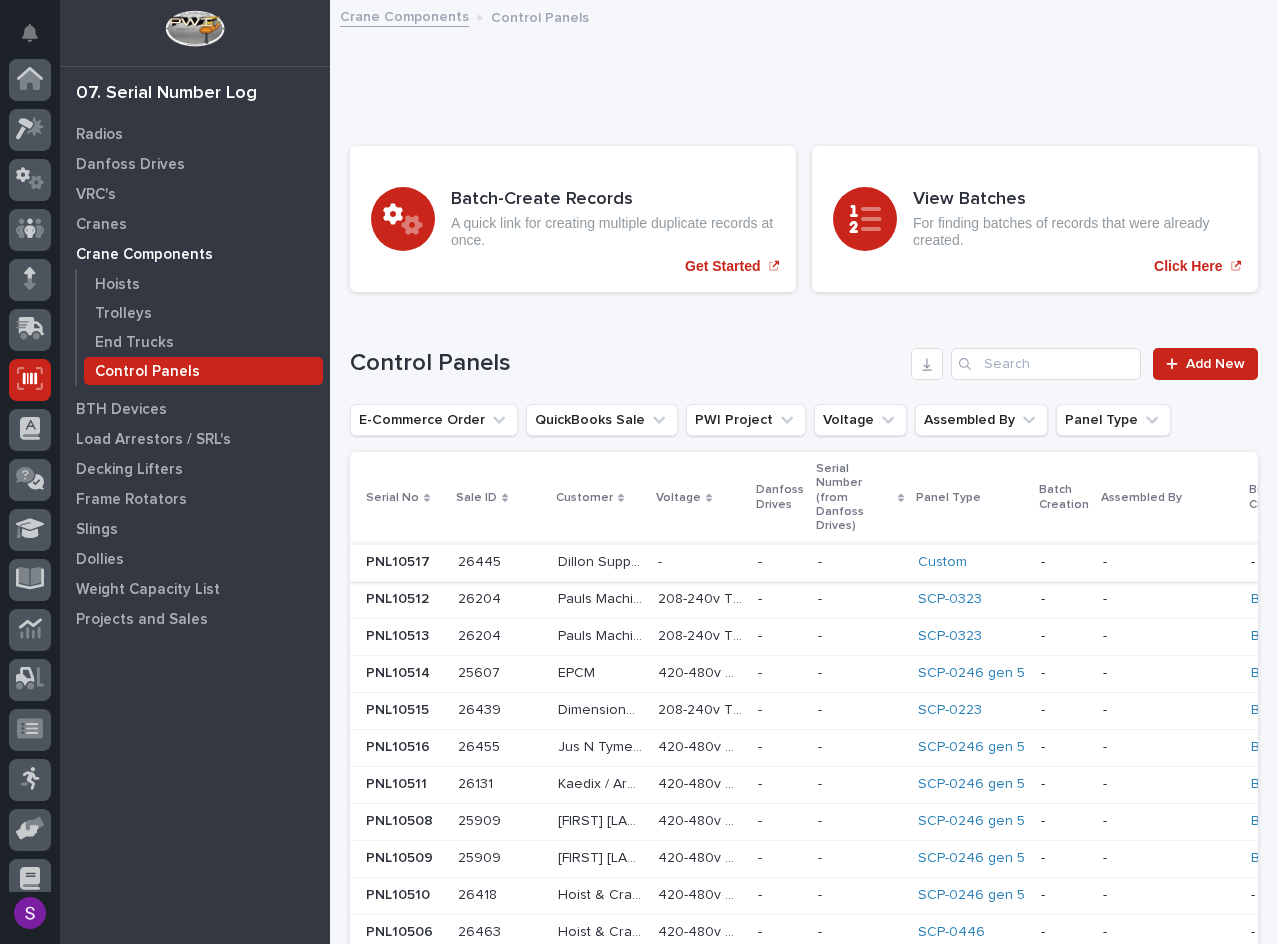 scroll, scrollTop: 117, scrollLeft: 0, axis: vertical 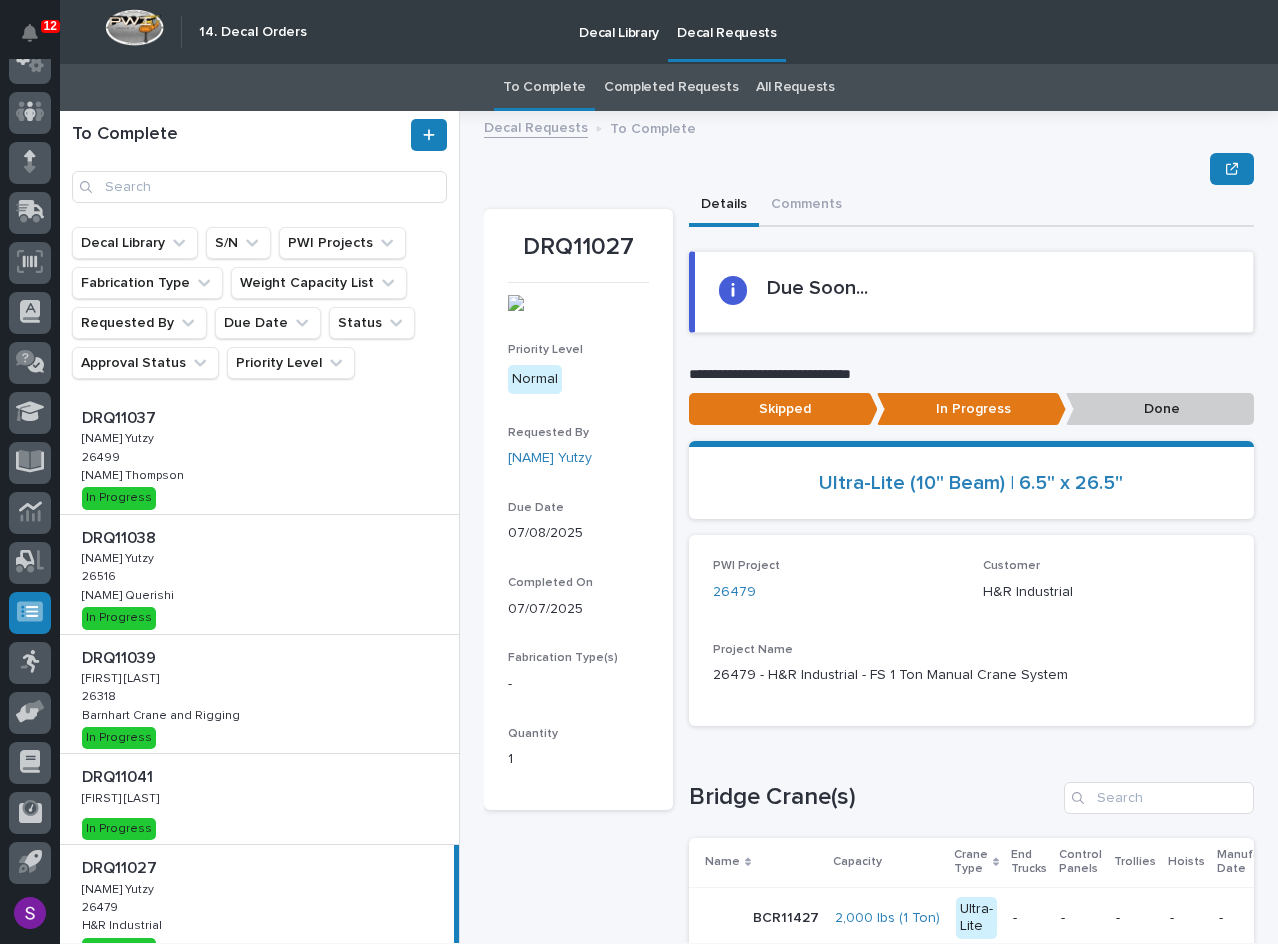 click on "DRQ11037 DRQ11037   Adam Yutzy Adam Yutzy   26499 26499   Richard Thompson Richard Thompson   In Progress" at bounding box center (259, 454) 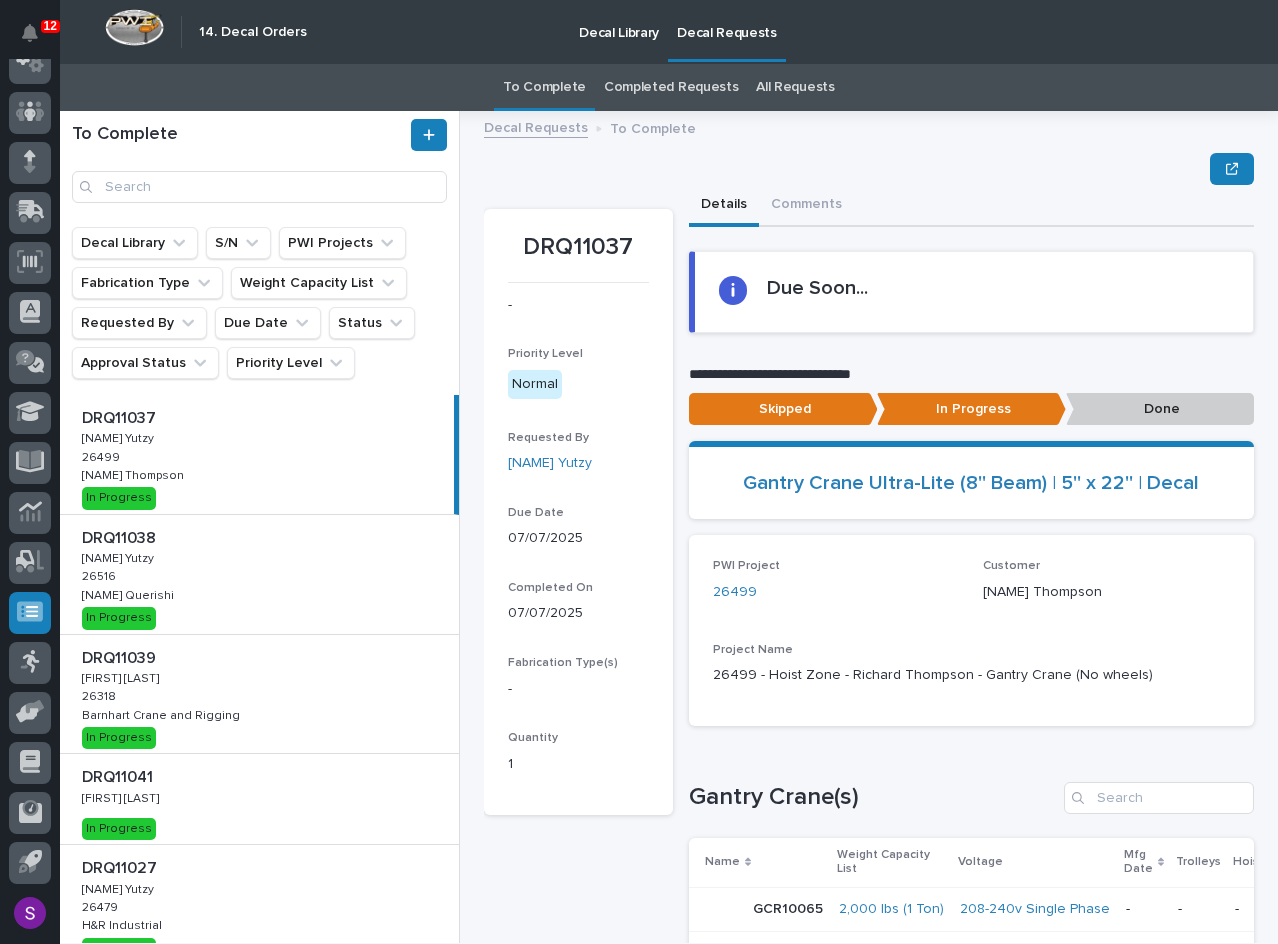 click on "Done" at bounding box center [1160, 409] 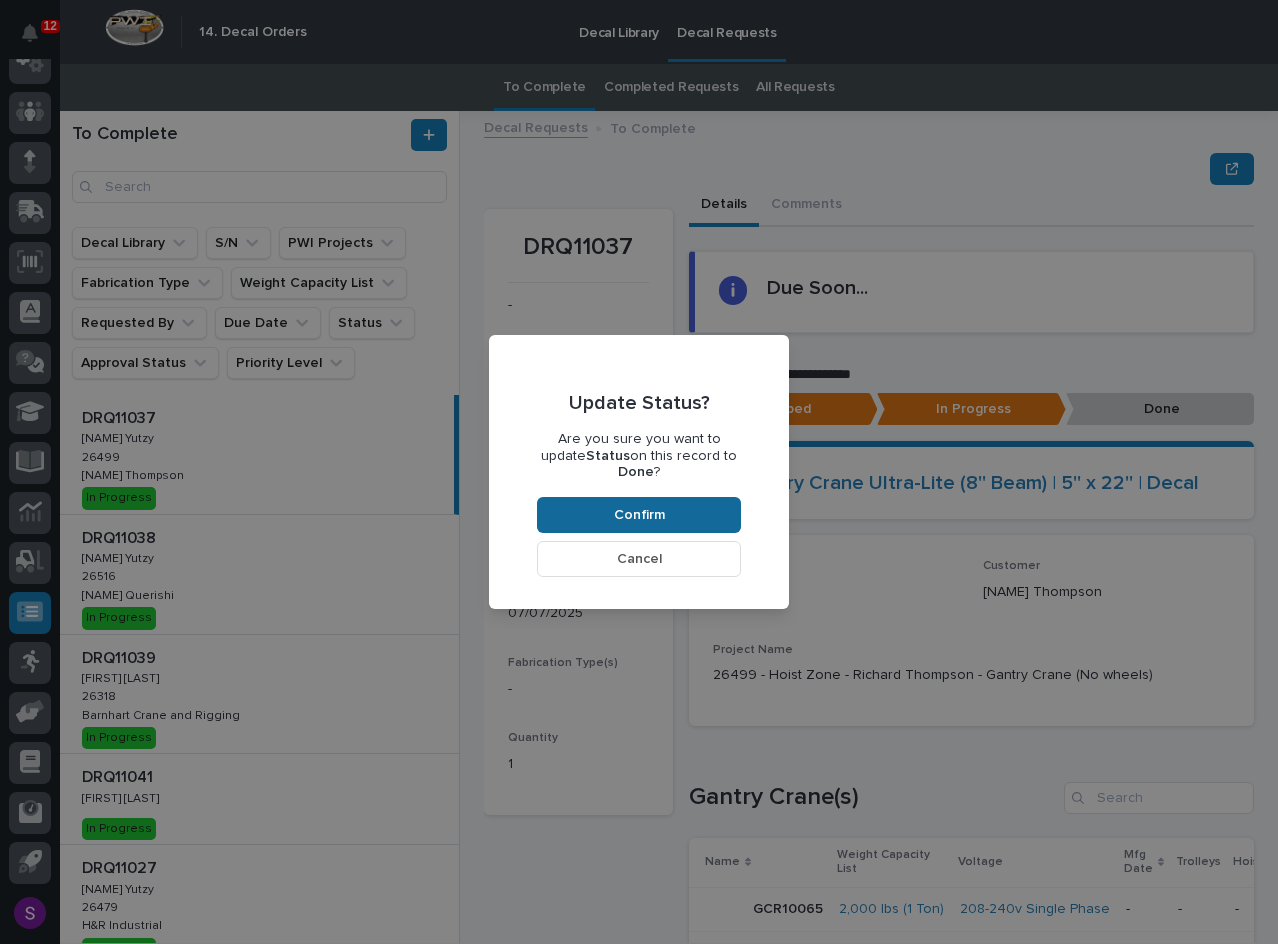 click on "Confirm" at bounding box center (639, 515) 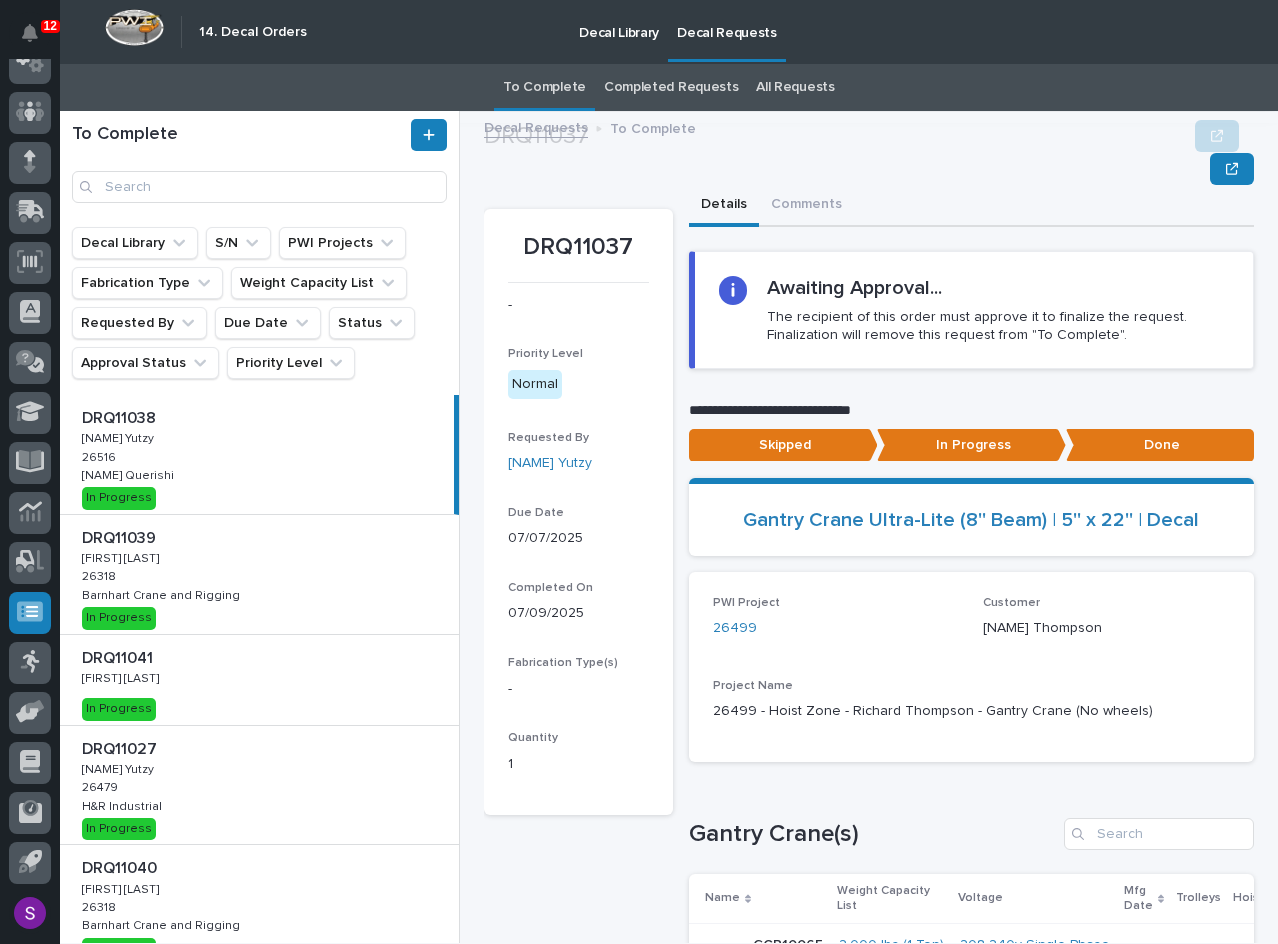 scroll, scrollTop: 120, scrollLeft: 0, axis: vertical 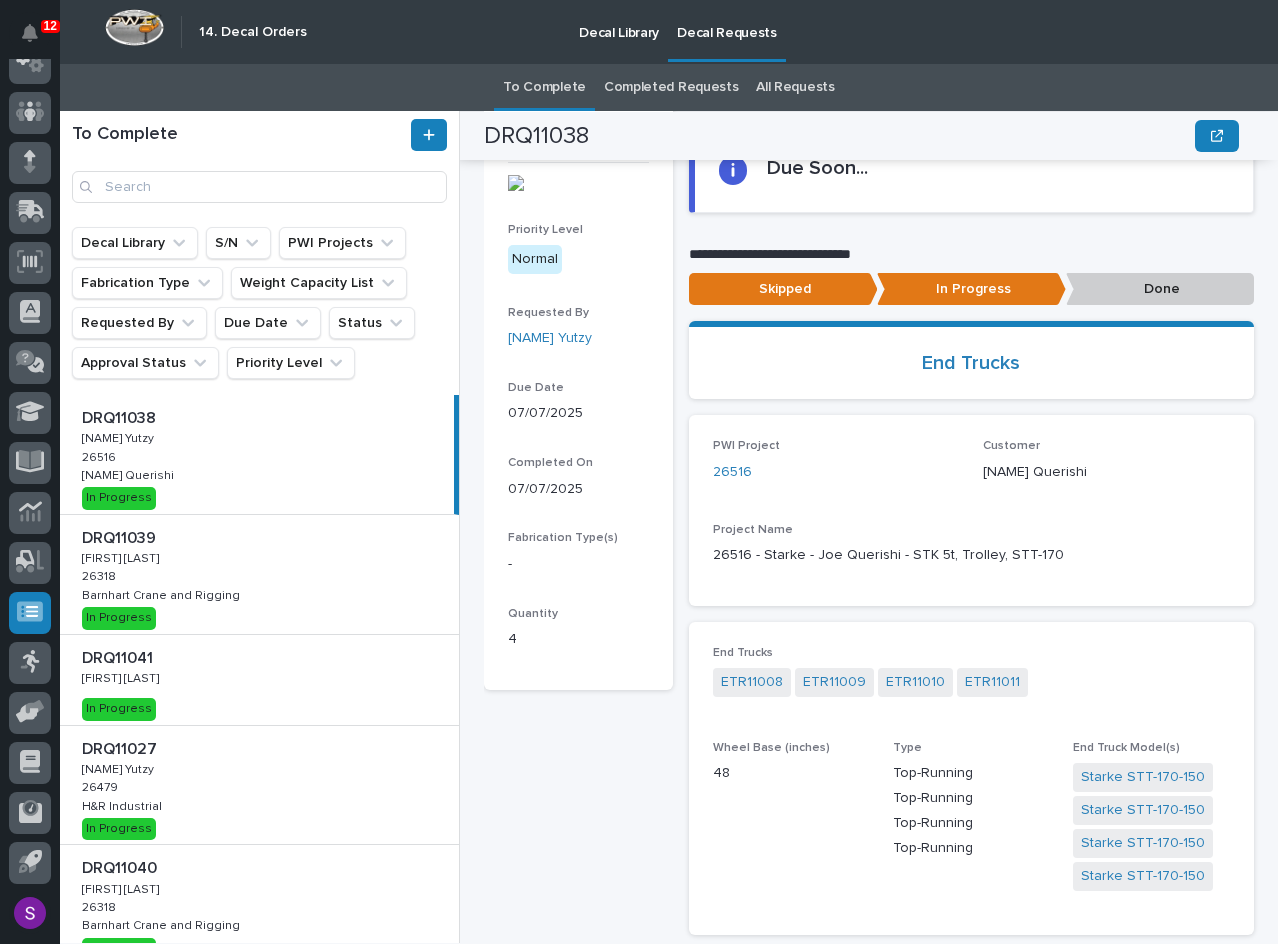 click on "Done" at bounding box center [1160, 289] 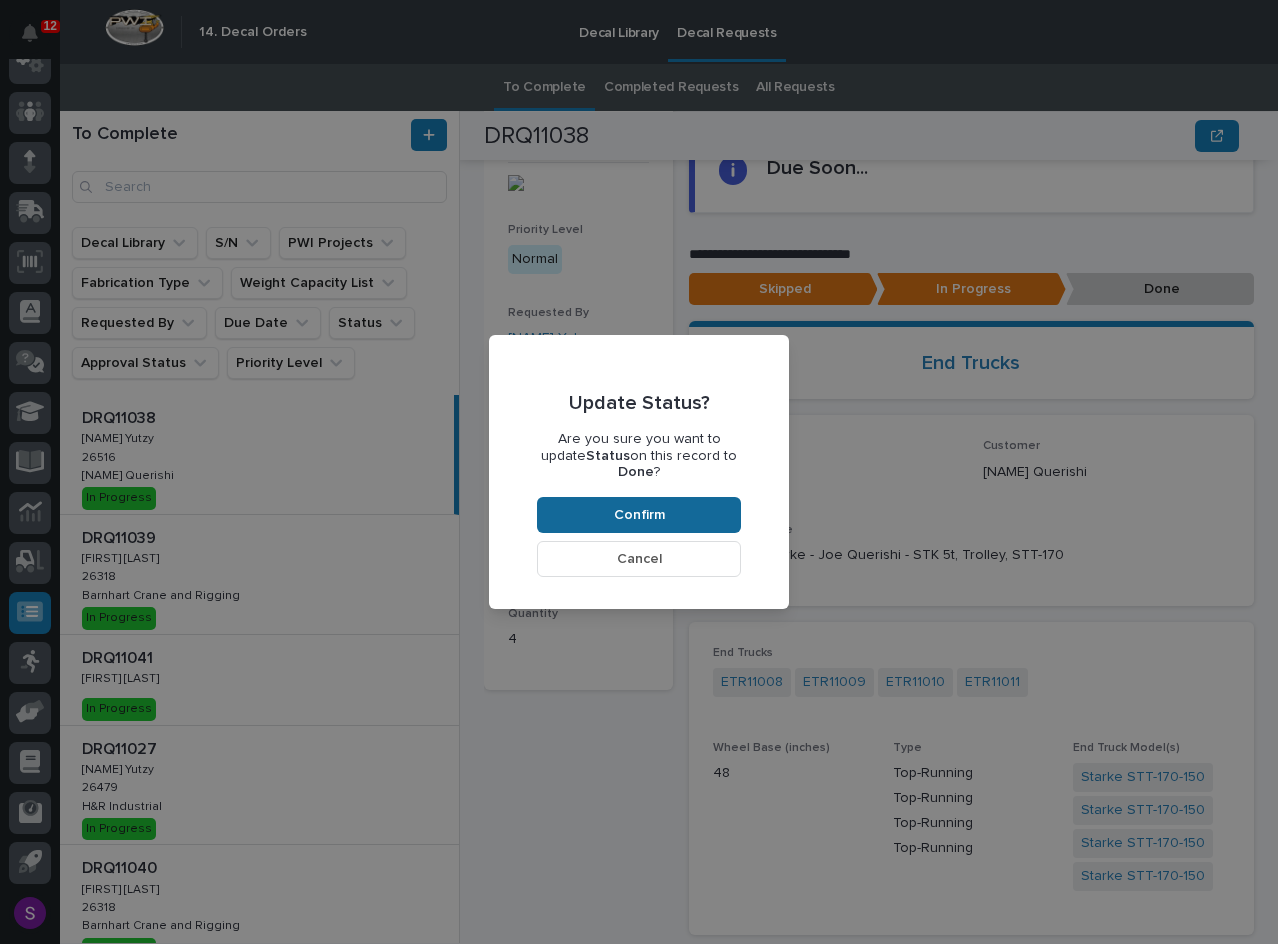 click on "Confirm" at bounding box center [639, 515] 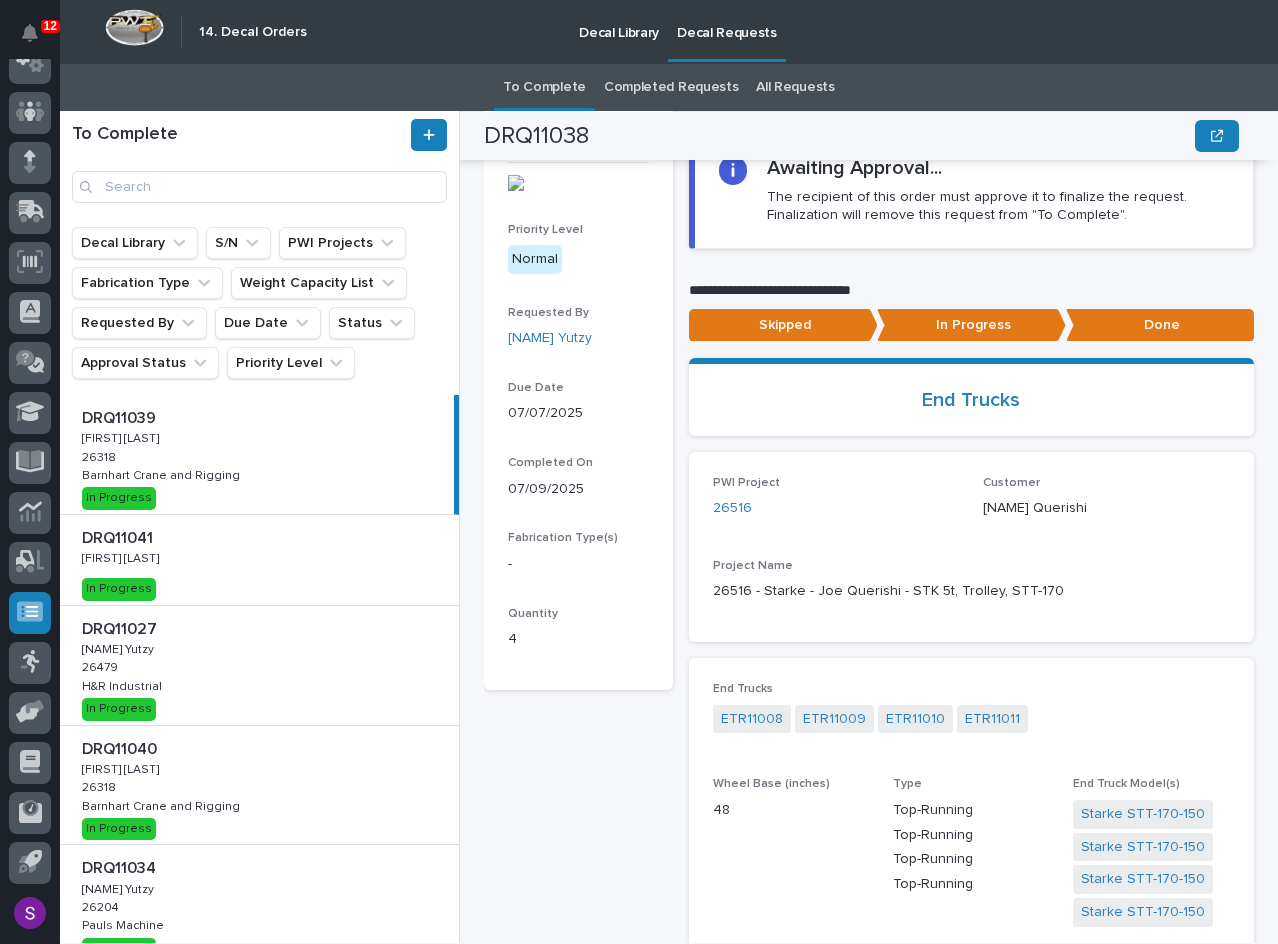 click on "DRQ11039 DRQ11039   Ken Overmyer Ken Overmyer   26318 26318   Barnhart Crane and Rigging Barnhart Crane and Rigging   In Progress" at bounding box center (257, 454) 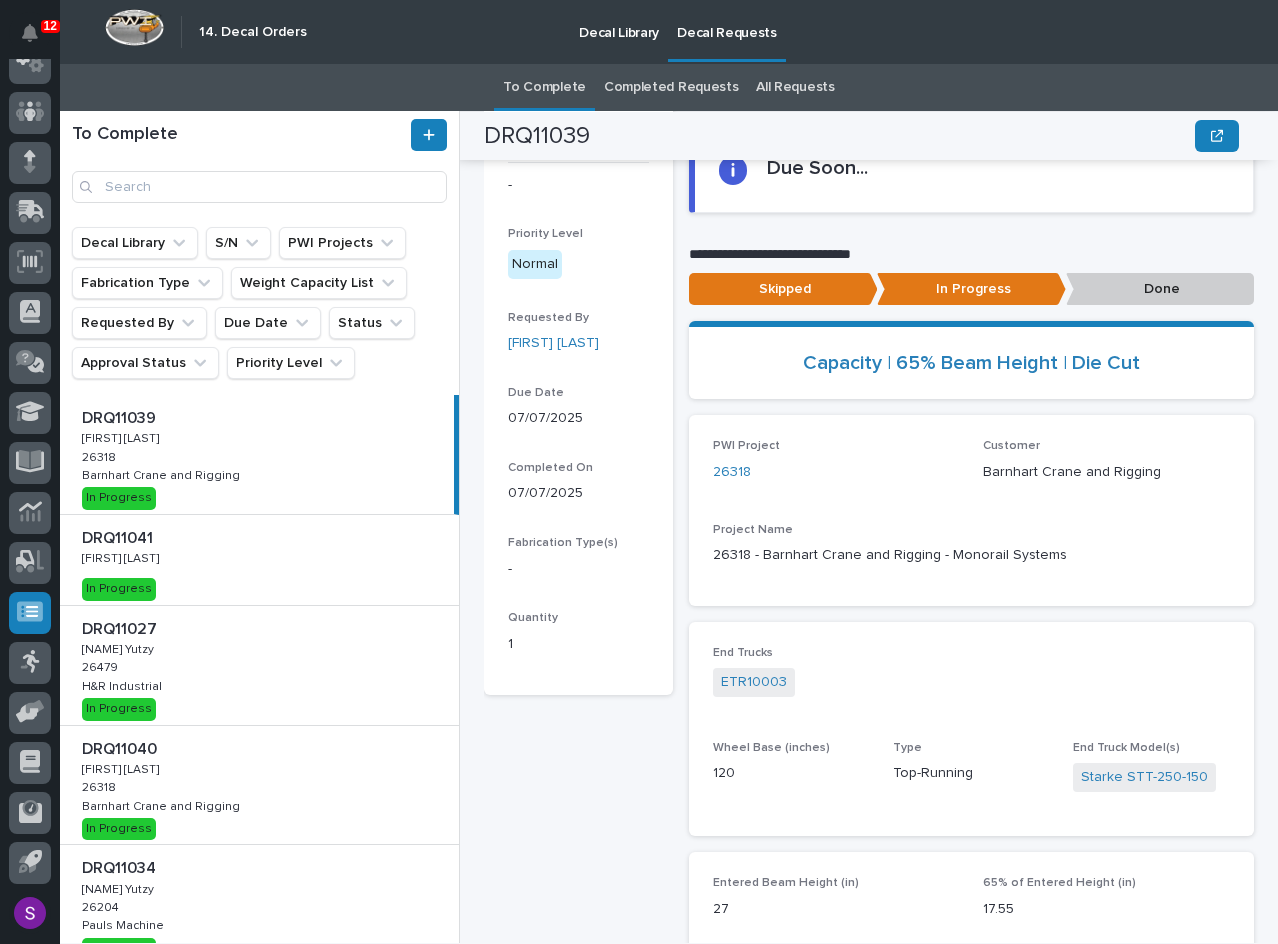 click on "Done" at bounding box center [1160, 289] 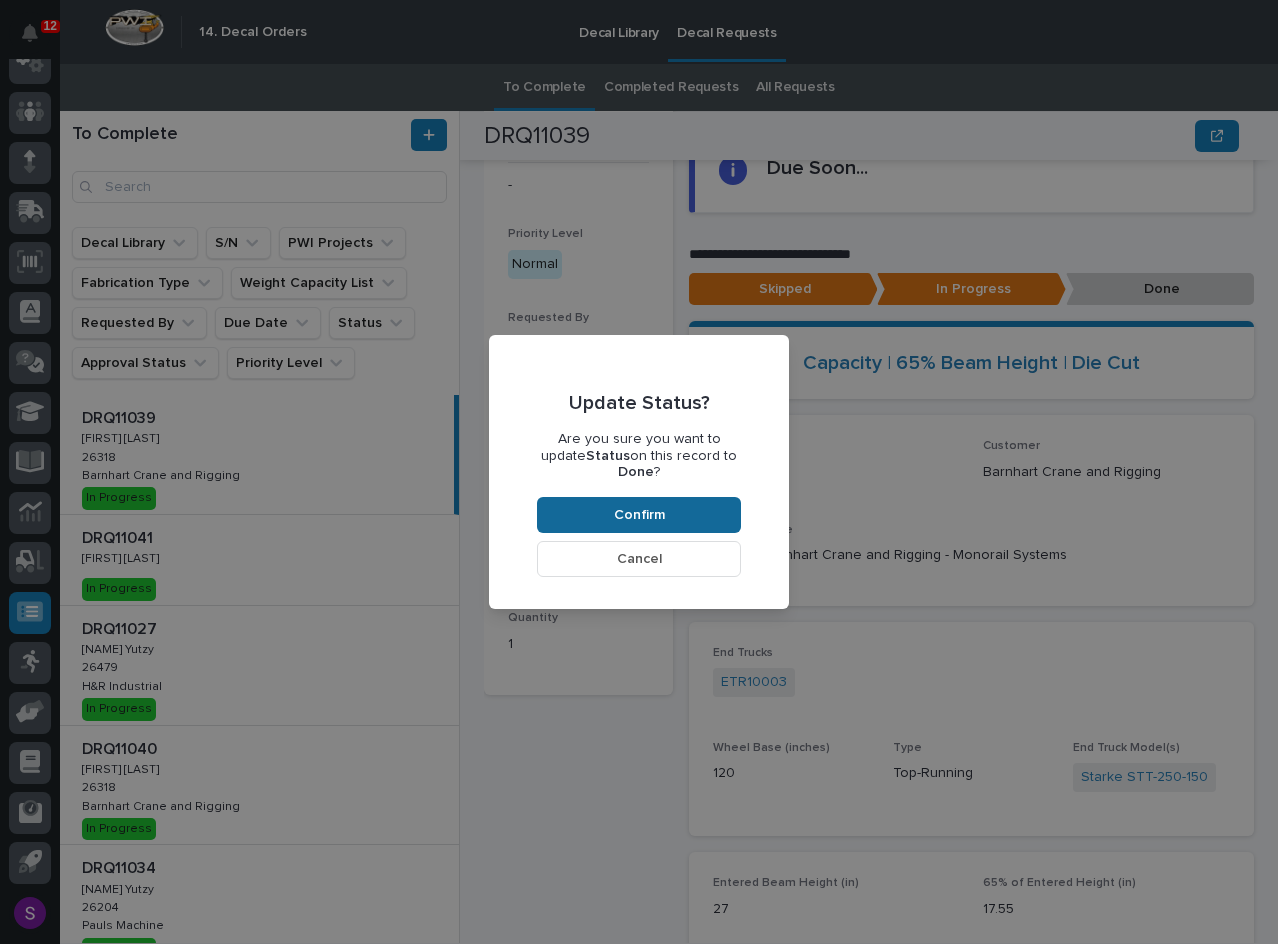 click on "Confirm" at bounding box center [639, 515] 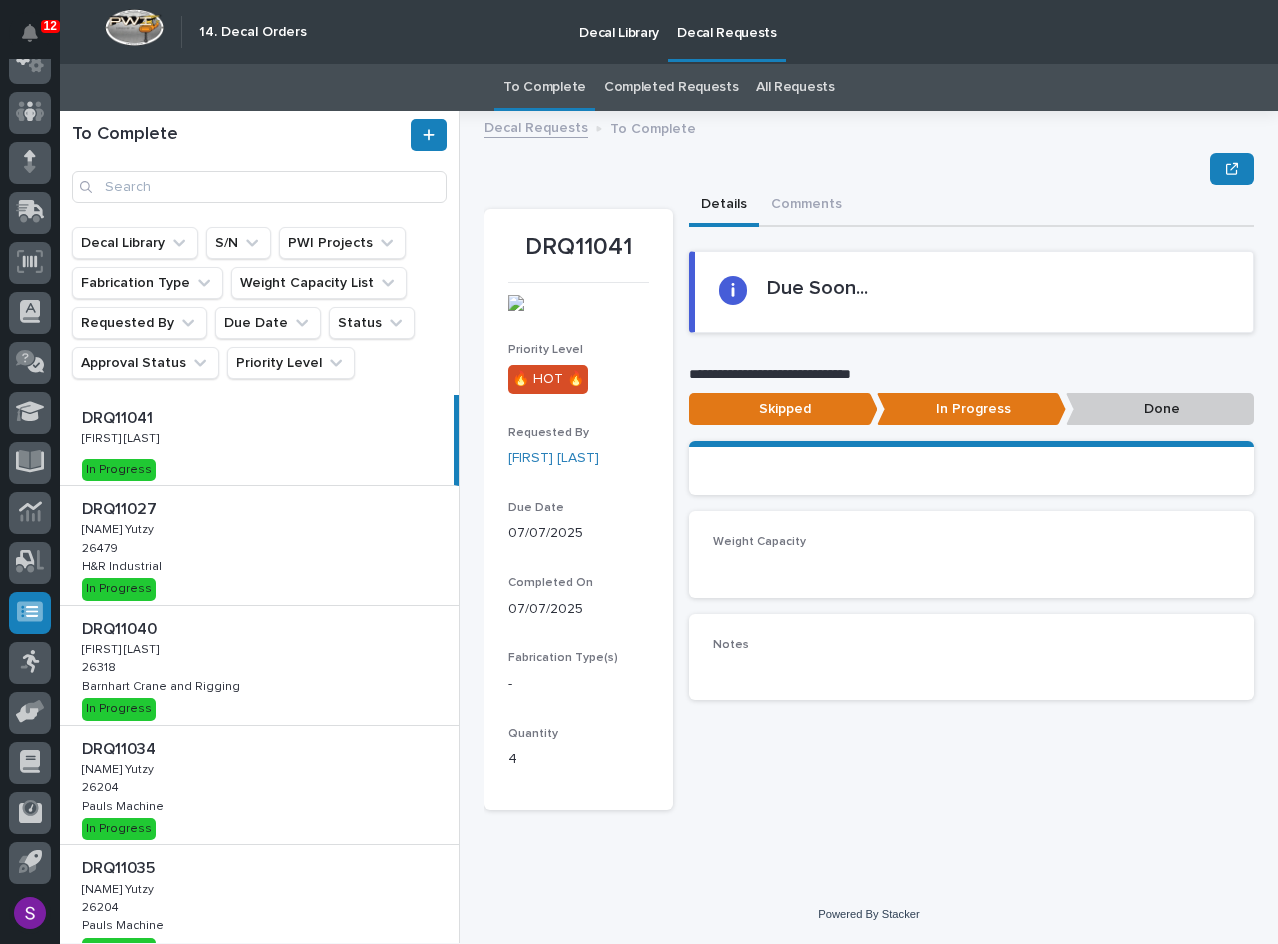scroll, scrollTop: 0, scrollLeft: 0, axis: both 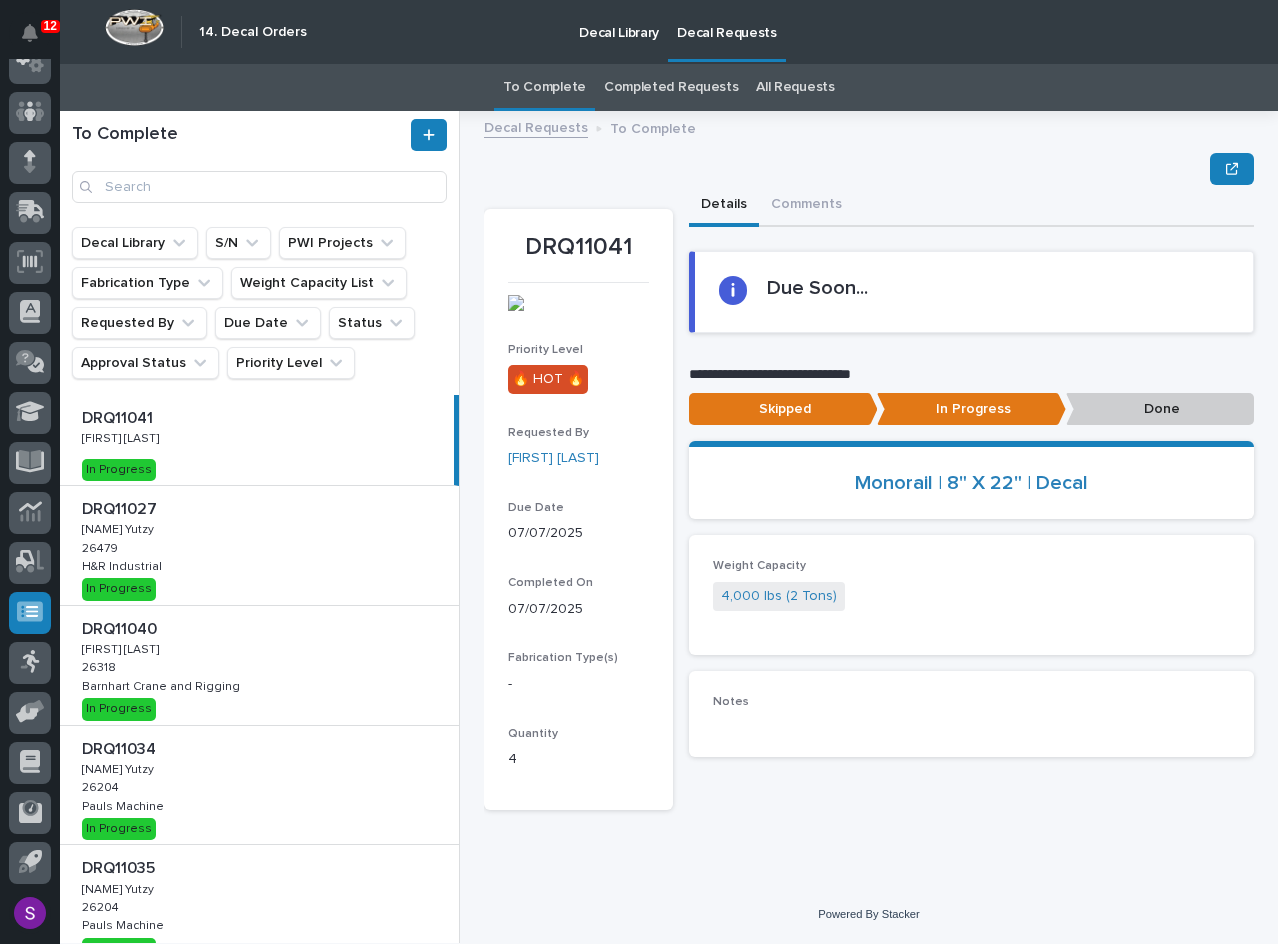click on "DRQ11041 DRQ11041   Ken Overmyer Ken Overmyer   In Progress" at bounding box center [257, 440] 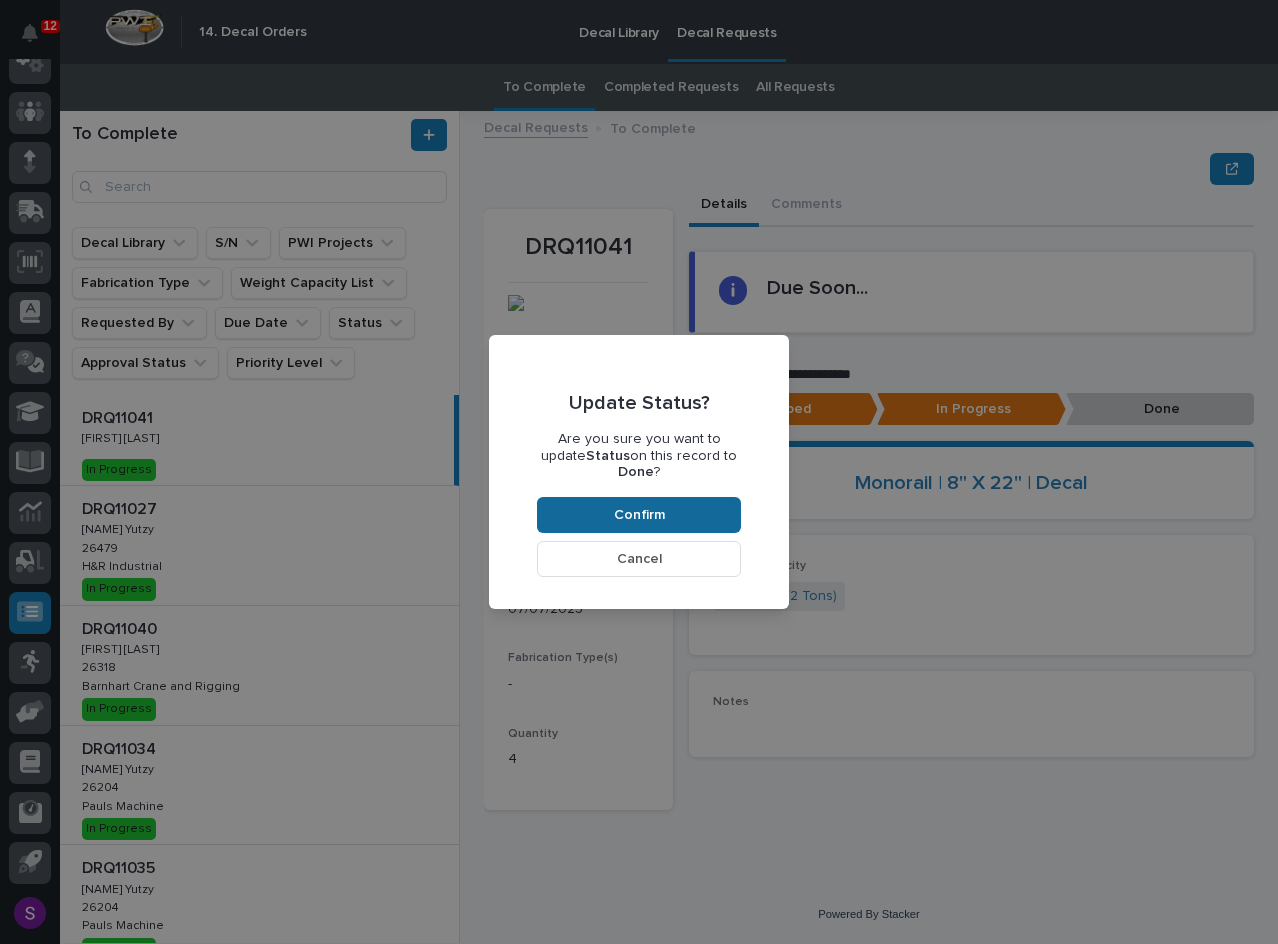 click on "Confirm" at bounding box center (639, 515) 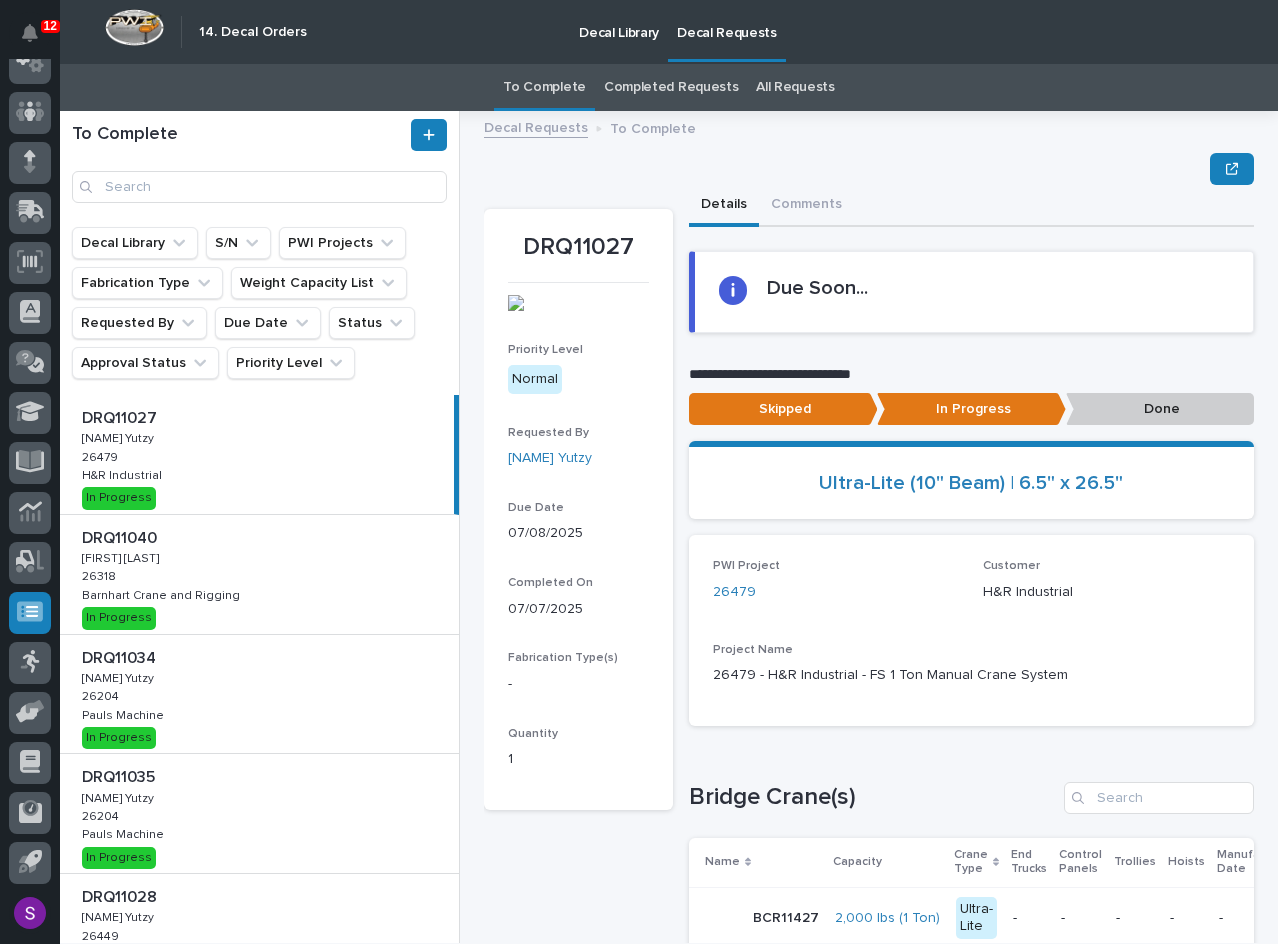 click on "DRQ11027 DRQ11027   Adam Yutzy Adam Yutzy   26479 26479   H&R Industrial H&R Industrial   In Progress" at bounding box center (257, 454) 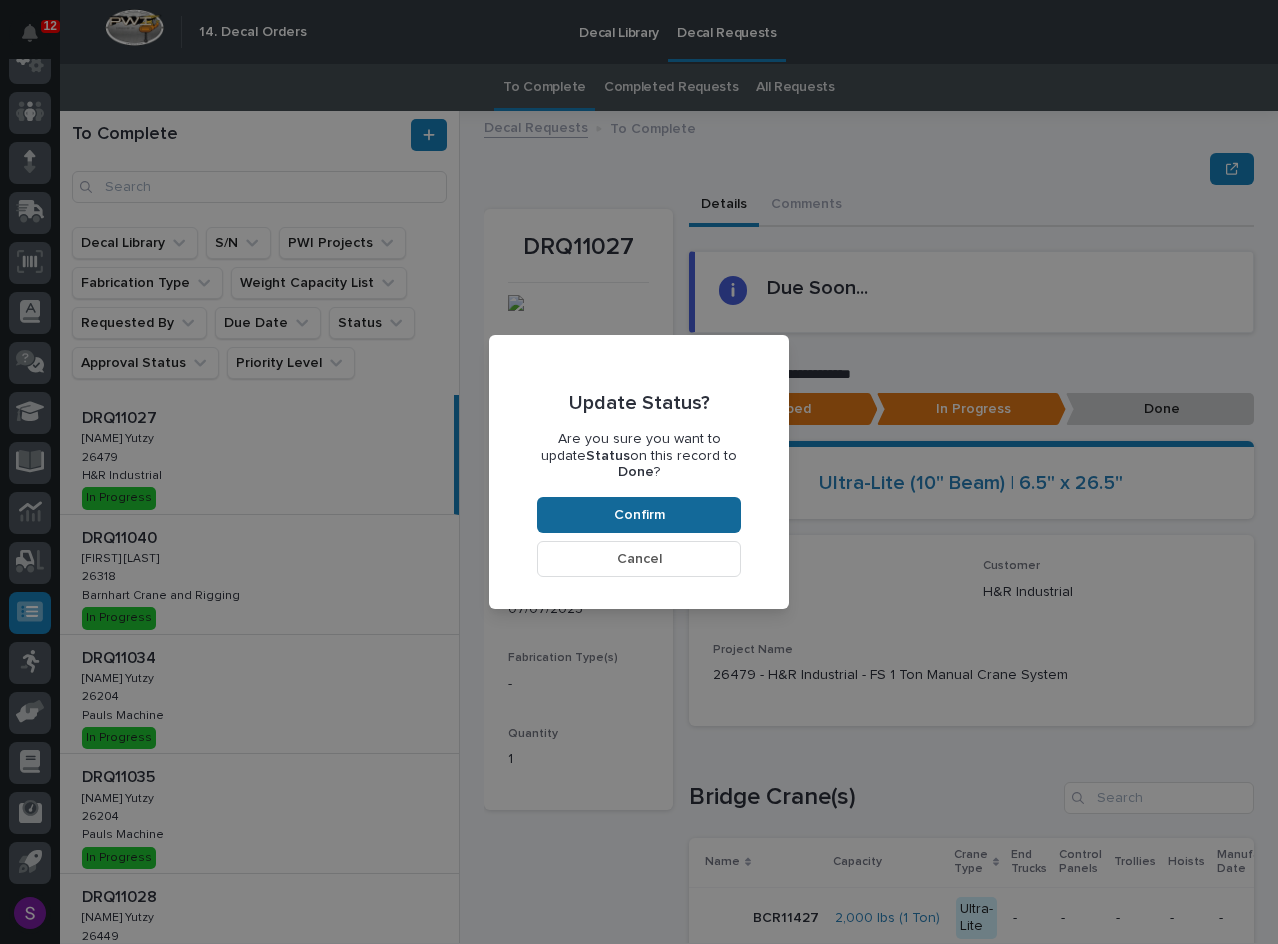 click on "Confirm" at bounding box center (639, 515) 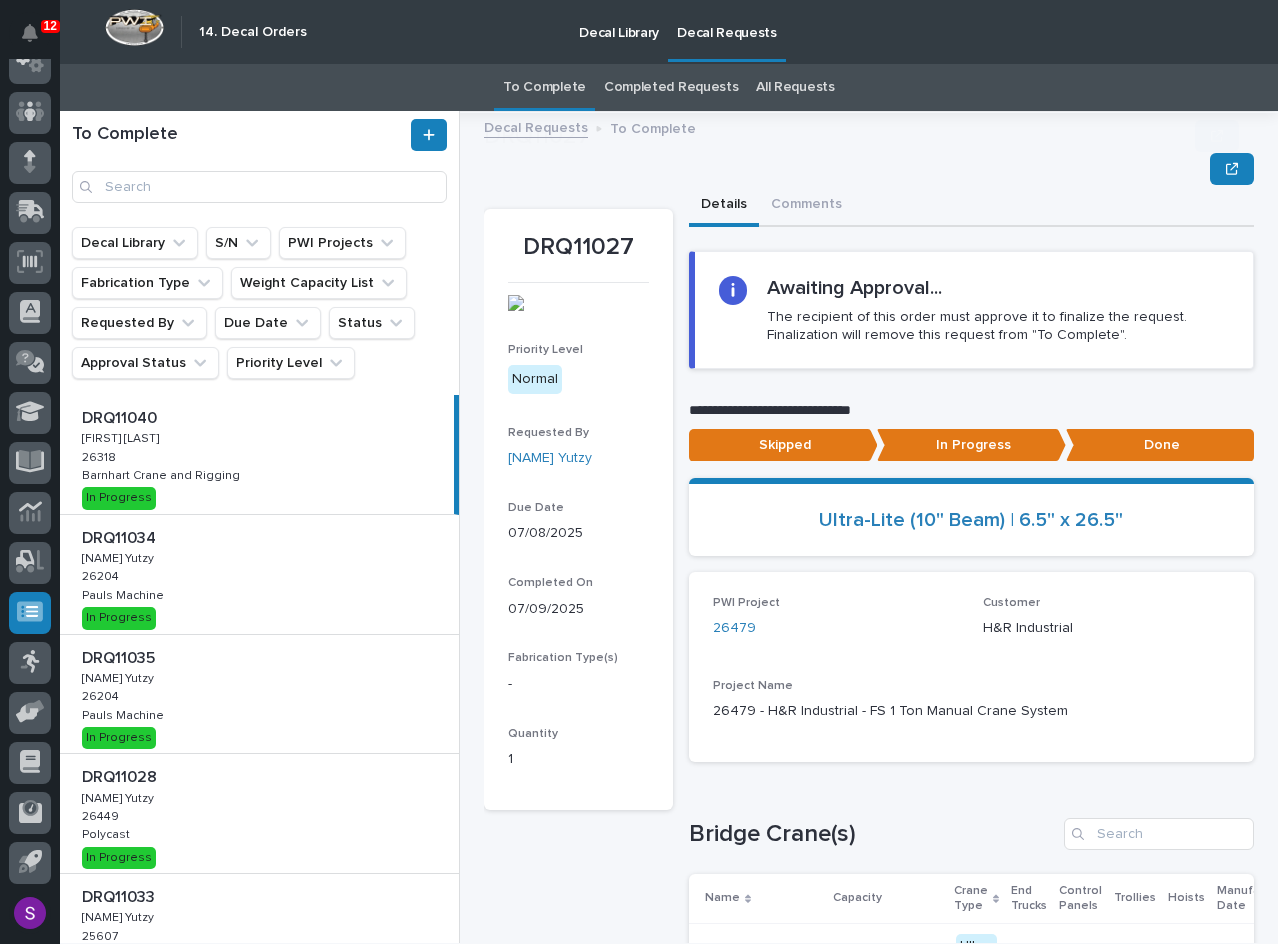 scroll, scrollTop: 120, scrollLeft: 0, axis: vertical 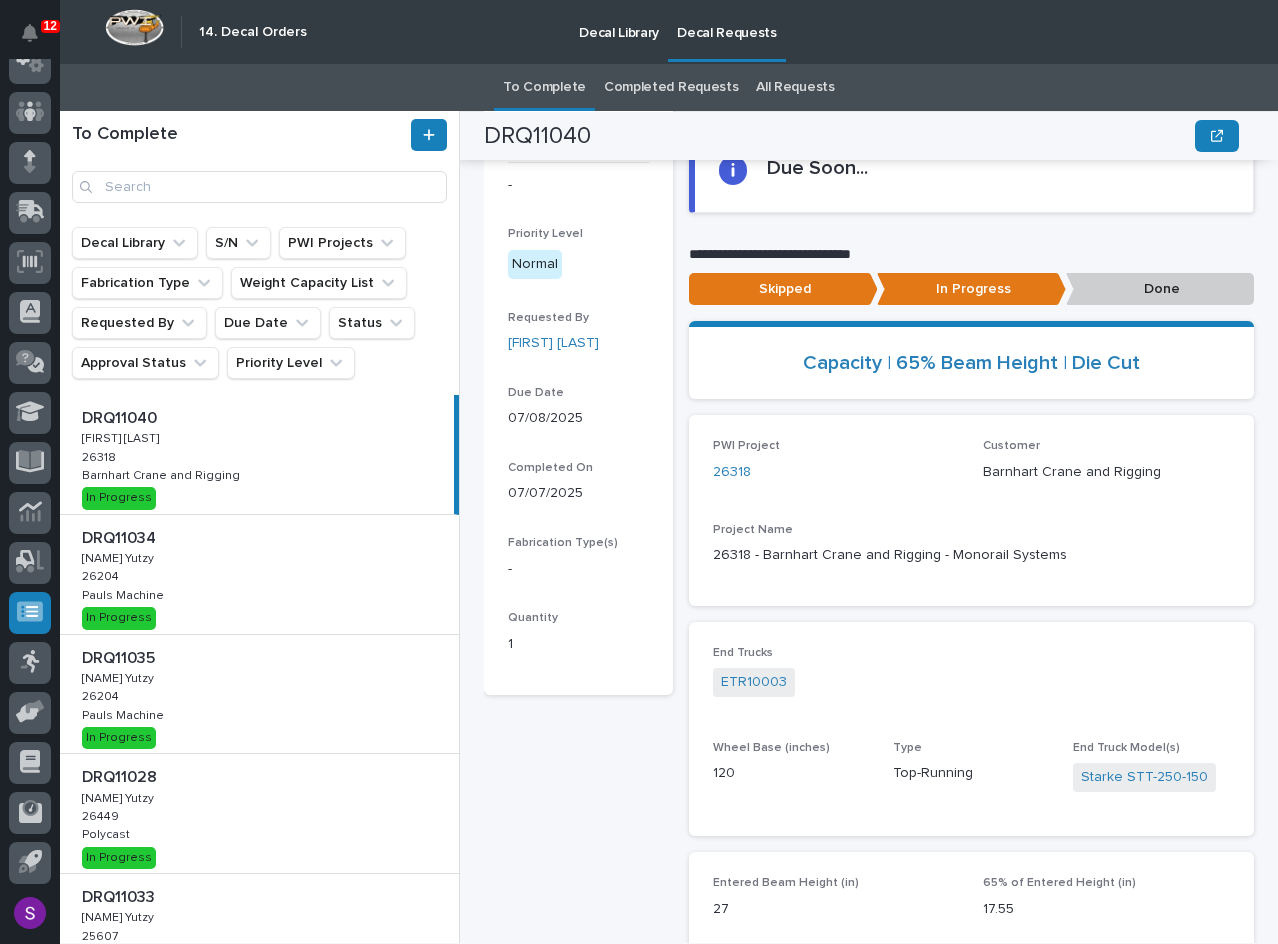 click on "DRQ11040 DRQ11040   Ken Overmyer Ken Overmyer   26318 26318   Barnhart Crane and Rigging Barnhart Crane and Rigging   In Progress" at bounding box center [257, 454] 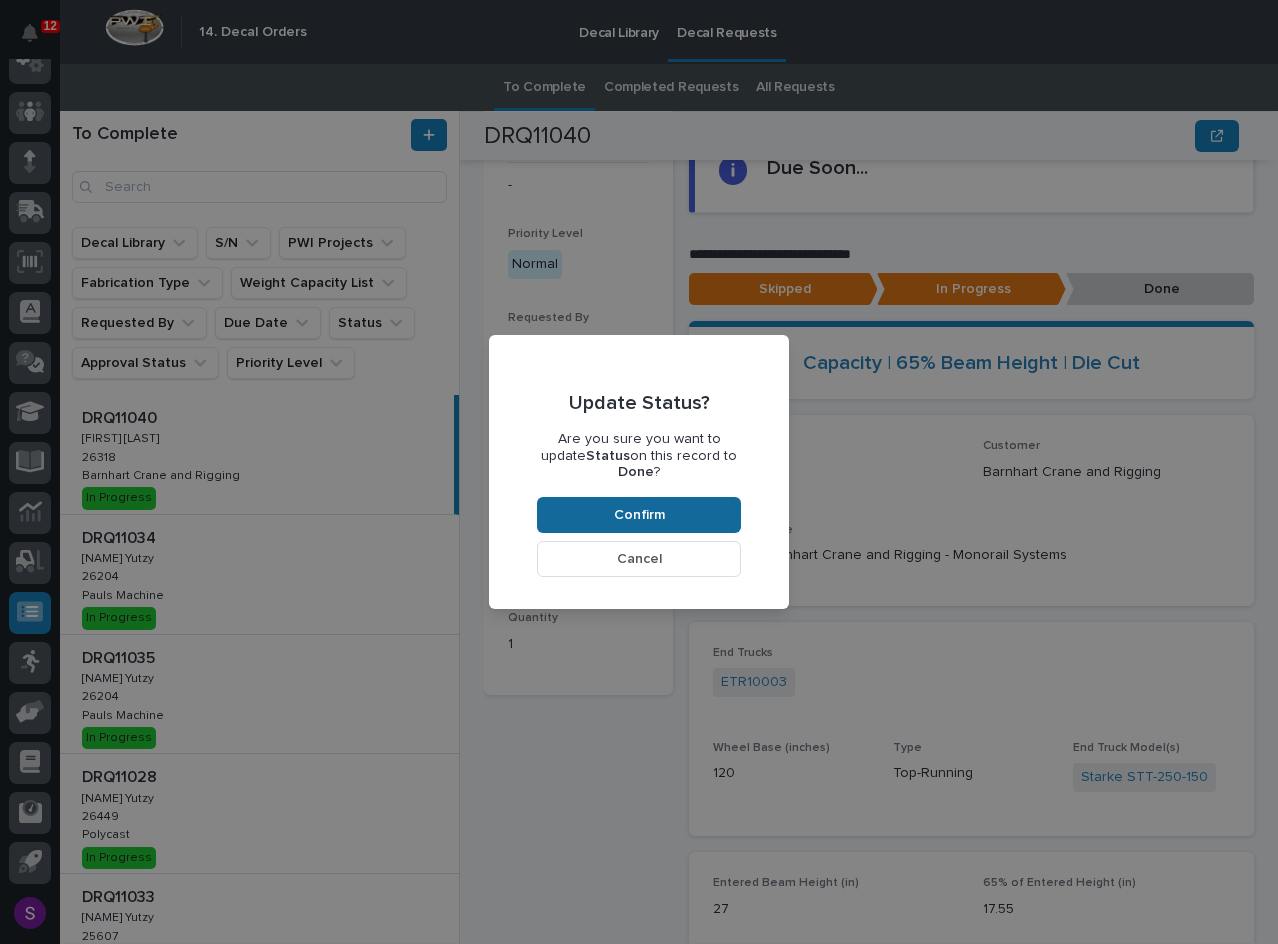 click on "Confirm" at bounding box center (639, 515) 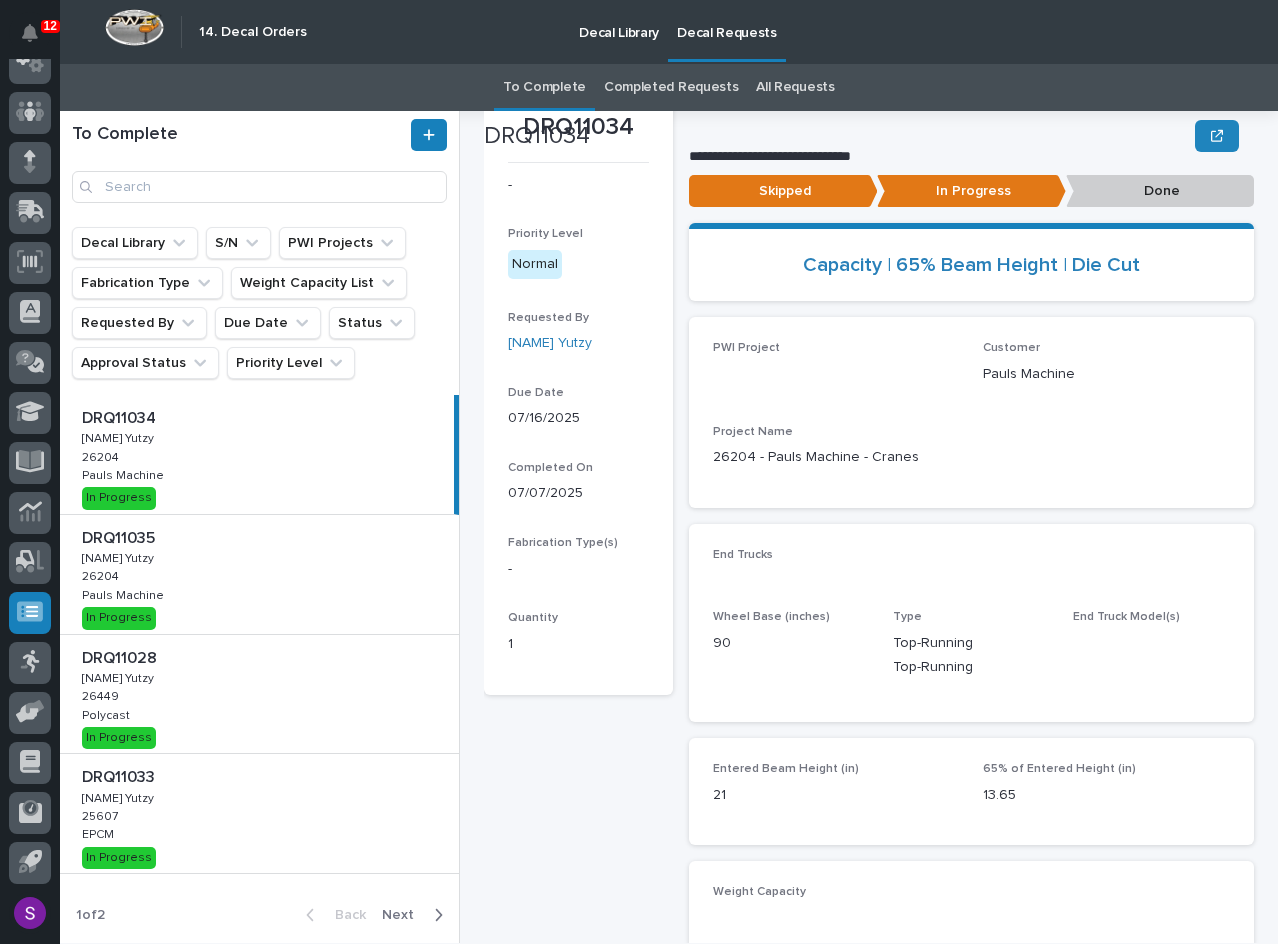 click on "DRQ11034 DRQ11034   Adam Yutzy Adam Yutzy   26204 26204   Pauls Machine Pauls Machine   In Progress" at bounding box center (257, 454) 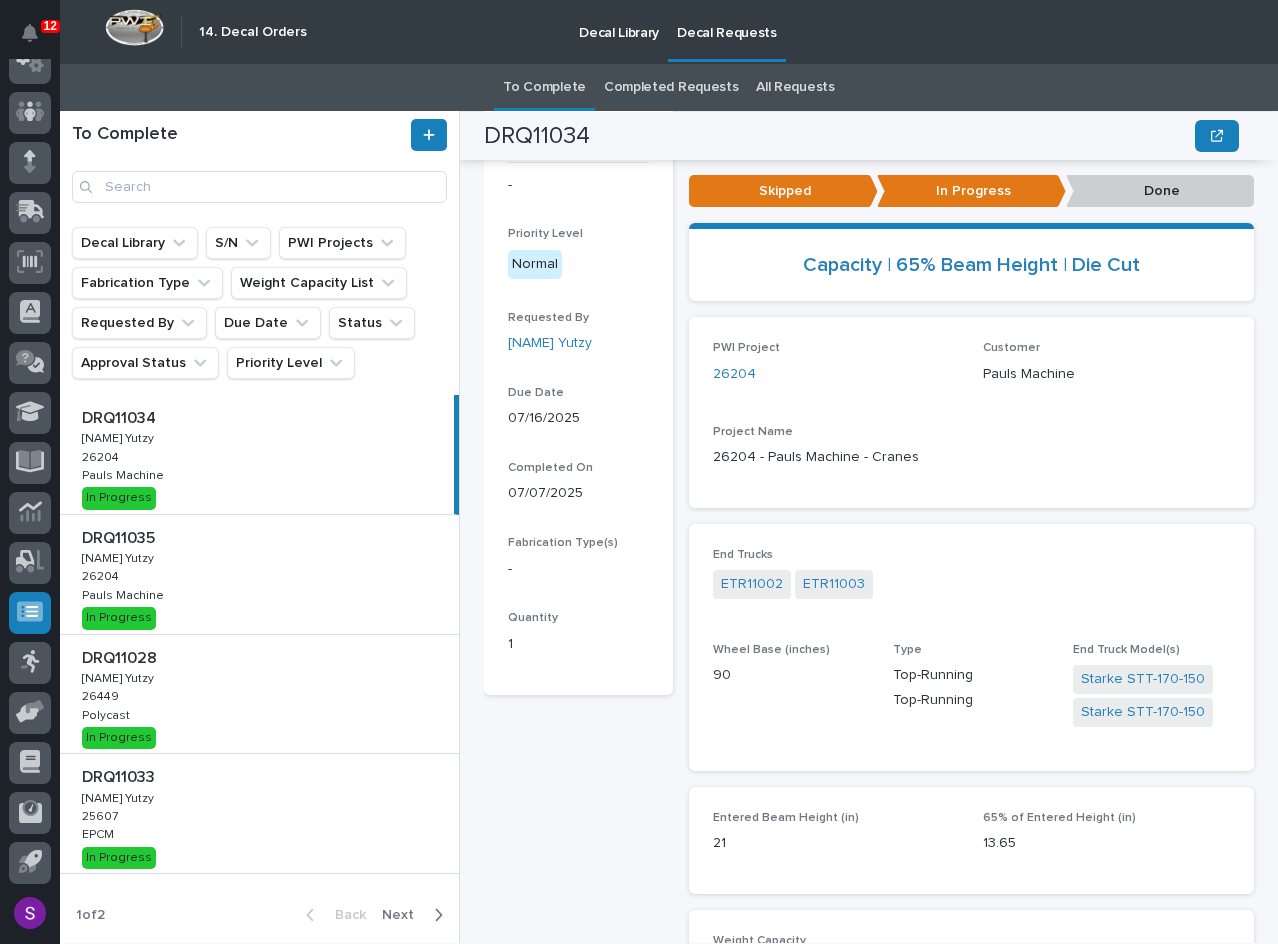 click on "Done" at bounding box center [1160, 191] 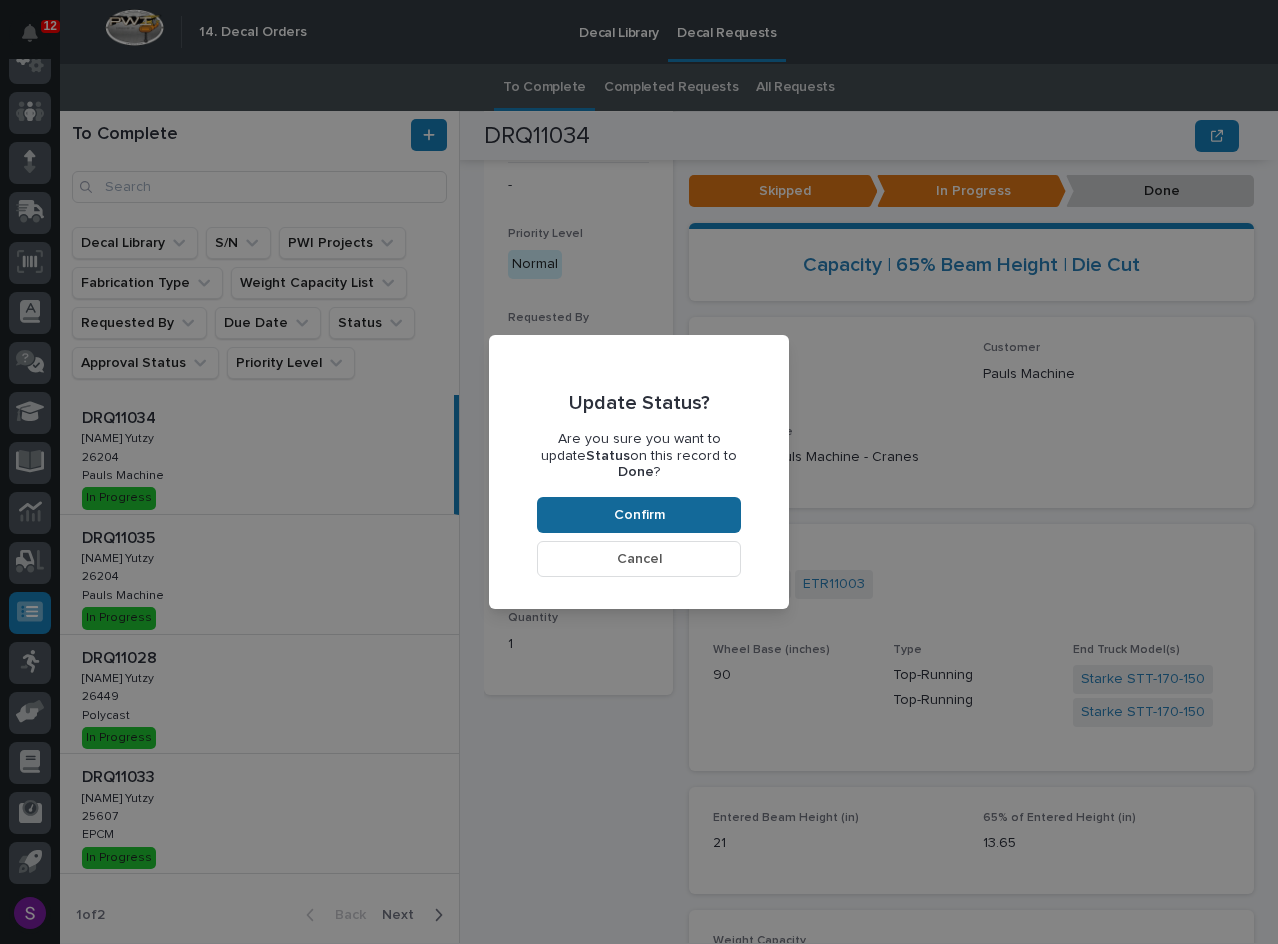 click on "Confirm" at bounding box center (639, 515) 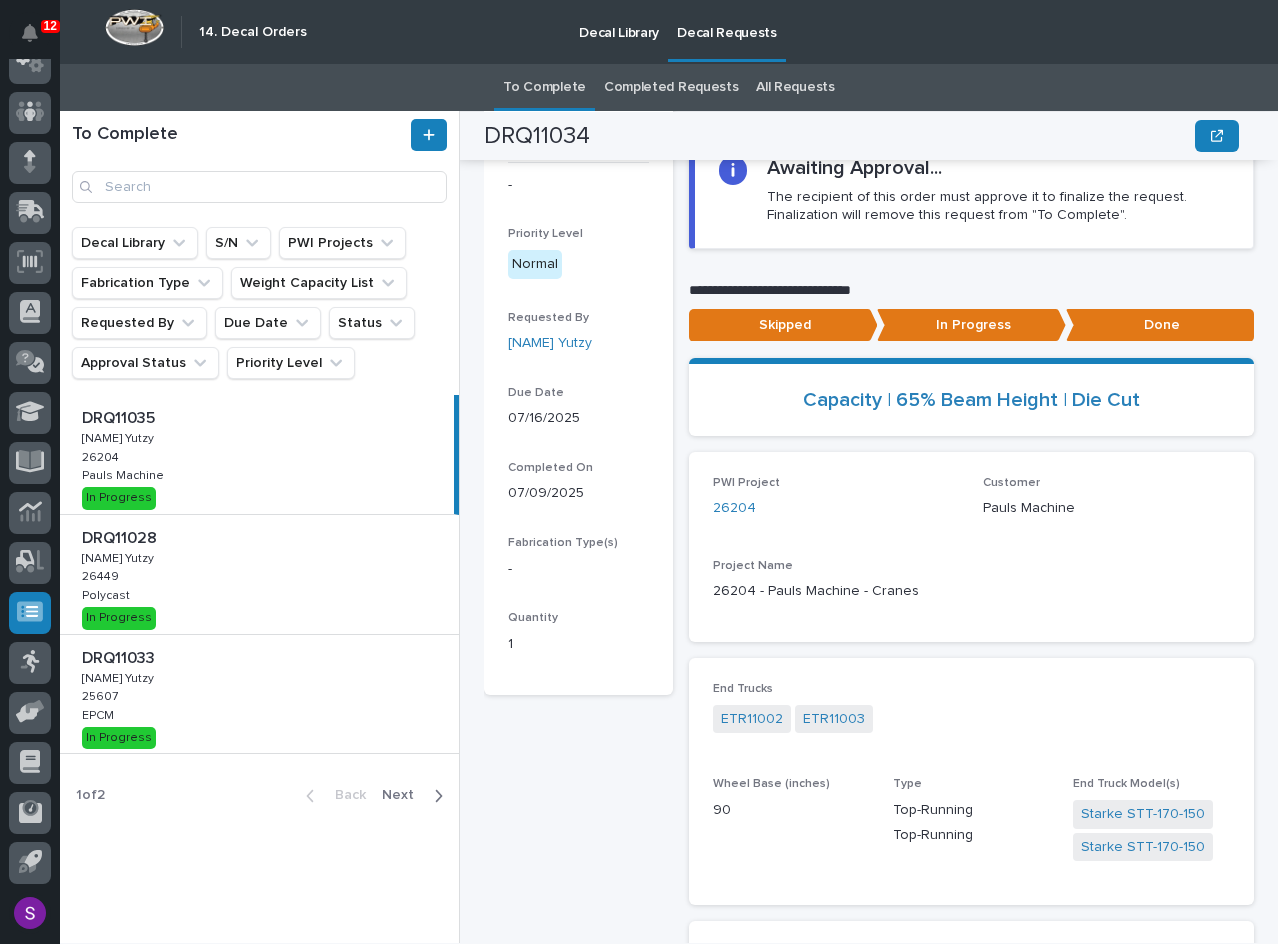 click on "DRQ11035 DRQ11035   Adam Yutzy Adam Yutzy   26204 26204   Pauls Machine Pauls Machine   In Progress" at bounding box center (257, 454) 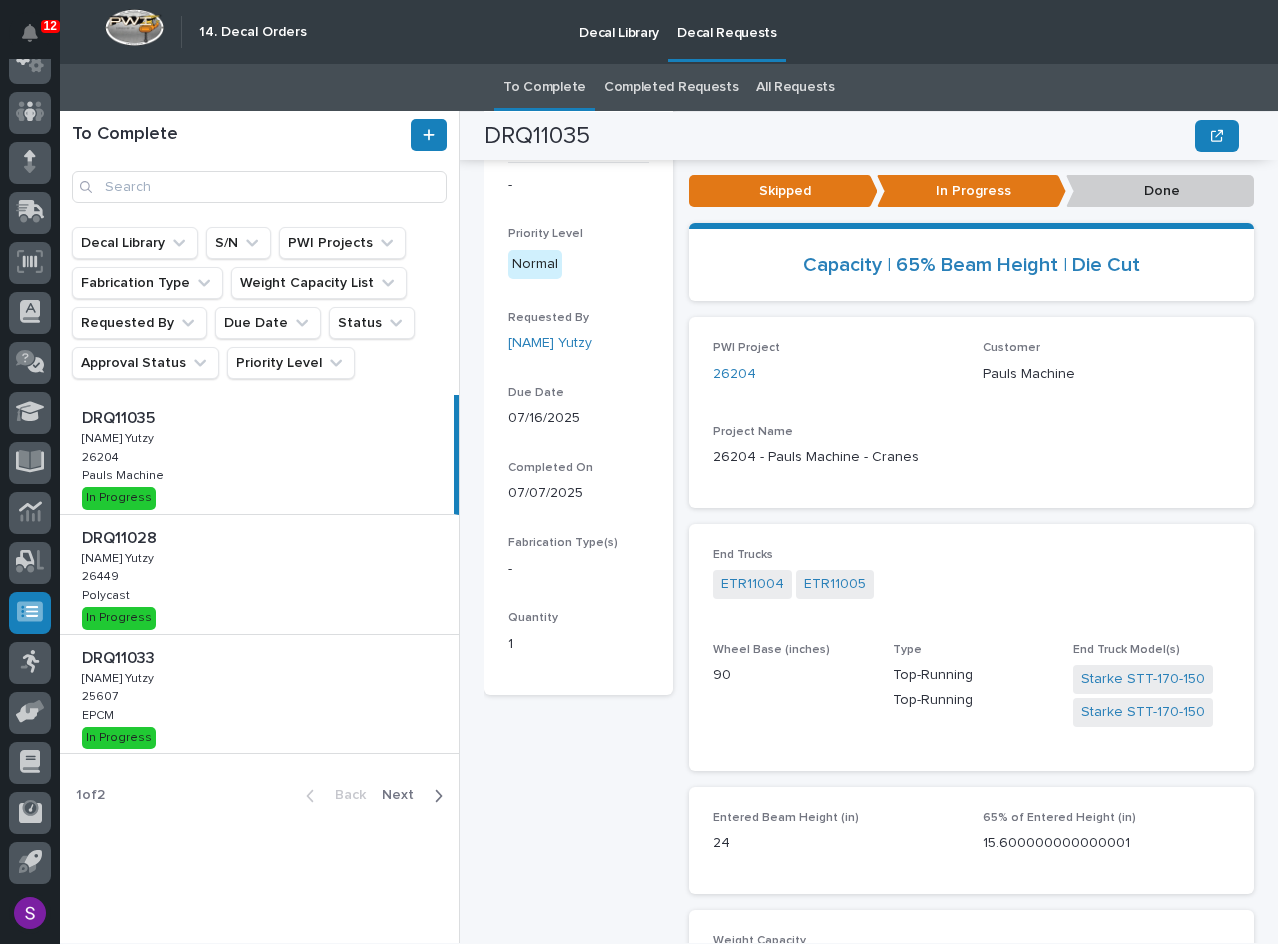 click on "Done" at bounding box center [1160, 191] 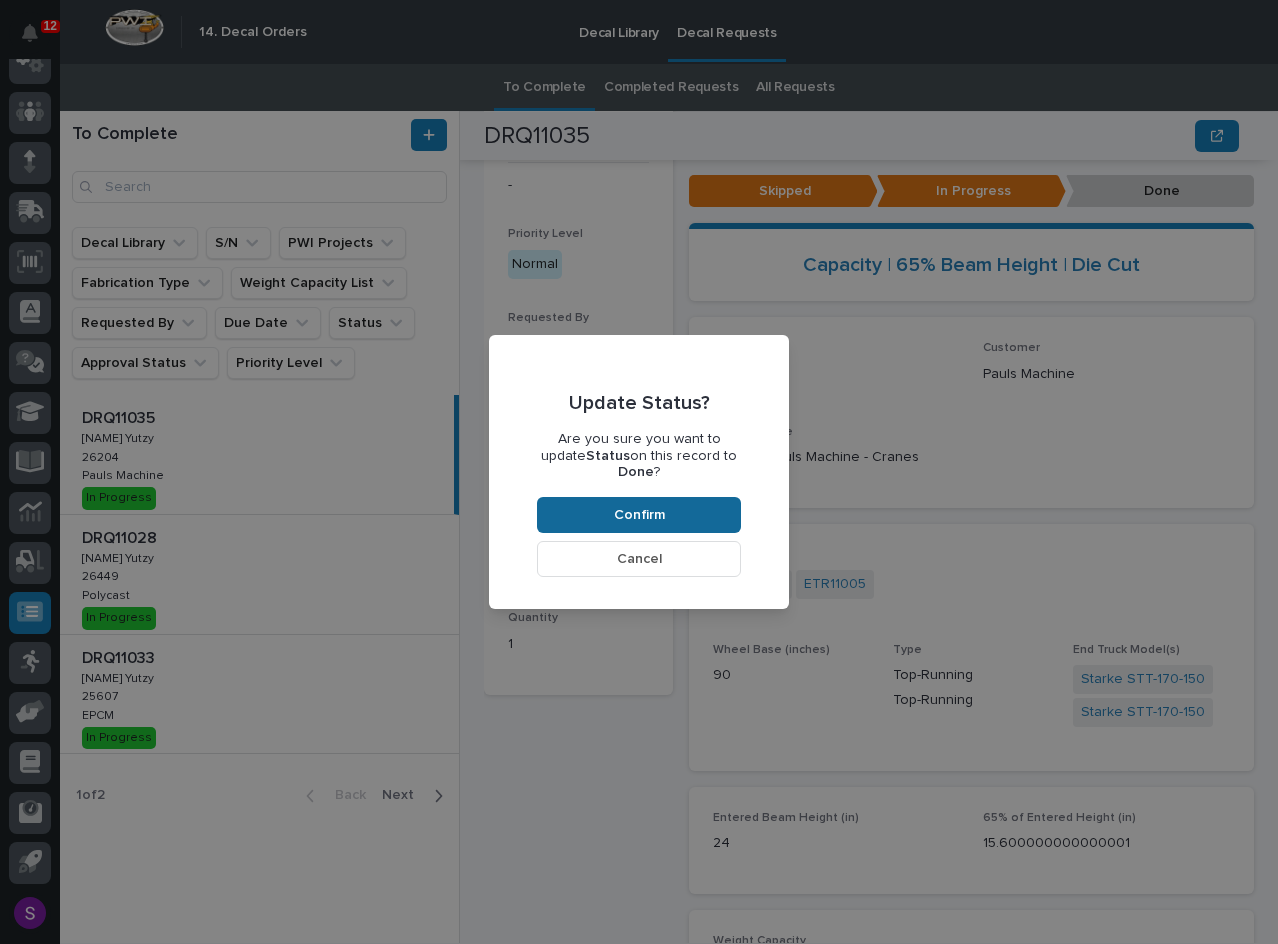 click on "Confirm" at bounding box center [639, 515] 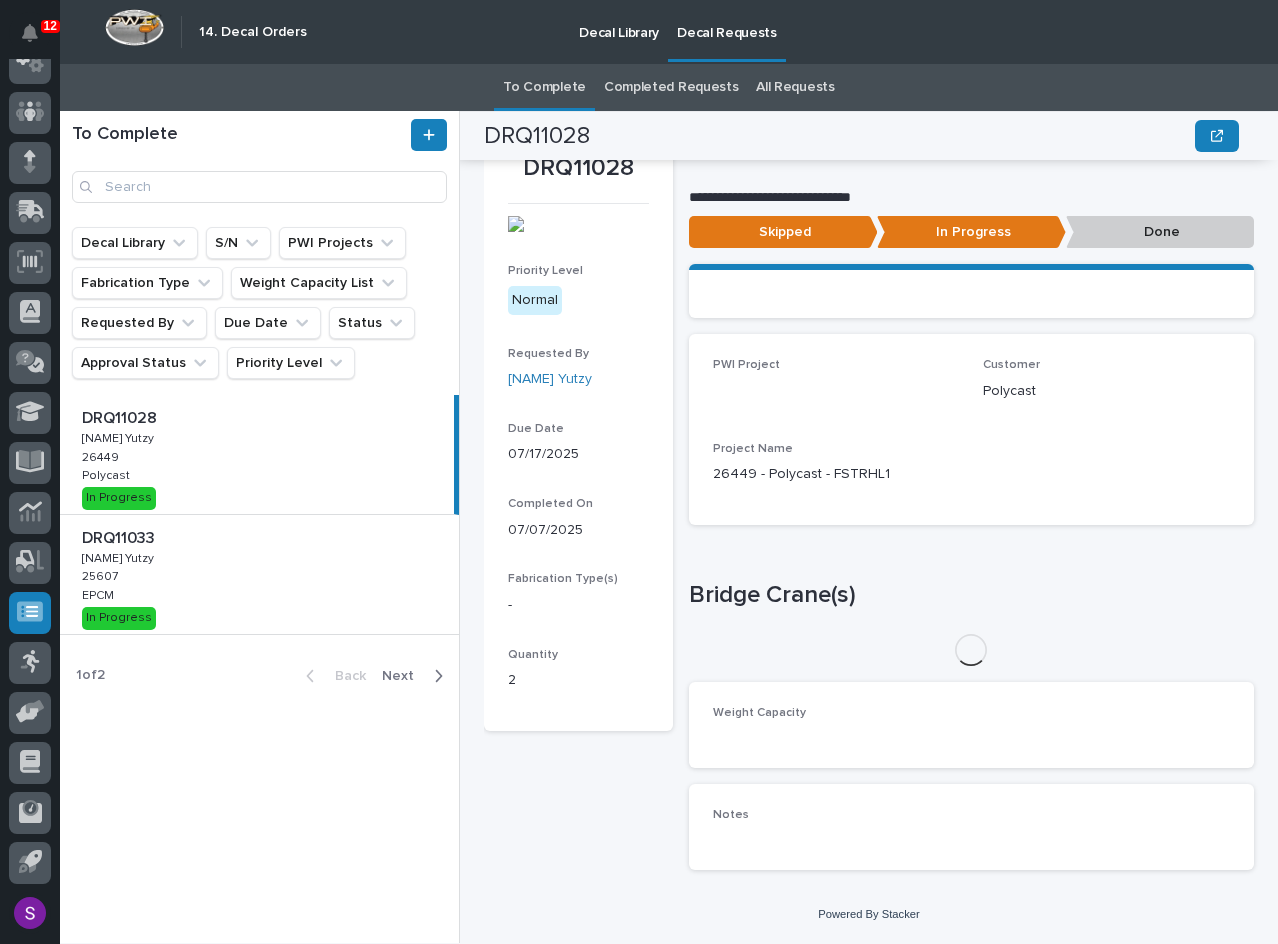 scroll, scrollTop: 120, scrollLeft: 0, axis: vertical 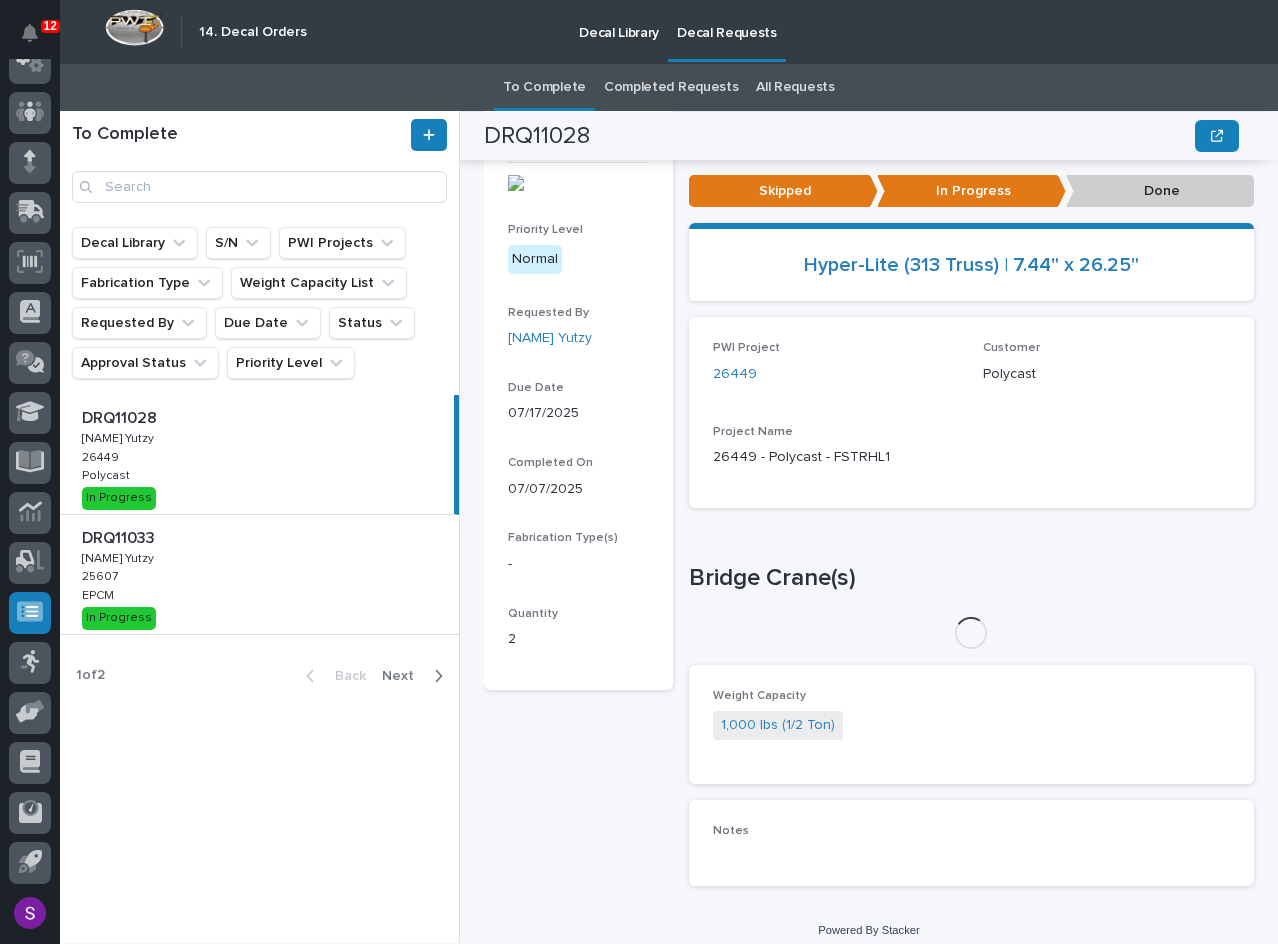 click on "DRQ11028 DRQ11028   Adam Yutzy Adam Yutzy   26449 26449   Polycast Polycast   In Progress" at bounding box center [257, 454] 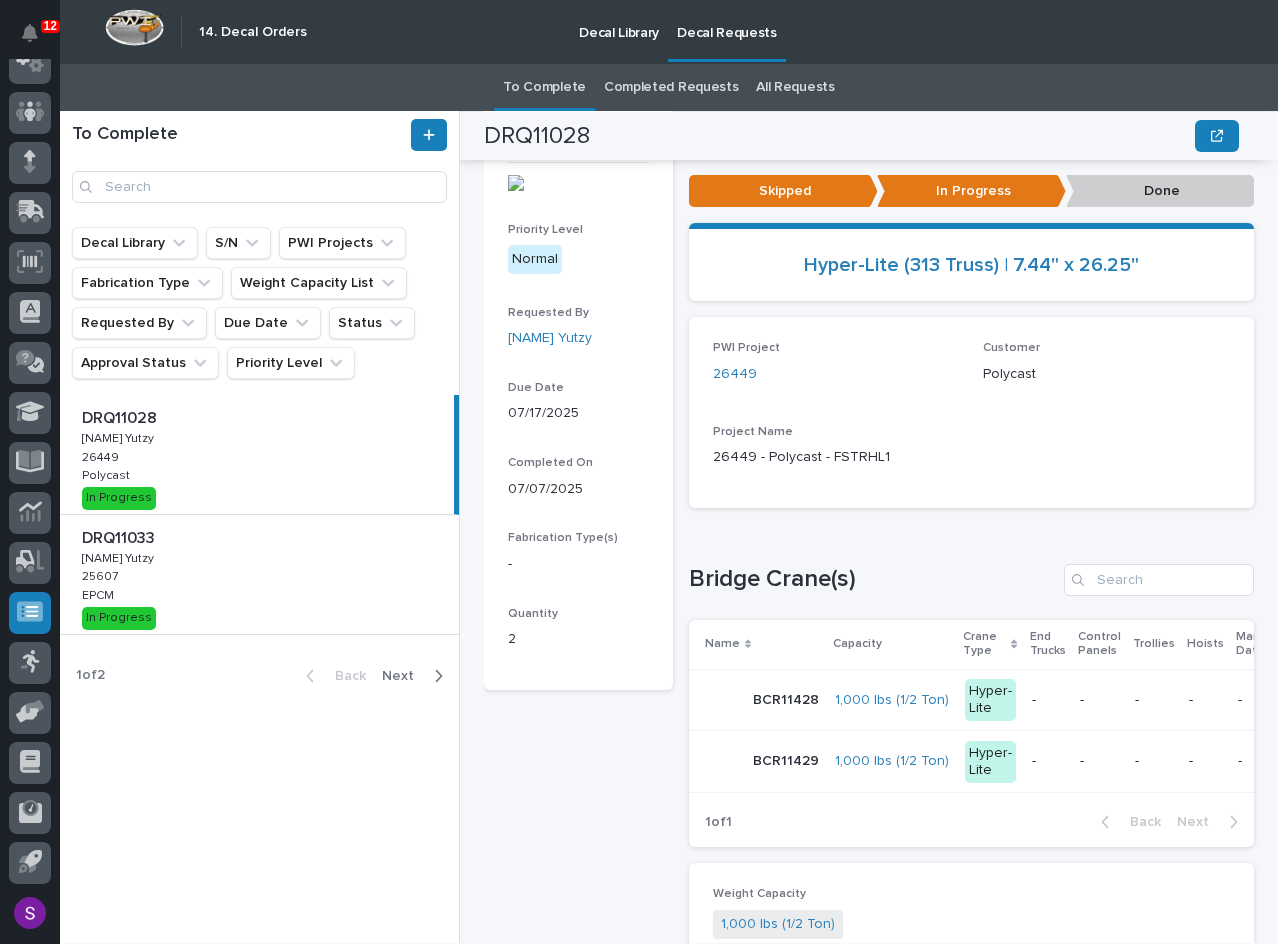 click on "Done" at bounding box center [1160, 191] 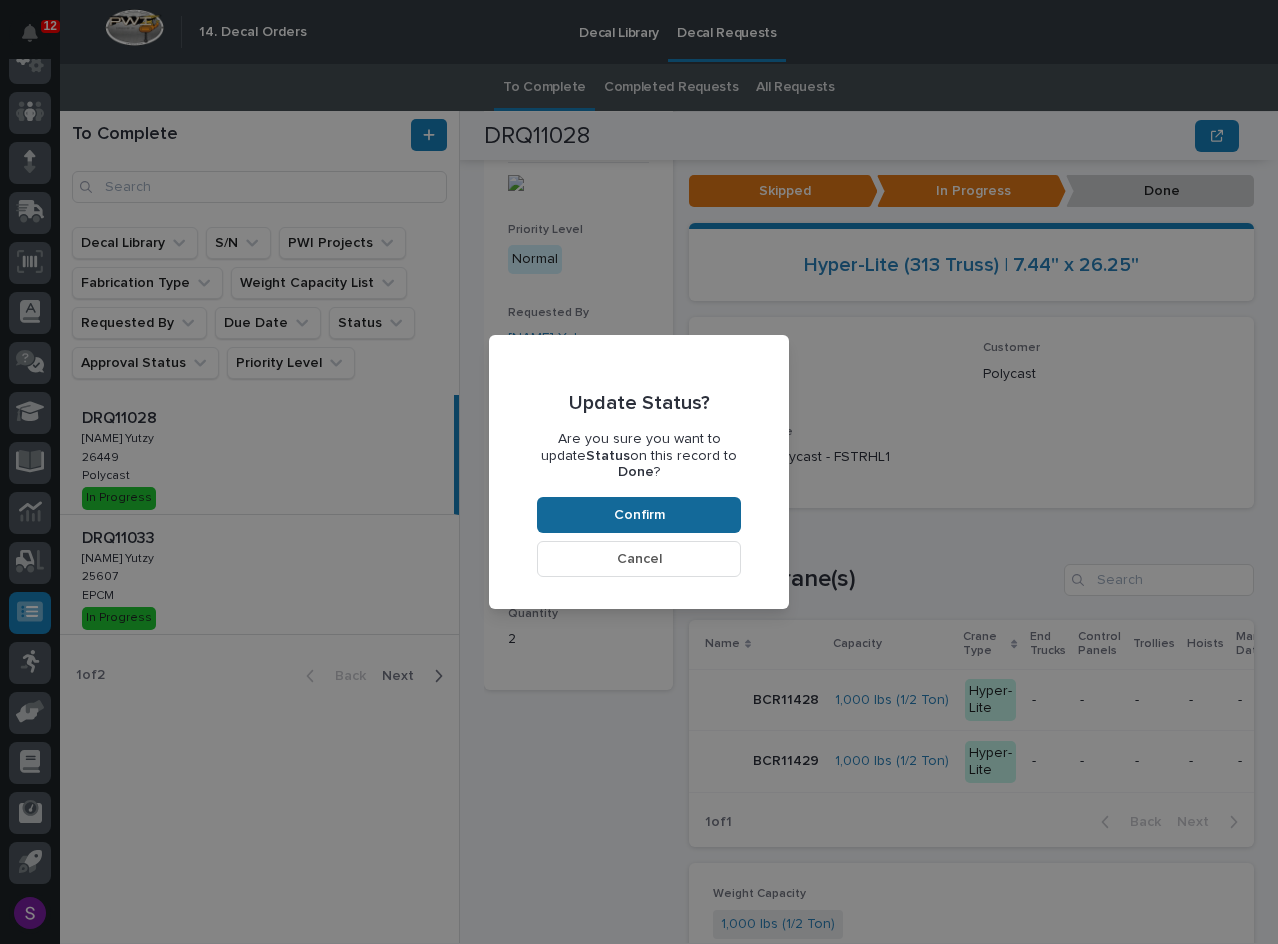 click on "Confirm" at bounding box center [639, 515] 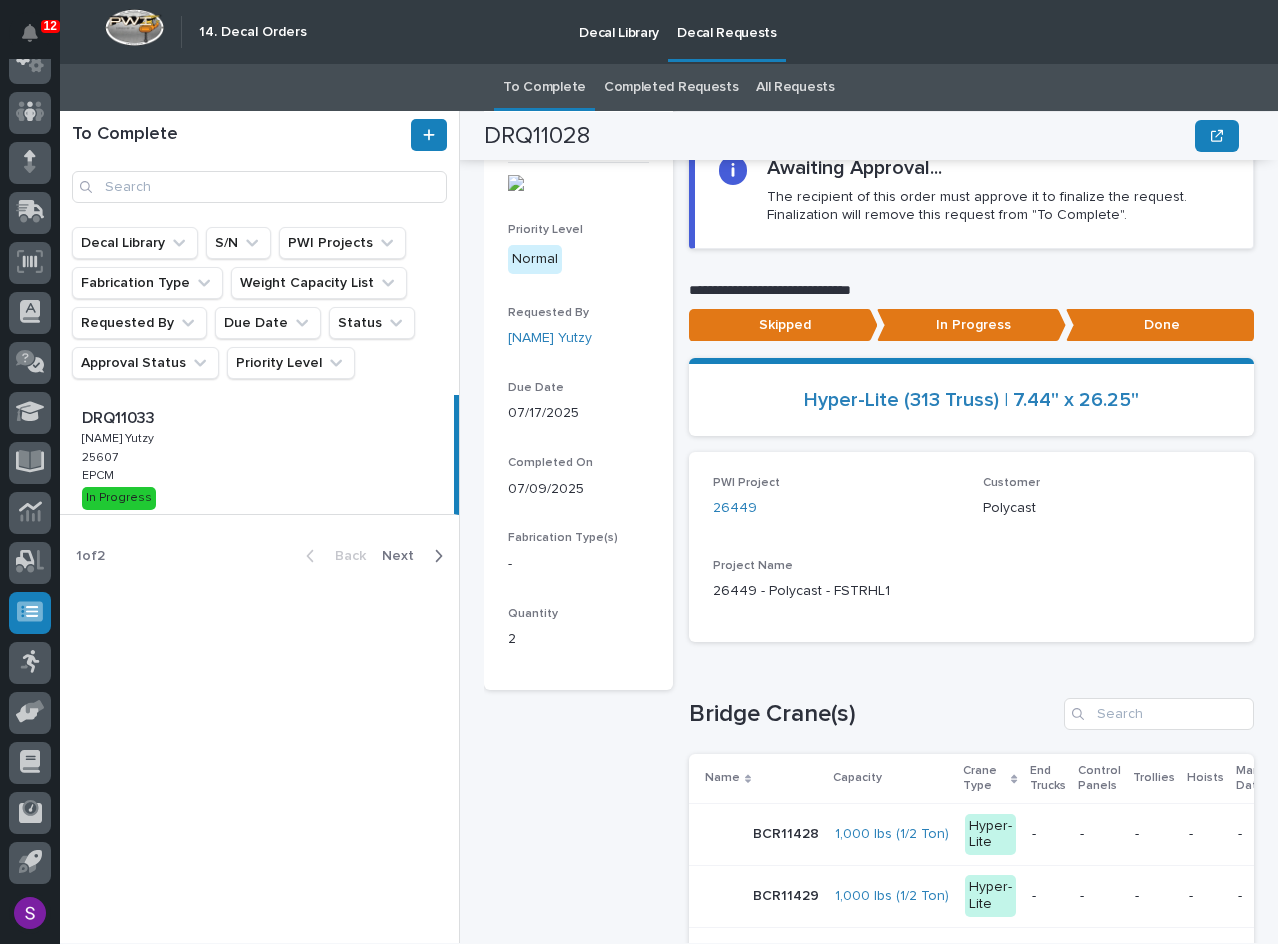 click on "DRQ11033 DRQ11033   Adam Yutzy Adam Yutzy   25607 25607   EPCM EPCM   In Progress" at bounding box center [257, 454] 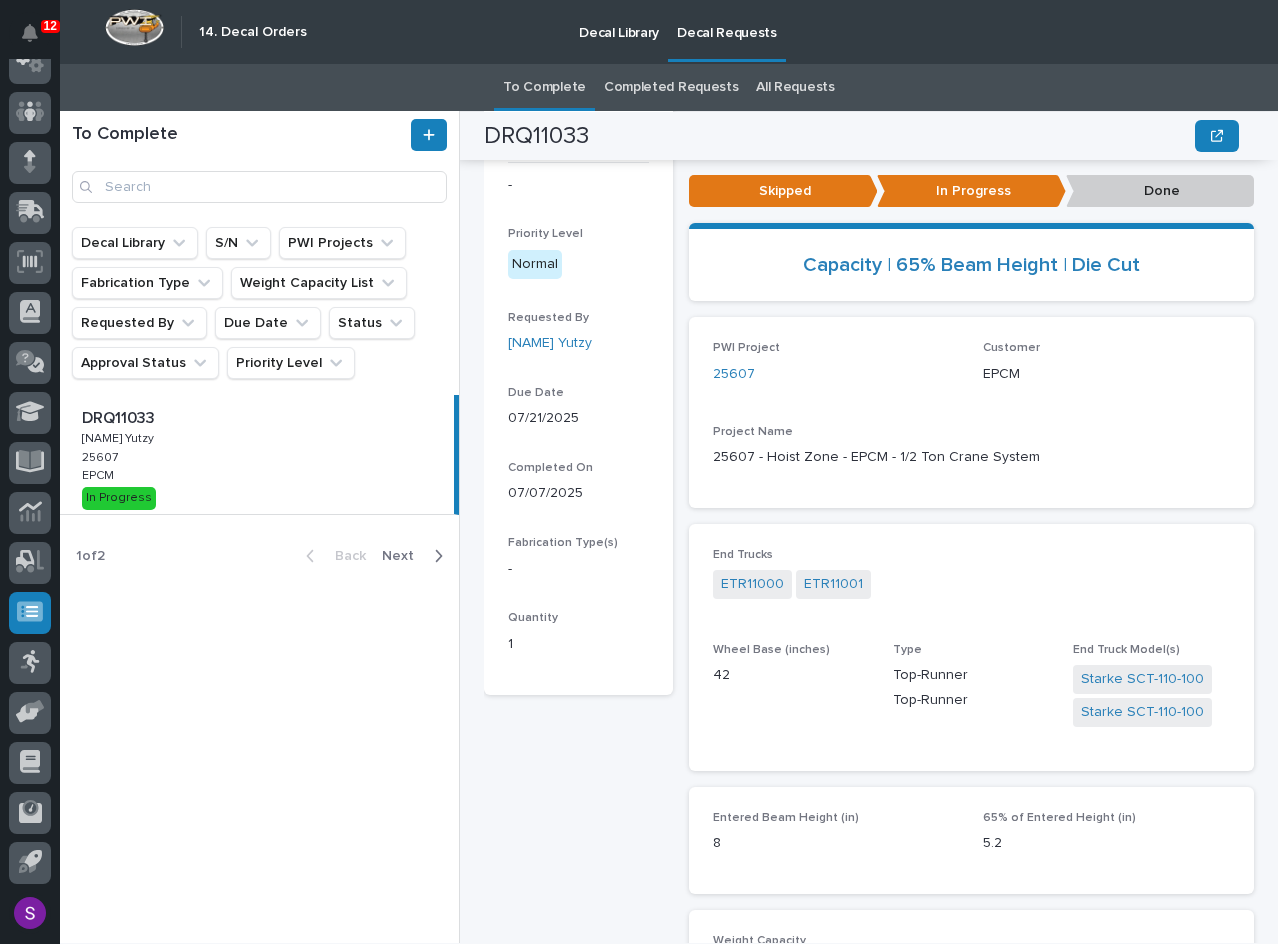 click on "Done" at bounding box center [1160, 191] 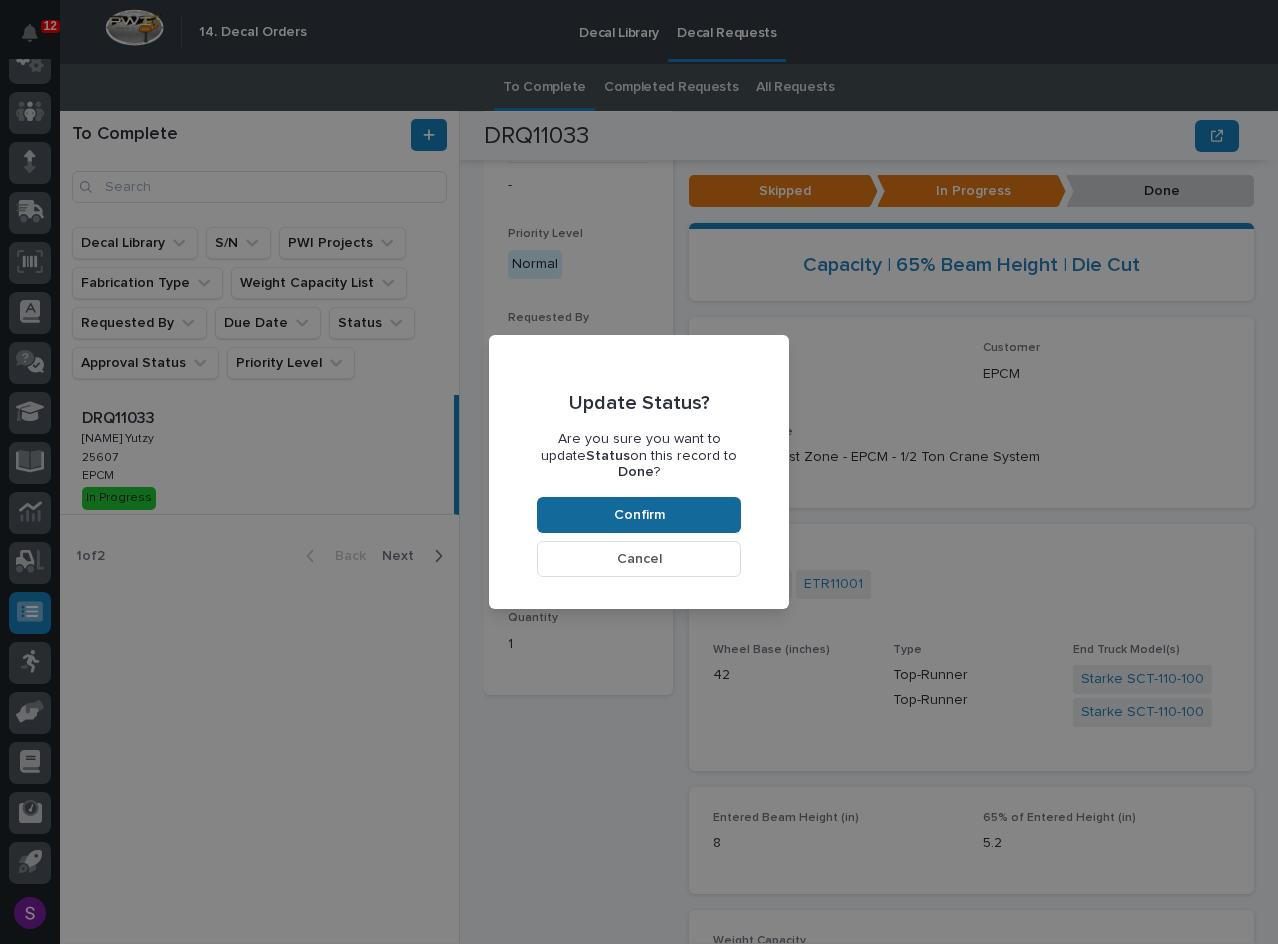 click on "Confirm" at bounding box center (639, 515) 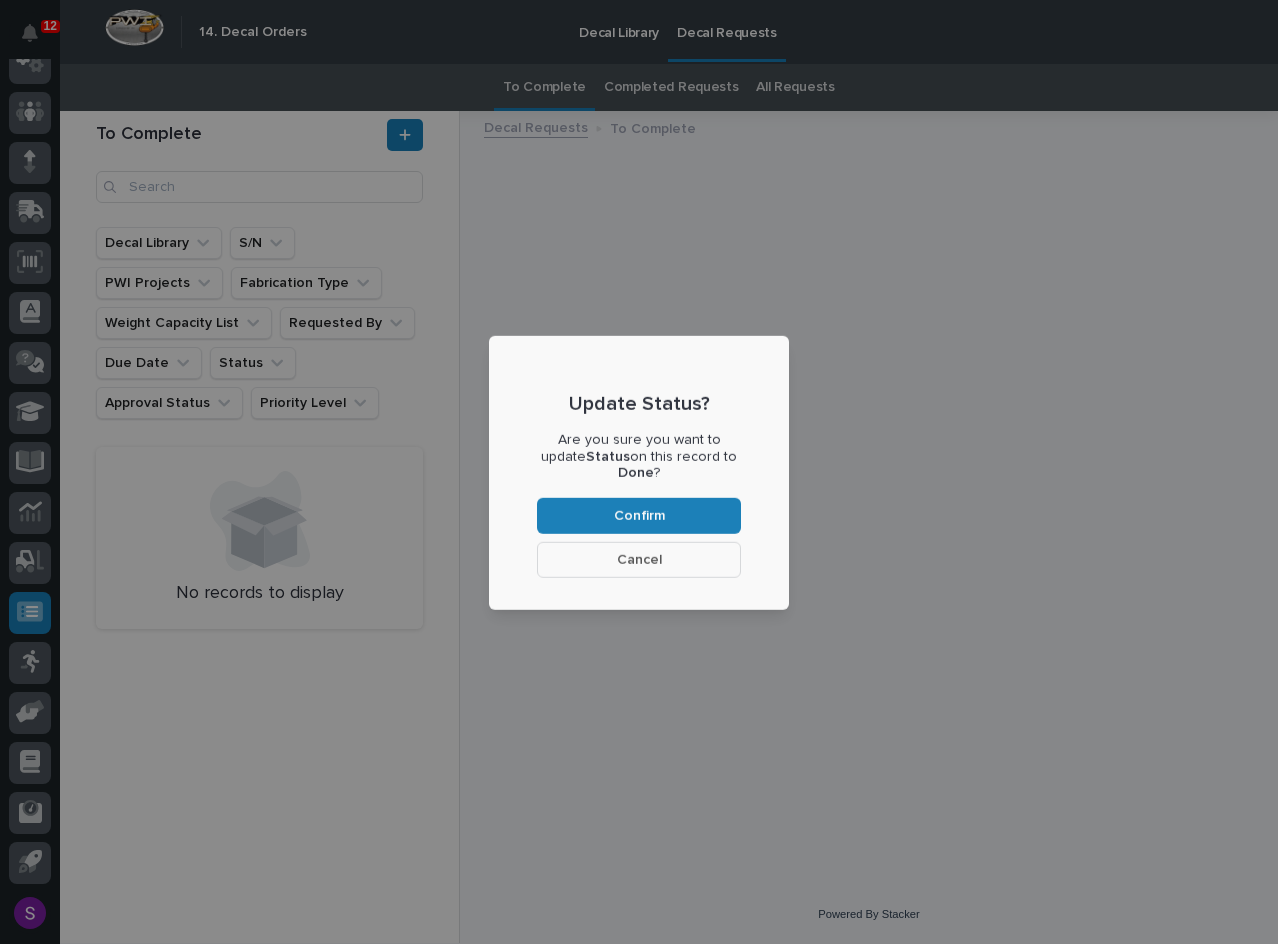 scroll, scrollTop: 0, scrollLeft: 0, axis: both 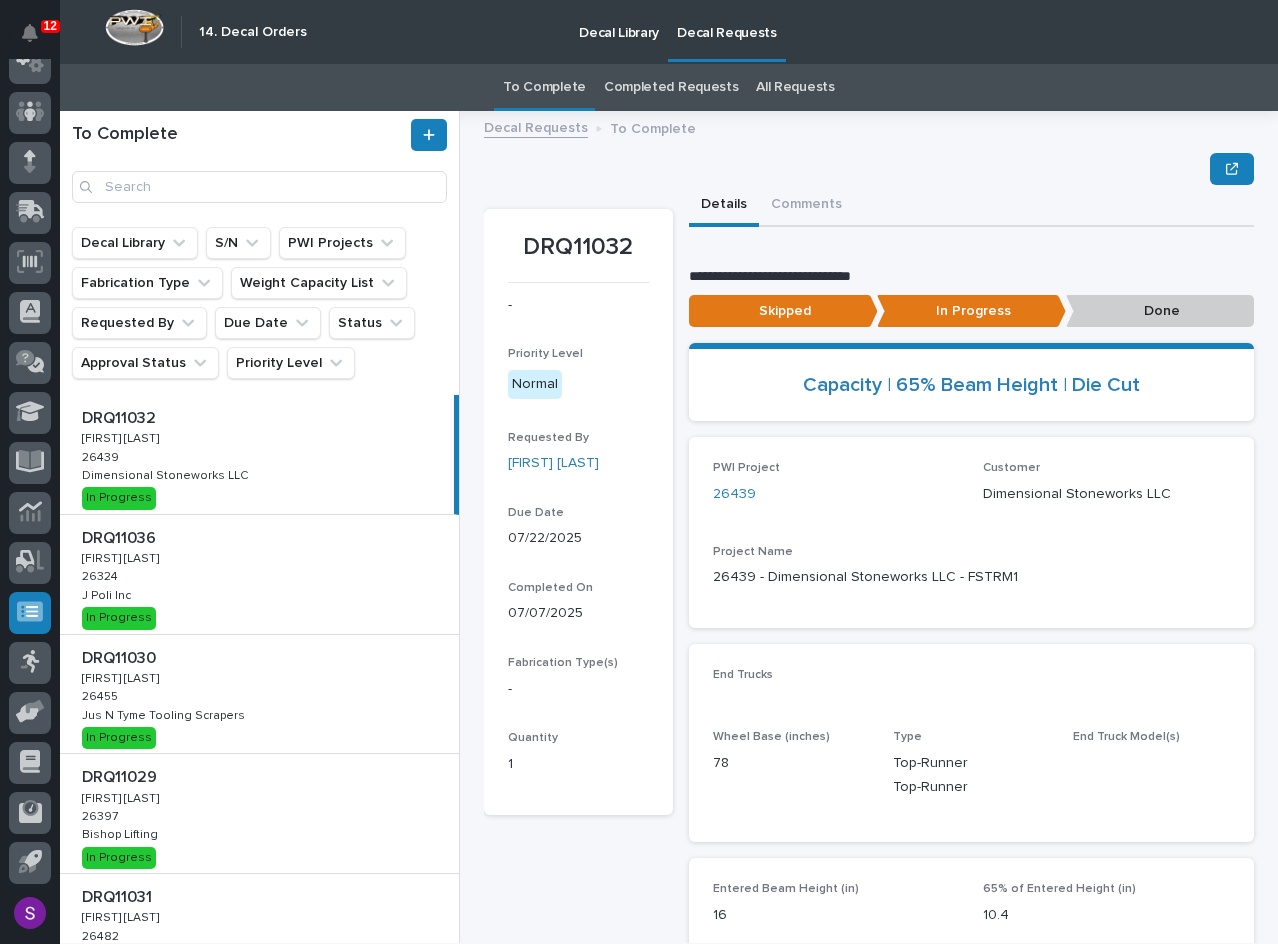click on "DRQ11032 DRQ11032   [FIRST] [LAST] [FIRST] [LAST]   26439 26439   [CUSTOMER] [CUSTOMER]   In Progress" at bounding box center (257, 454) 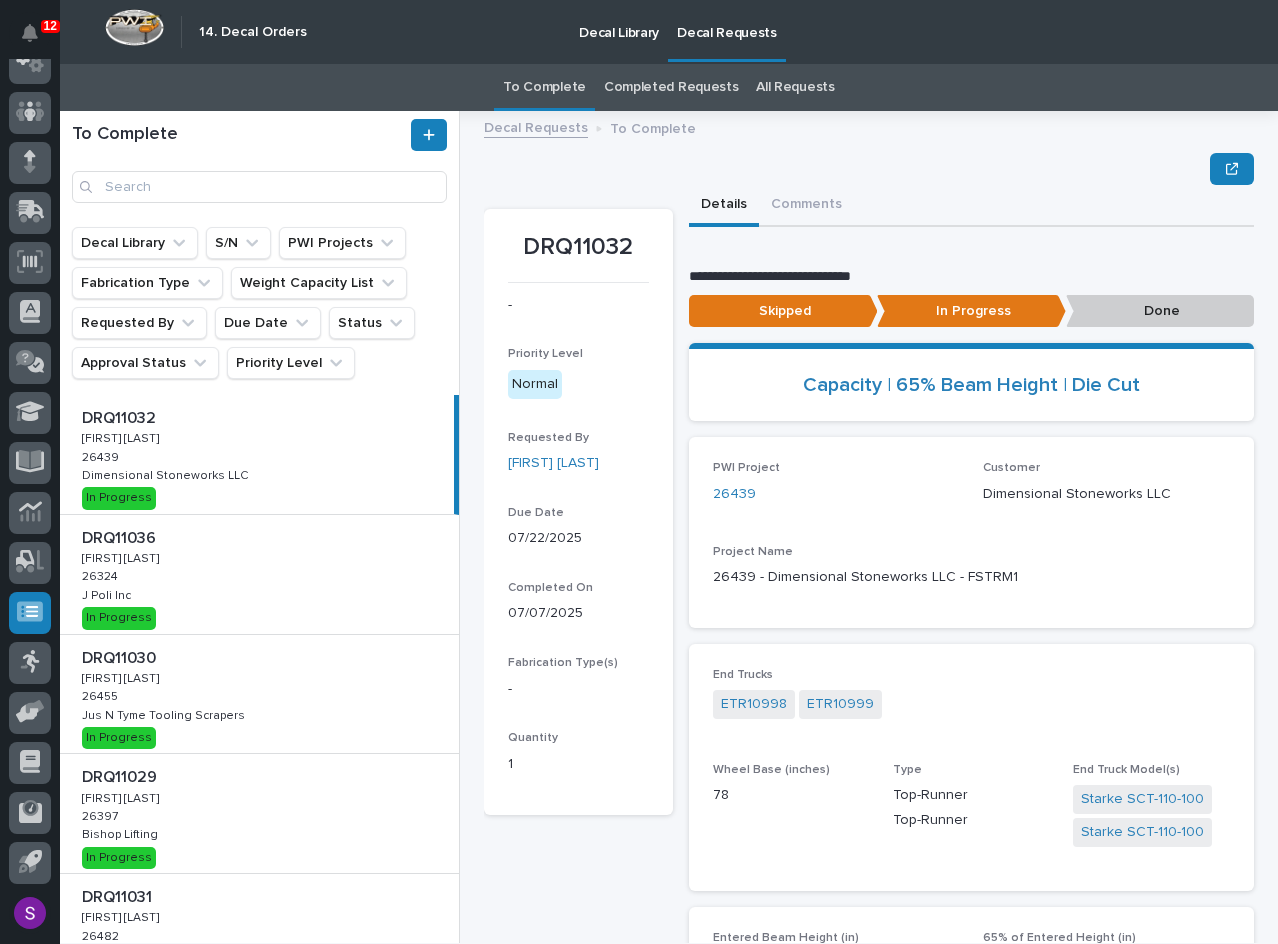 click on "Done" at bounding box center [1160, 311] 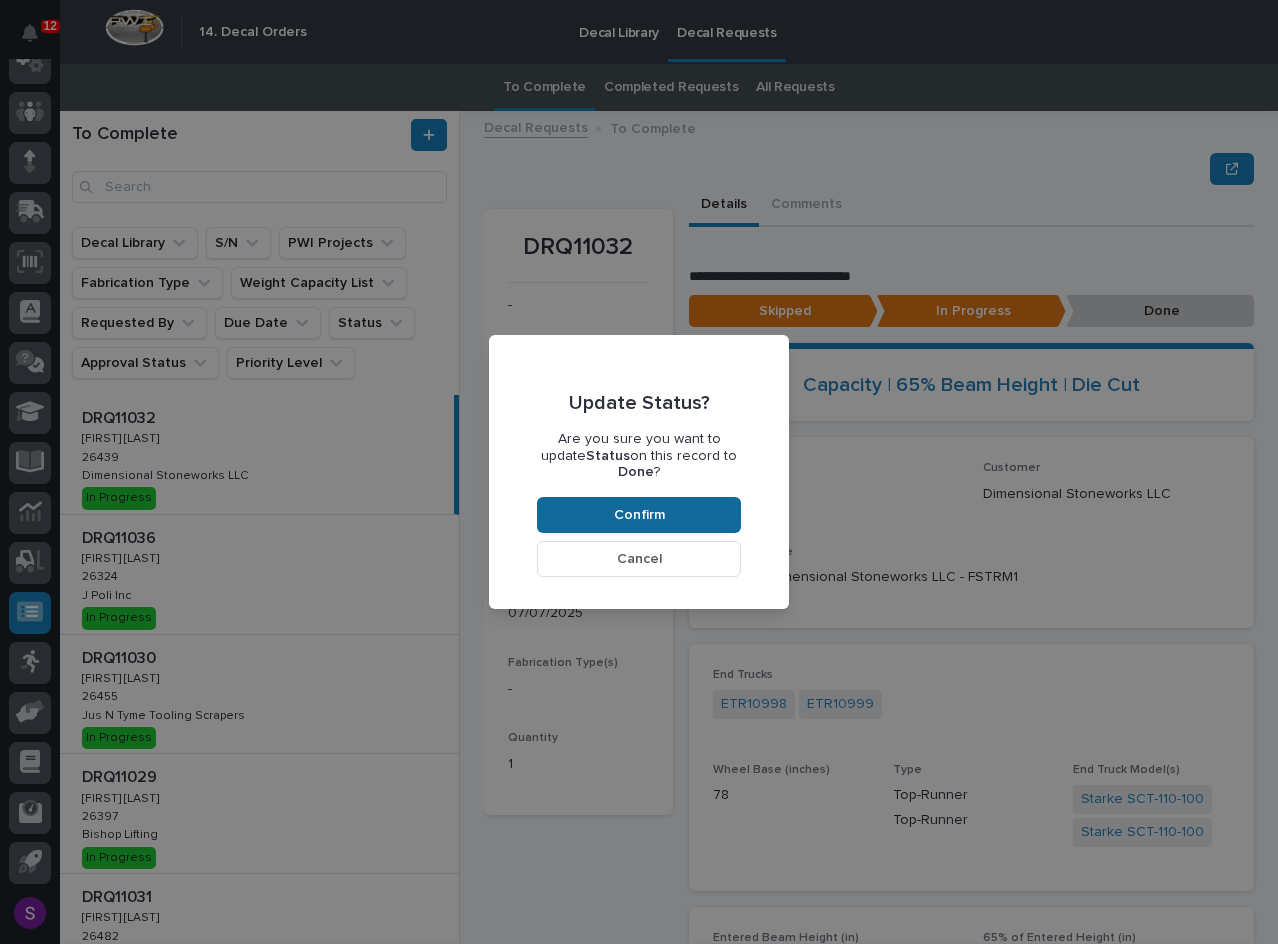 click on "Confirm" at bounding box center [639, 515] 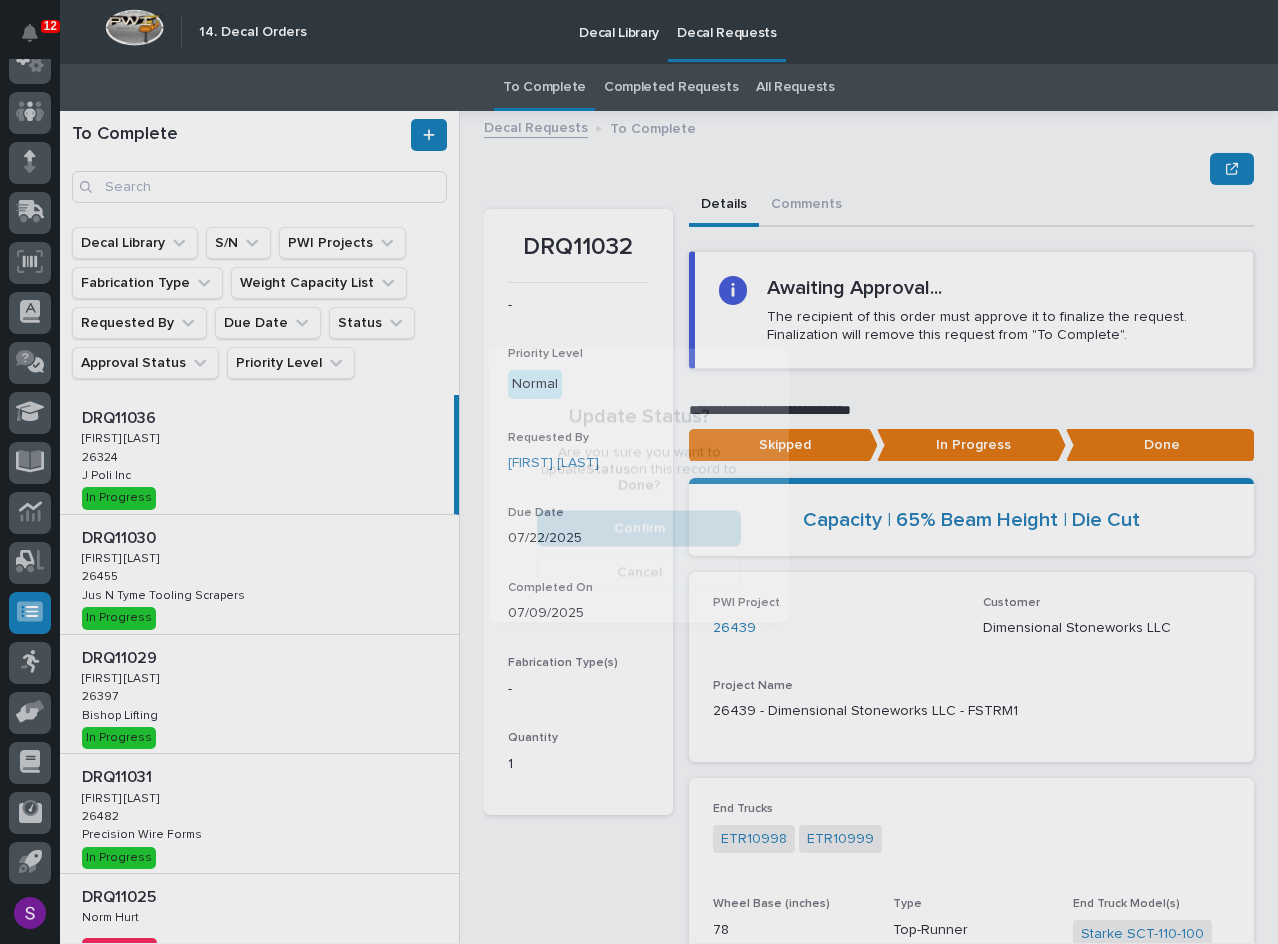 scroll, scrollTop: 120, scrollLeft: 0, axis: vertical 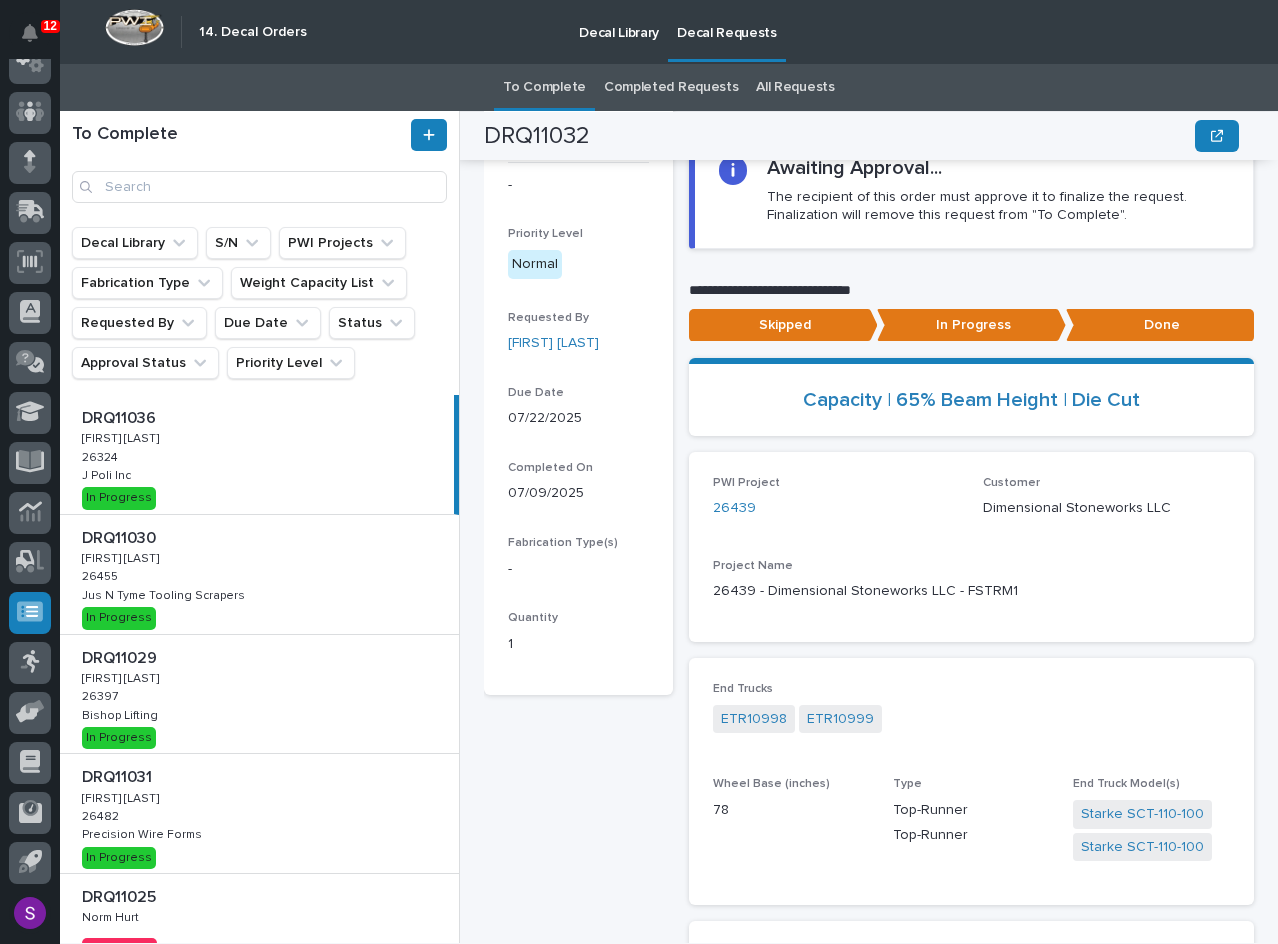 click on "DRQ11036 DRQ11036   Adam Yutzy Adam Yutzy   26324 26324   J Poli Inc J Poli Inc   In Progress" at bounding box center (257, 454) 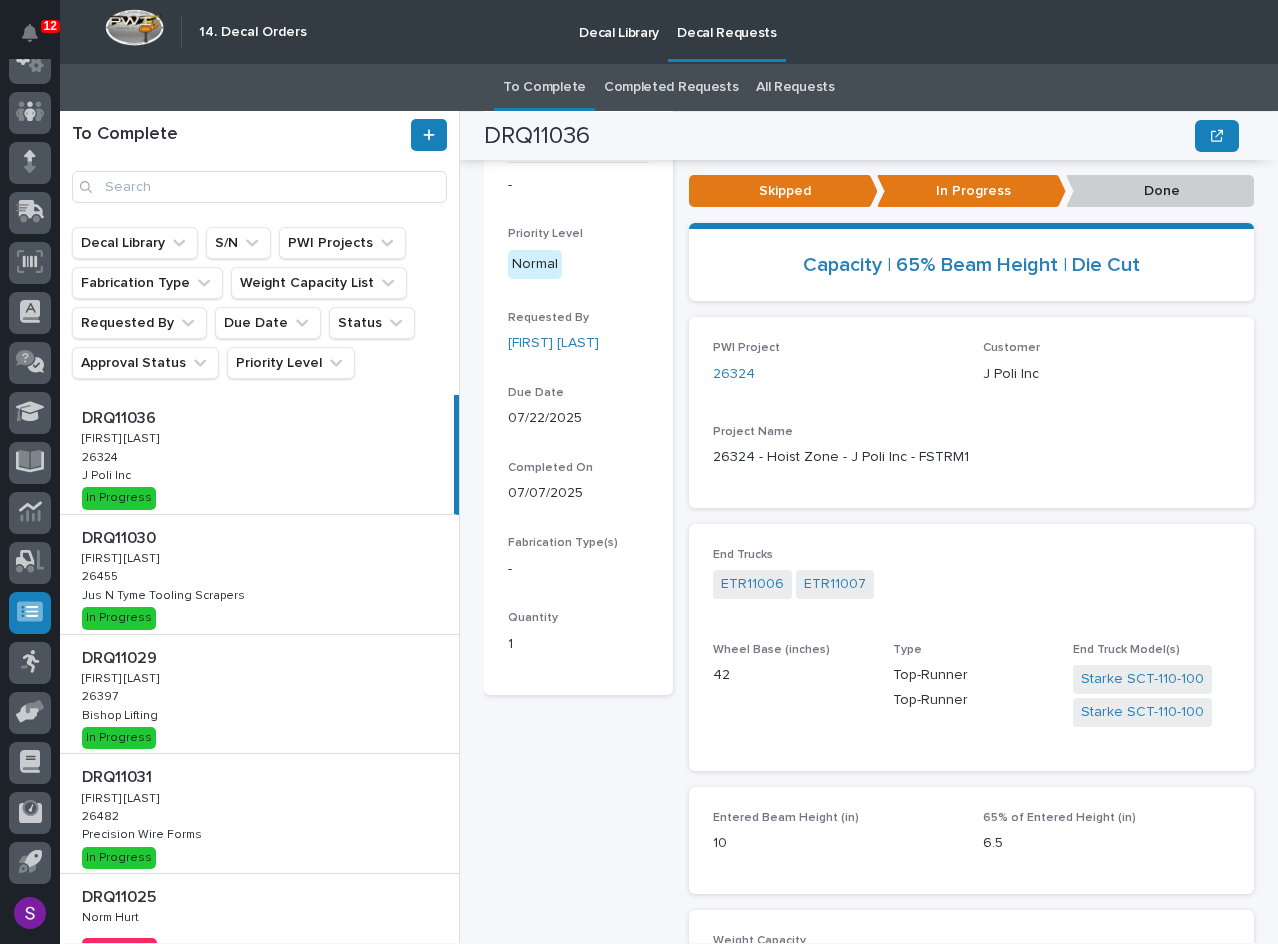 click on "Done" at bounding box center [1160, 191] 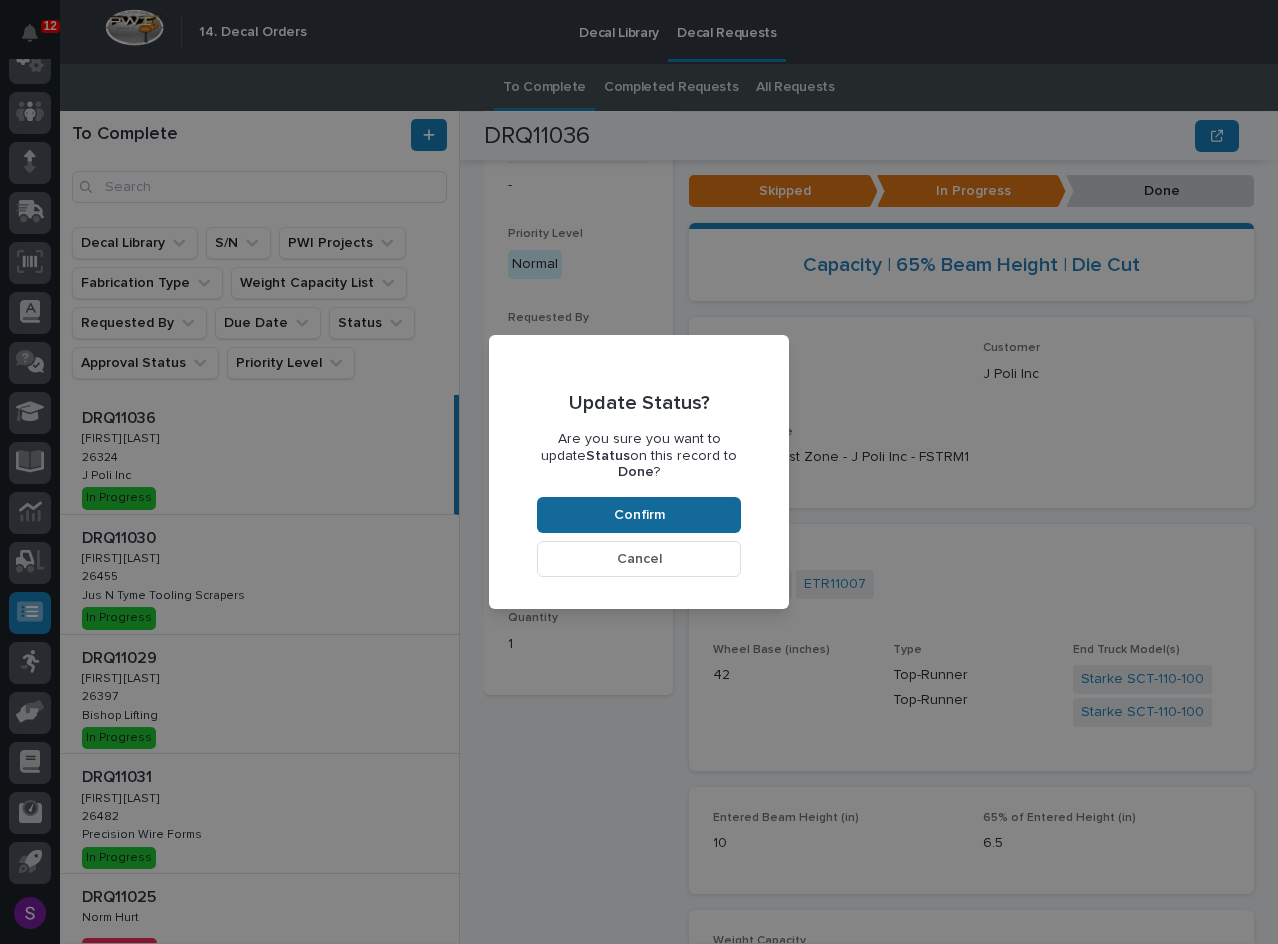 click on "Confirm" at bounding box center (639, 515) 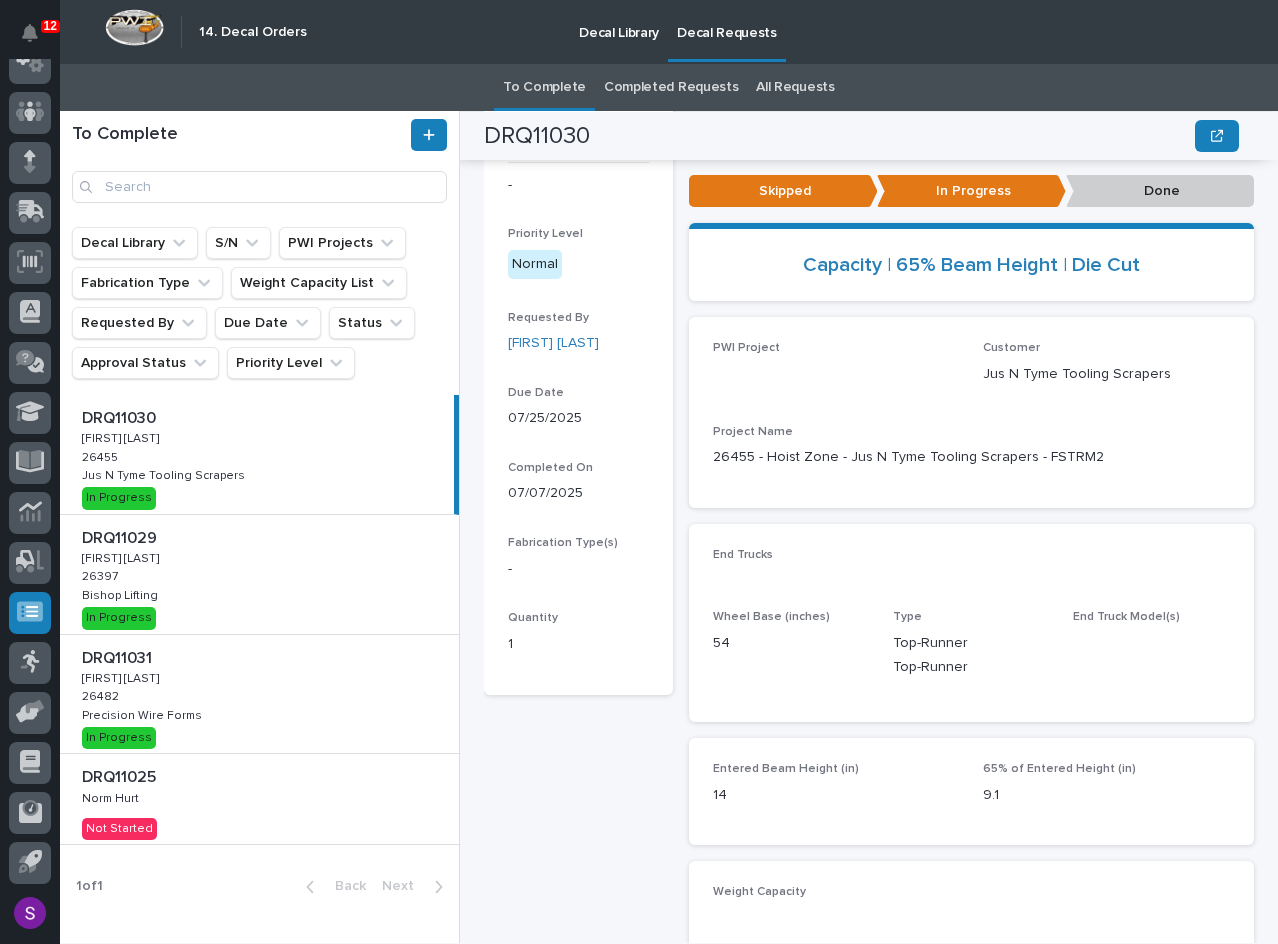 click on "DRQ11030 DRQ11030   Adam Yutzy Adam Yutzy   26455 26455   Jus N Tyme Tooling Scrapers Jus N Tyme Tooling Scrapers   In Progress" at bounding box center [257, 454] 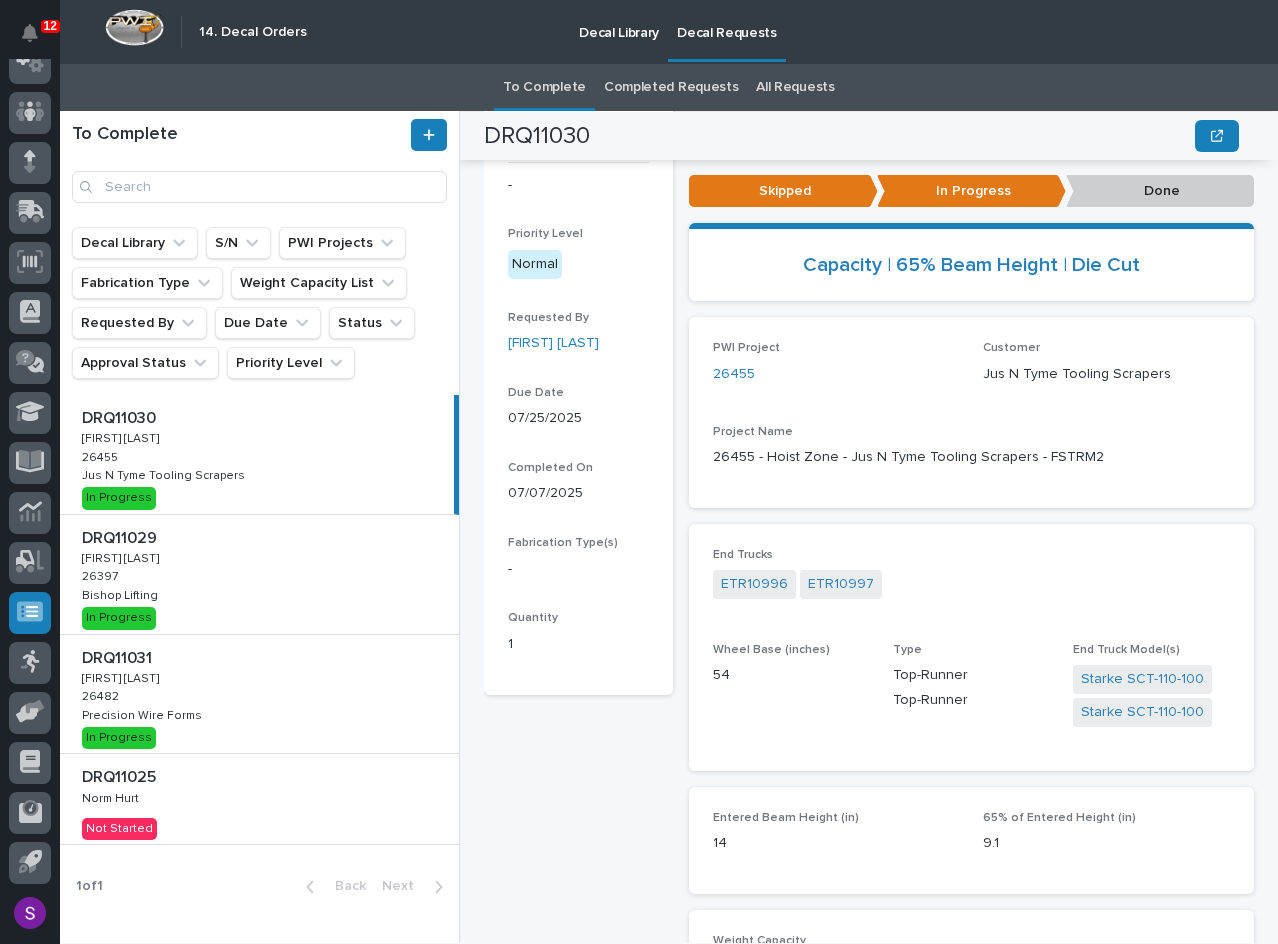 click on "Done" at bounding box center [1160, 191] 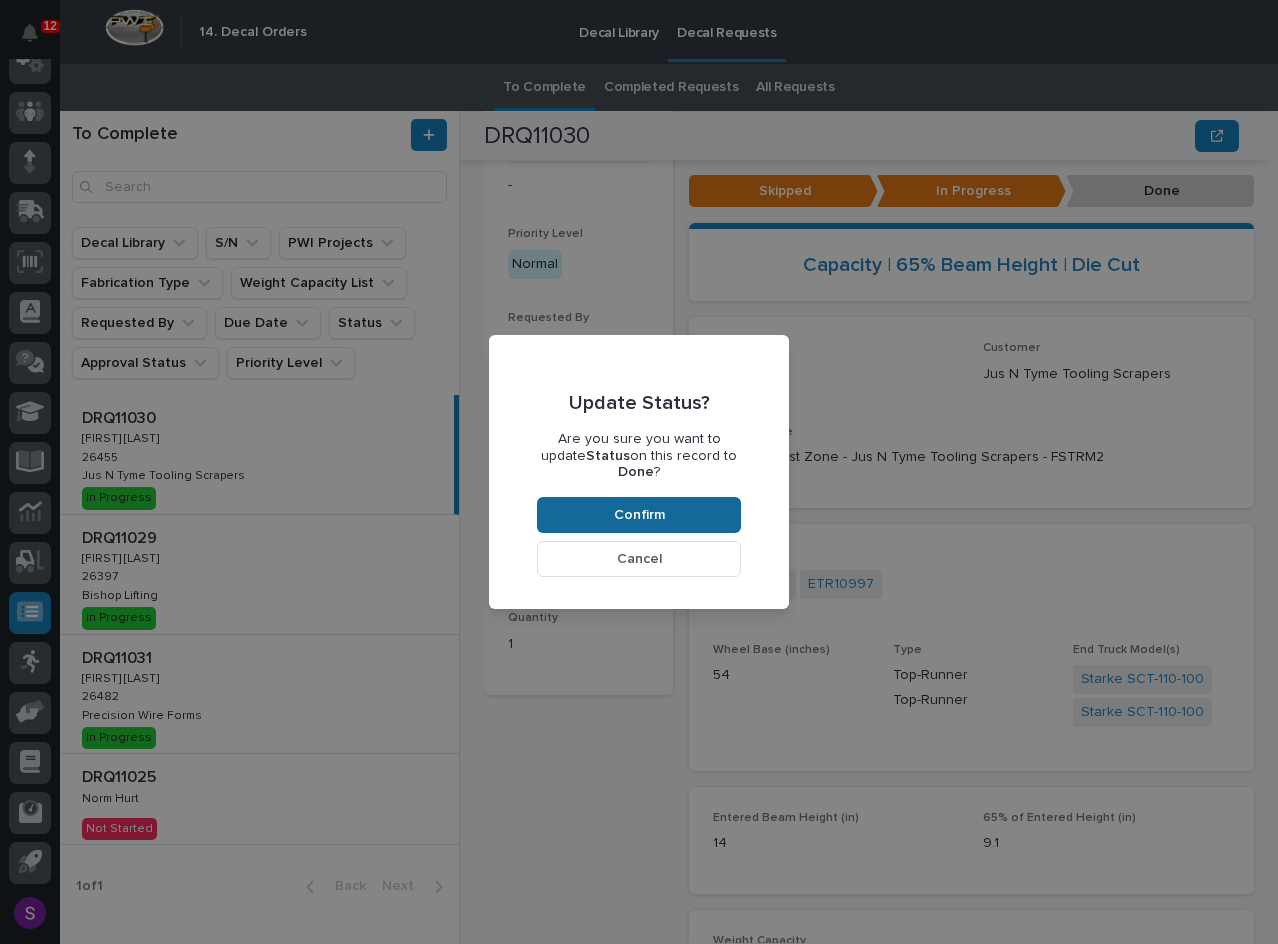 click on "Confirm" at bounding box center [639, 515] 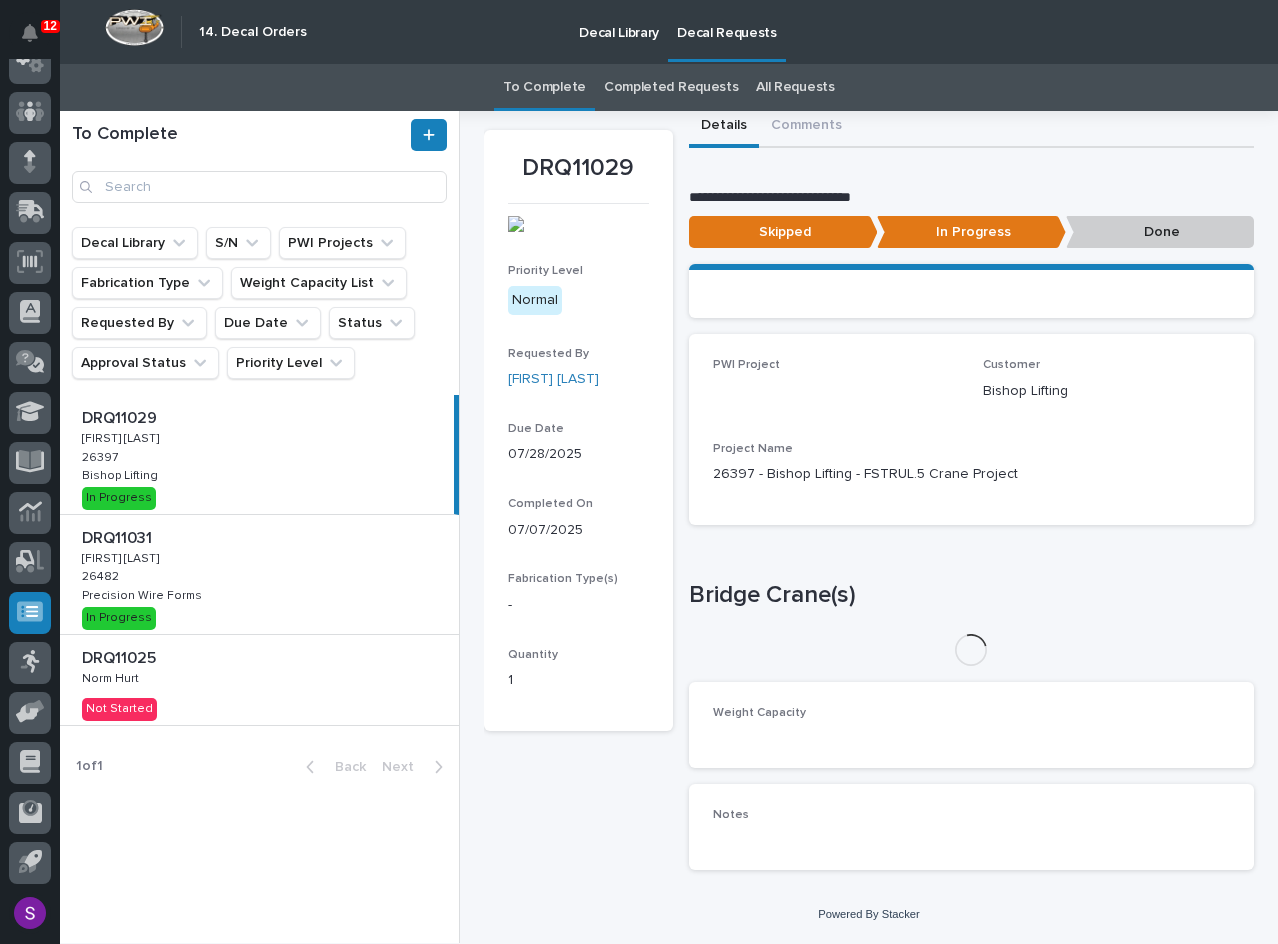 click on "DRQ11029 DRQ11029   Adam Yutzy Adam Yutzy   26397 26397   Bishop Lifting Bishop Lifting   In Progress" at bounding box center (257, 454) 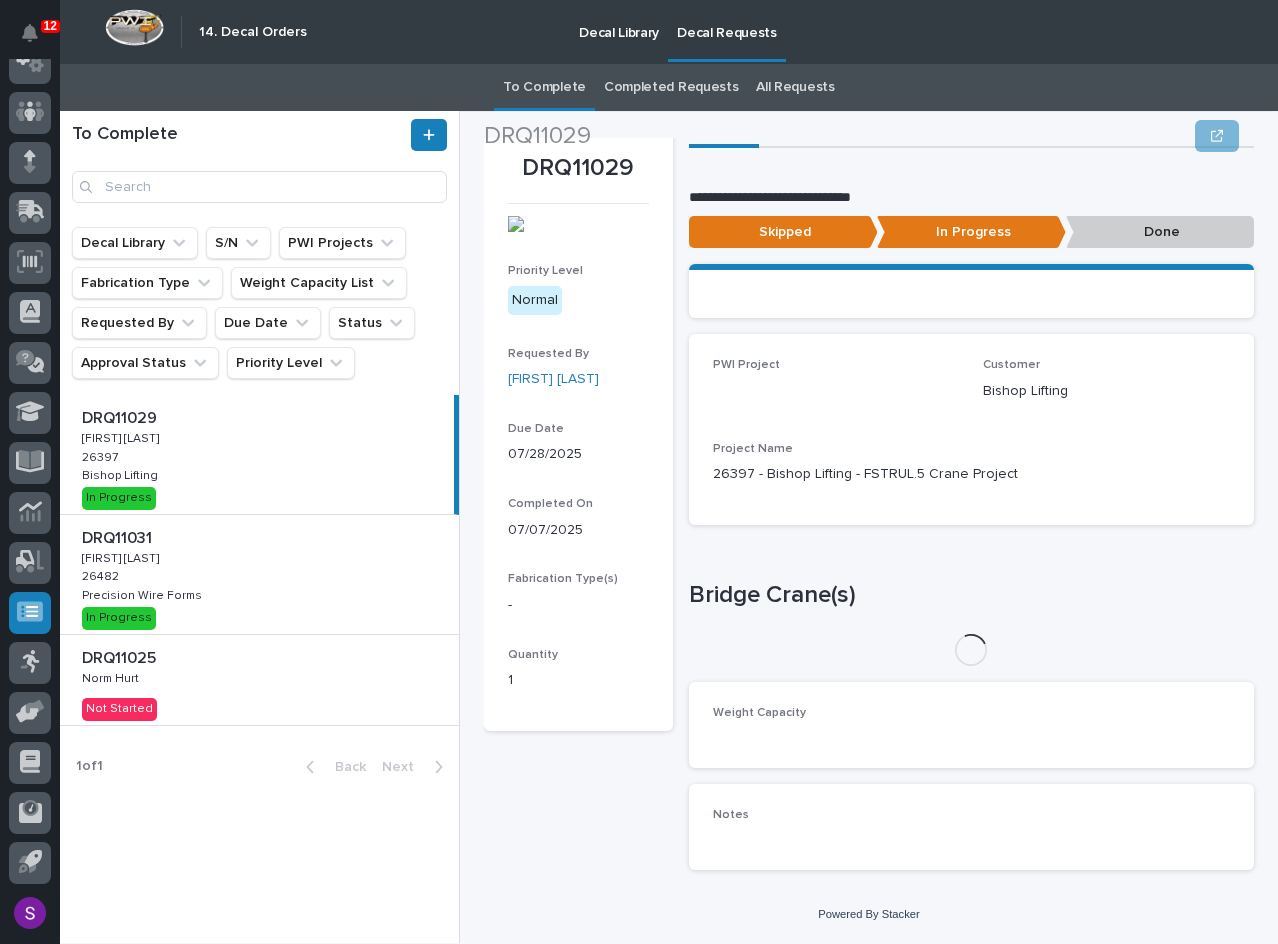 scroll, scrollTop: 120, scrollLeft: 0, axis: vertical 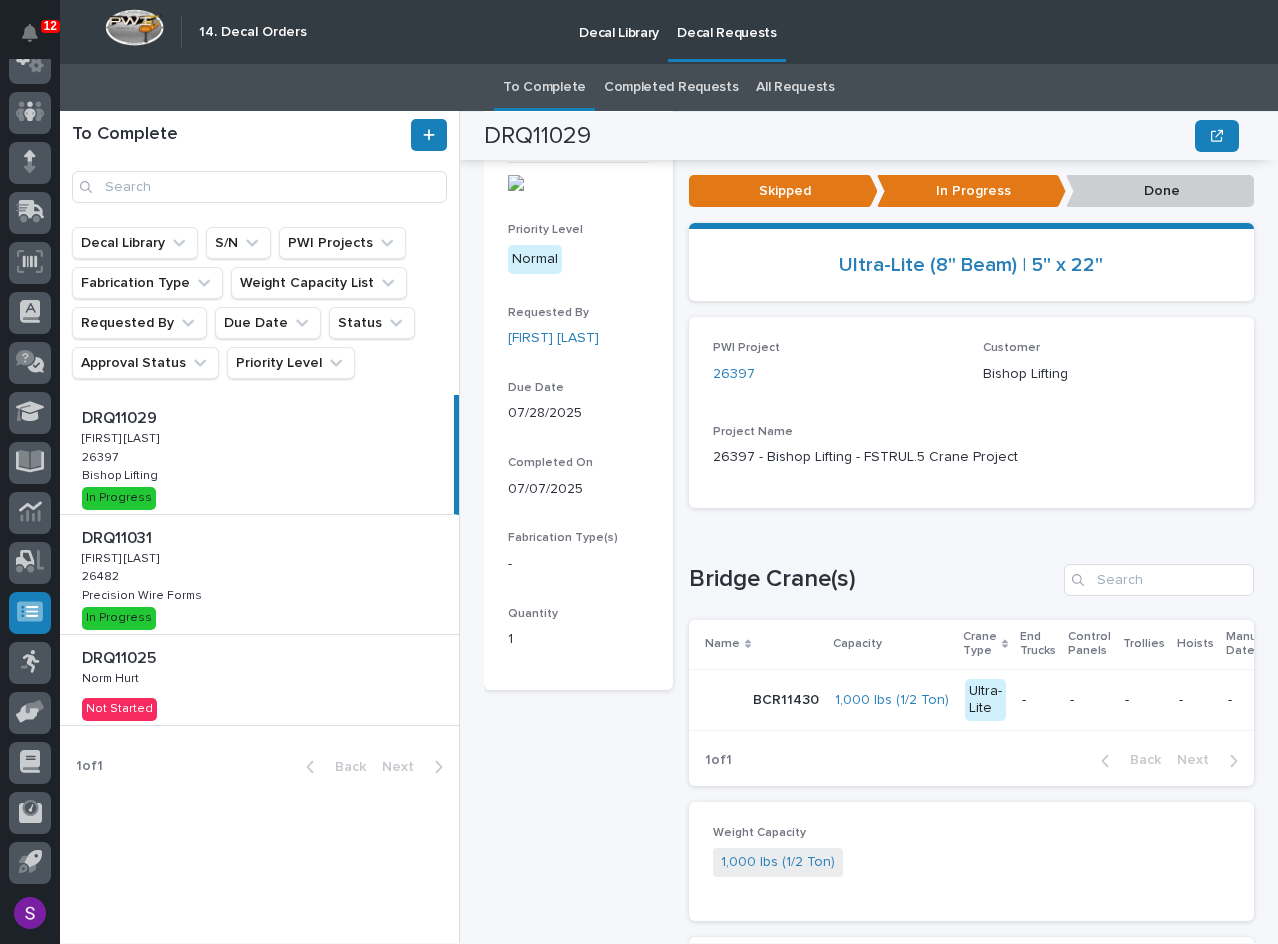 click on "Done" at bounding box center [1160, 191] 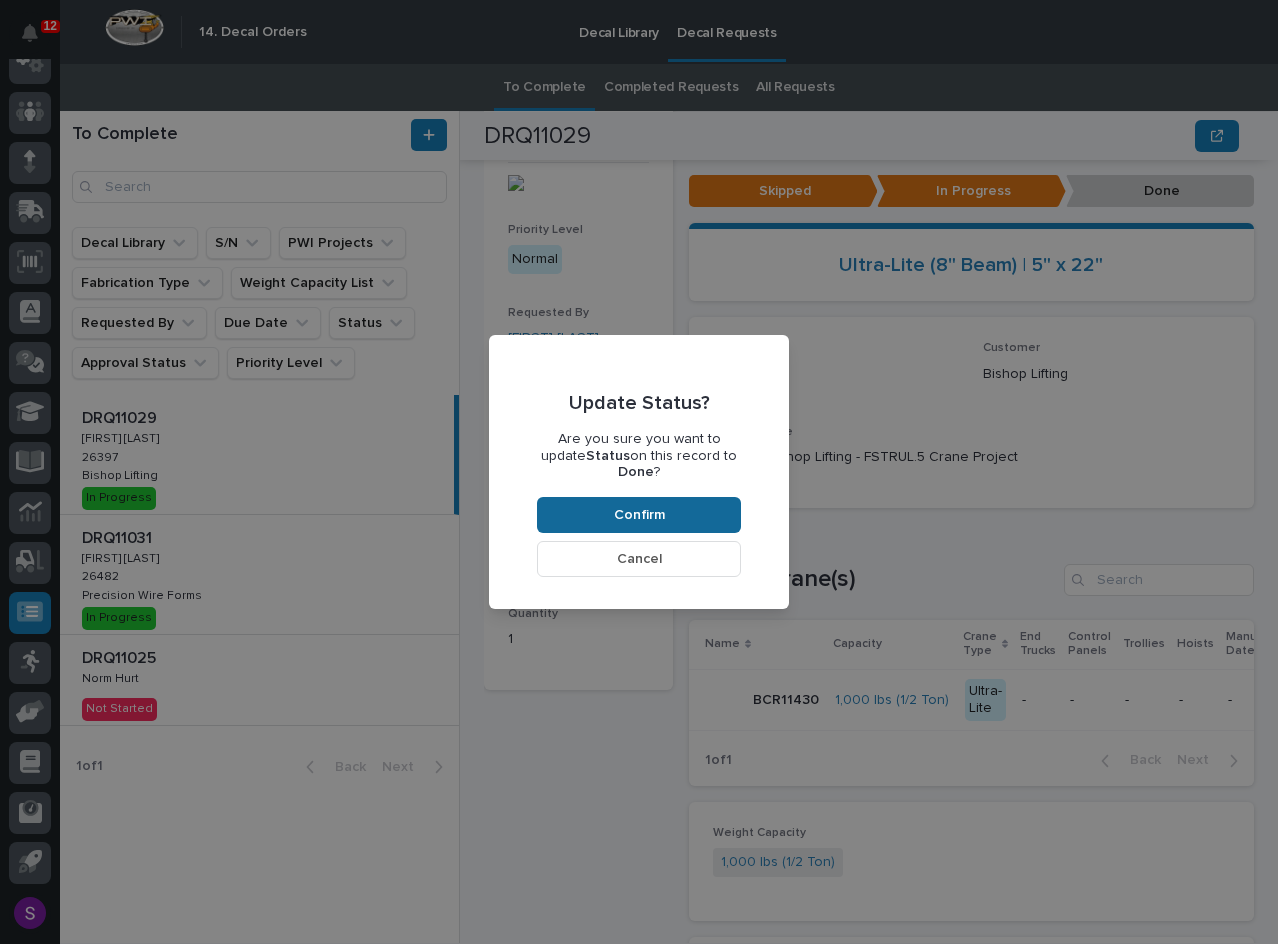 click on "Confirm" at bounding box center [639, 515] 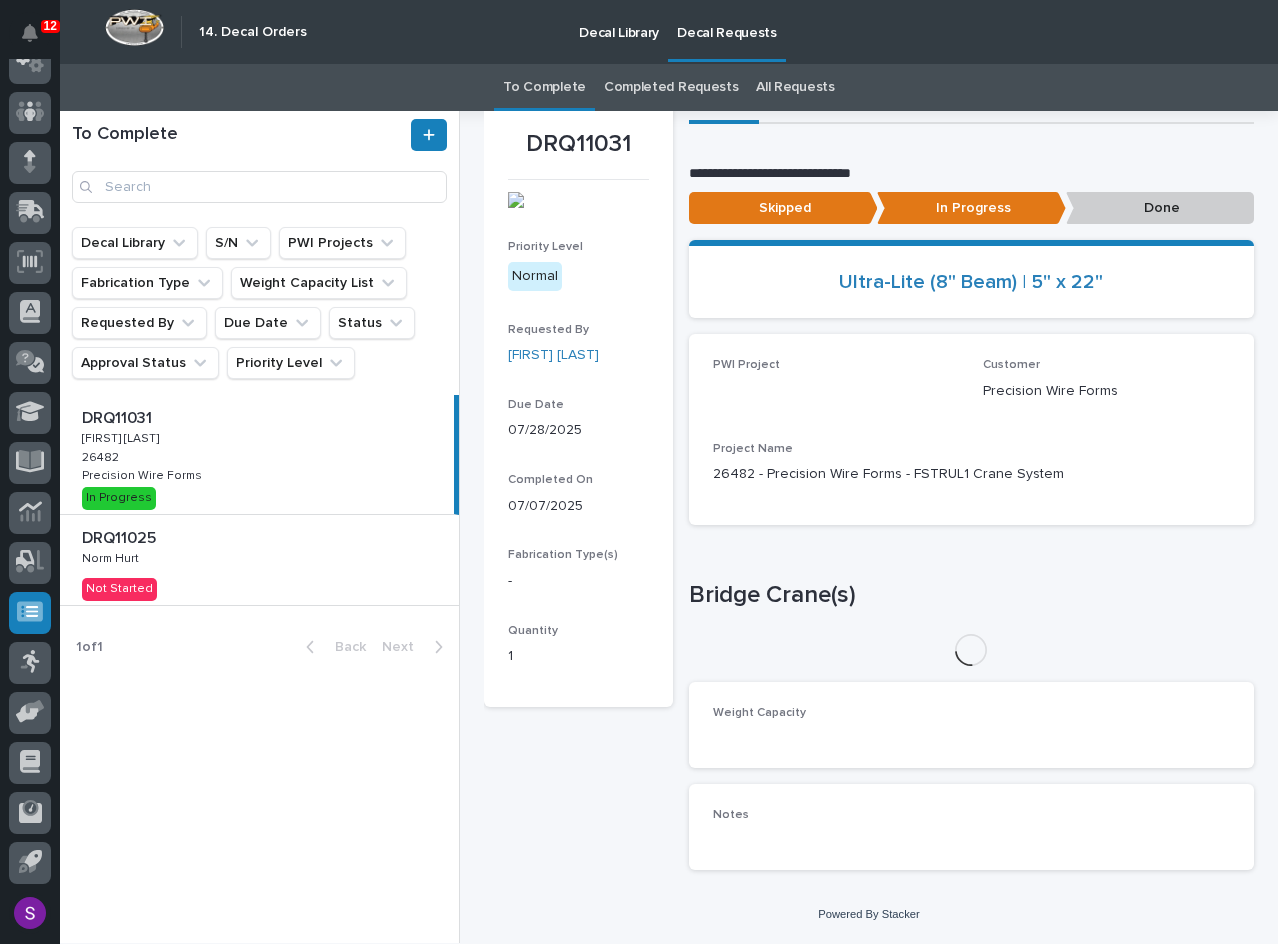 drag, startPoint x: 369, startPoint y: 451, endPoint x: 390, endPoint y: 449, distance: 21.095022 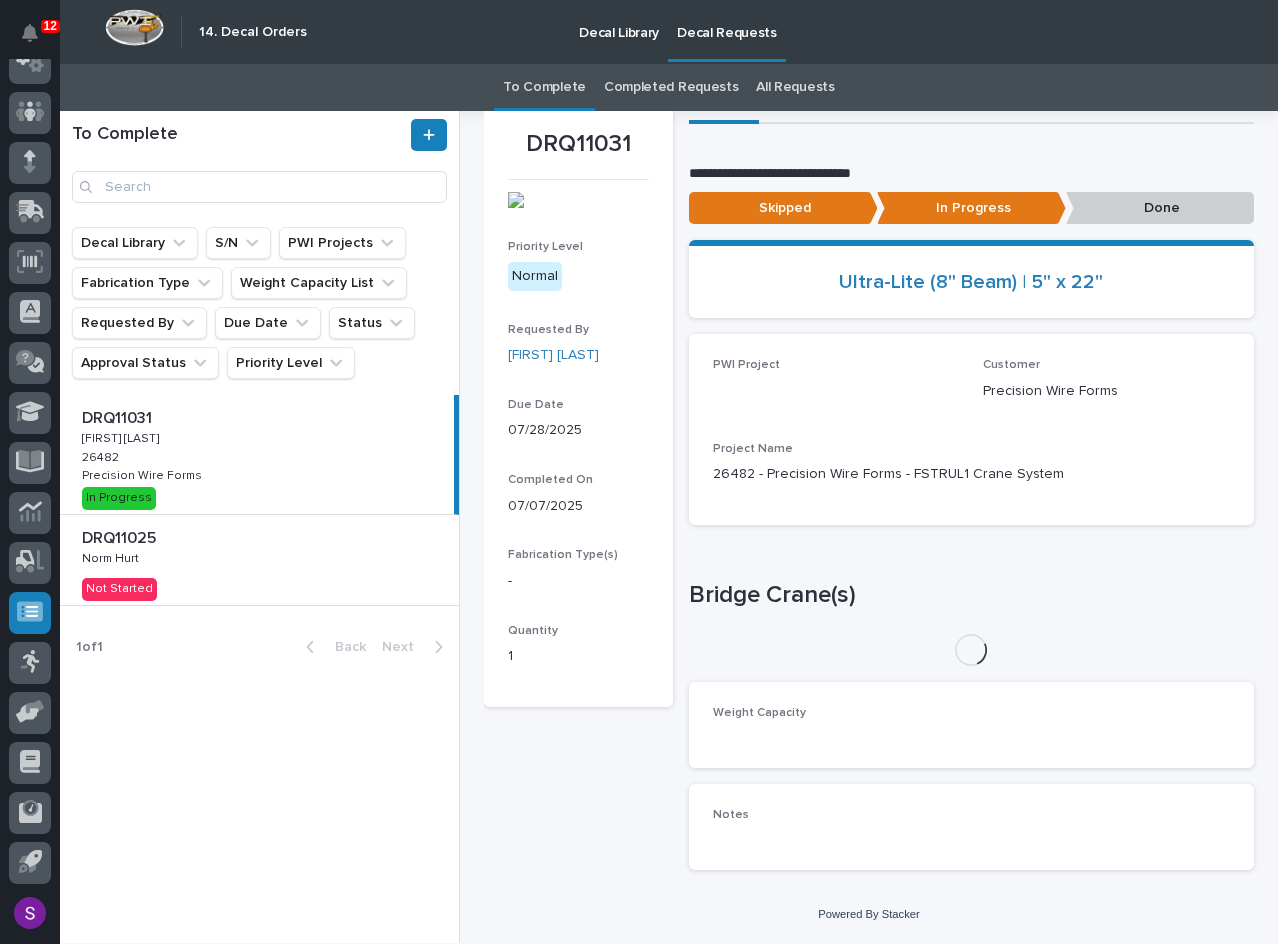click on "DRQ11031 DRQ11031   Adam Yutzy Adam Yutzy   26482 26482   Precision Wire Forms Precision Wire Forms   In Progress" at bounding box center (257, 454) 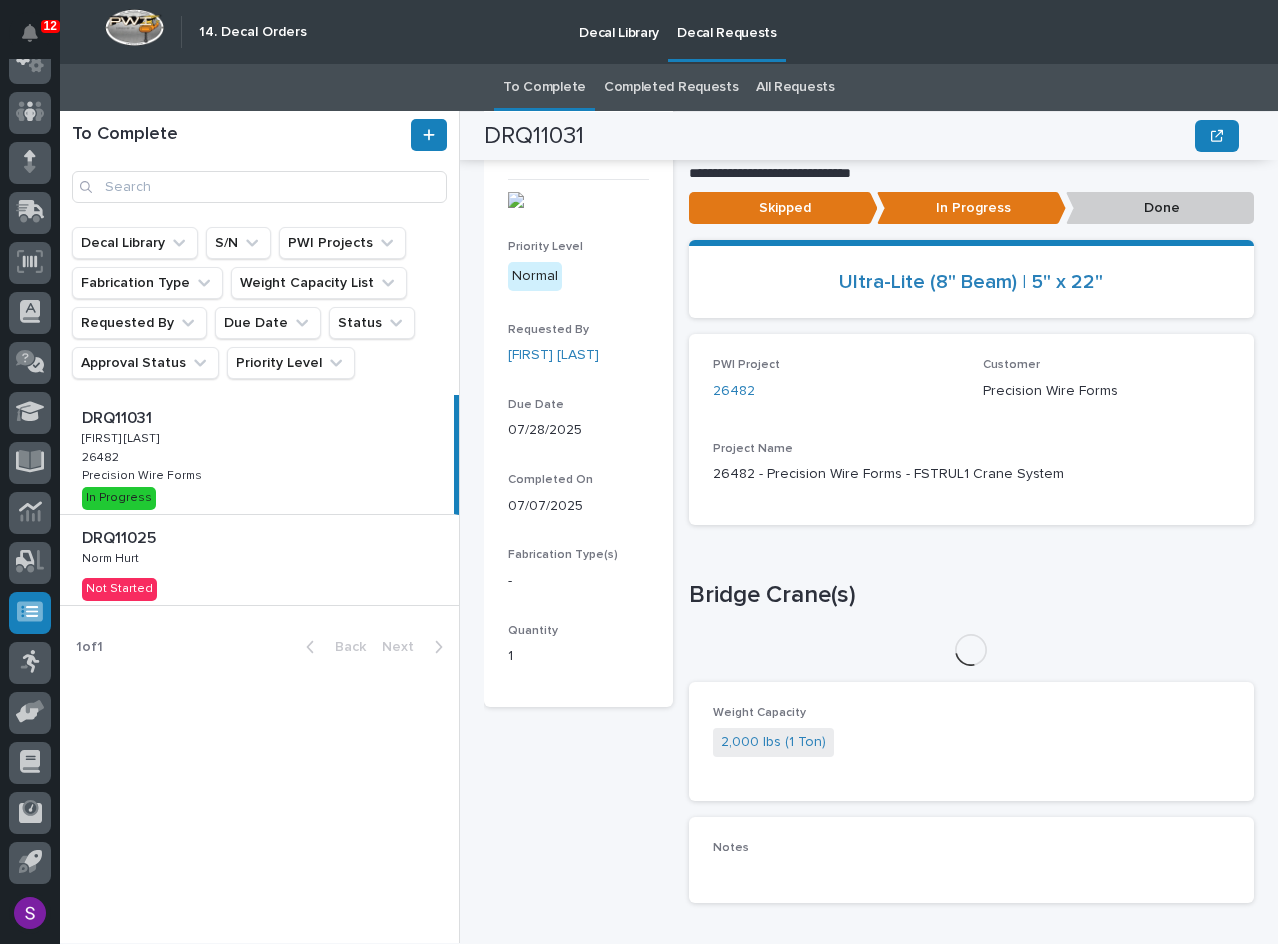 scroll, scrollTop: 120, scrollLeft: 0, axis: vertical 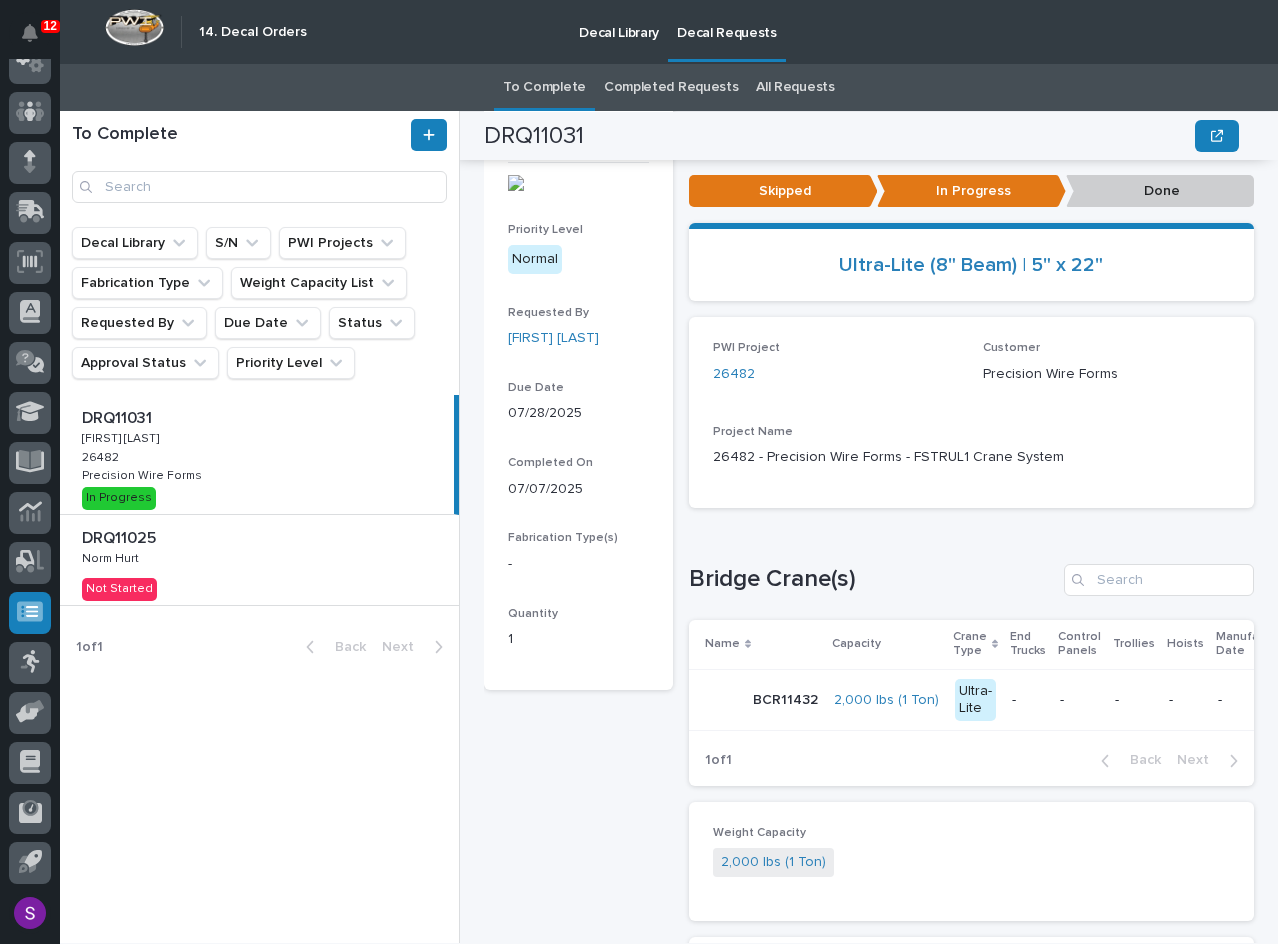 click on "Done" at bounding box center [1160, 191] 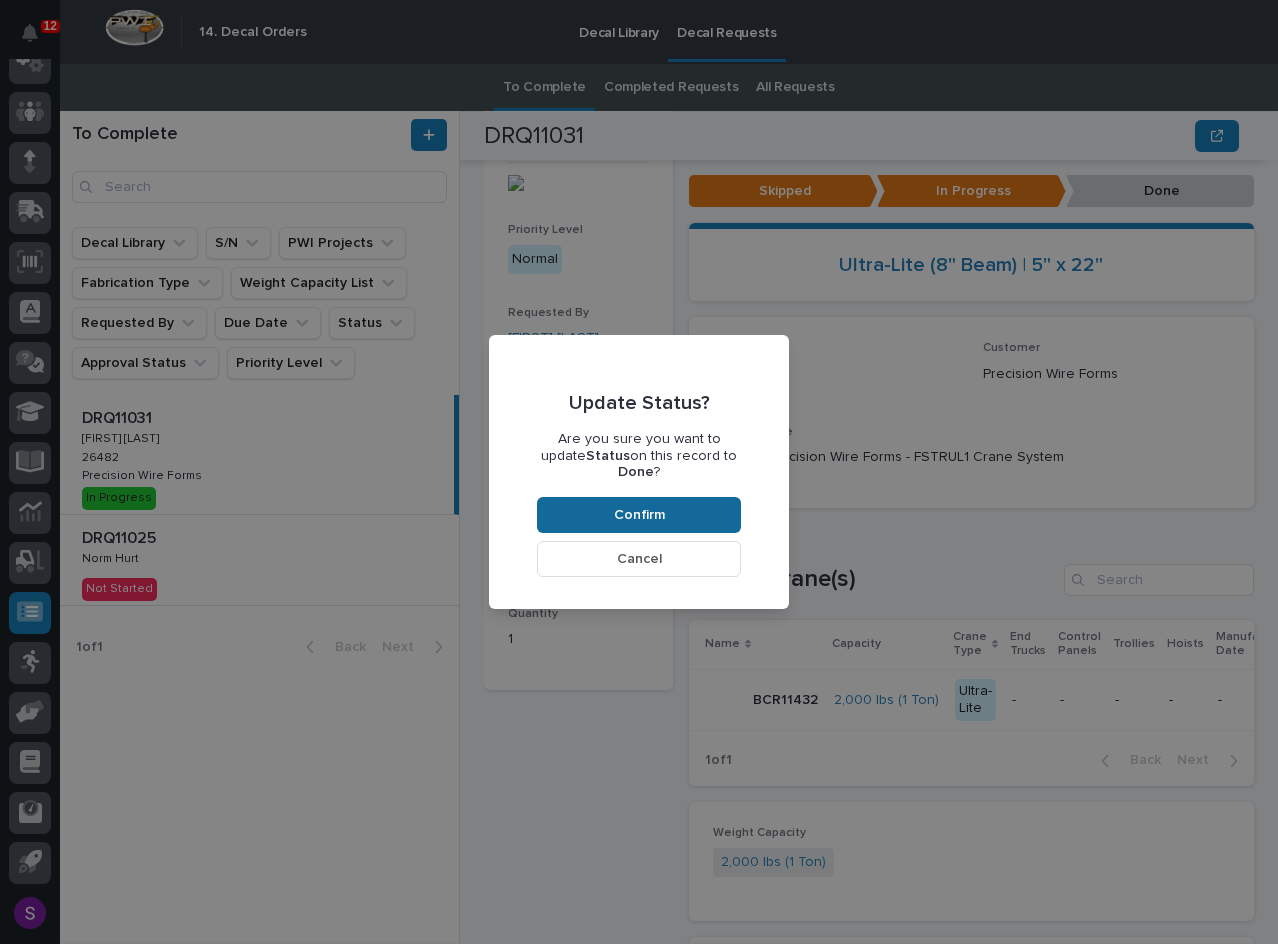 click on "Confirm" at bounding box center (639, 515) 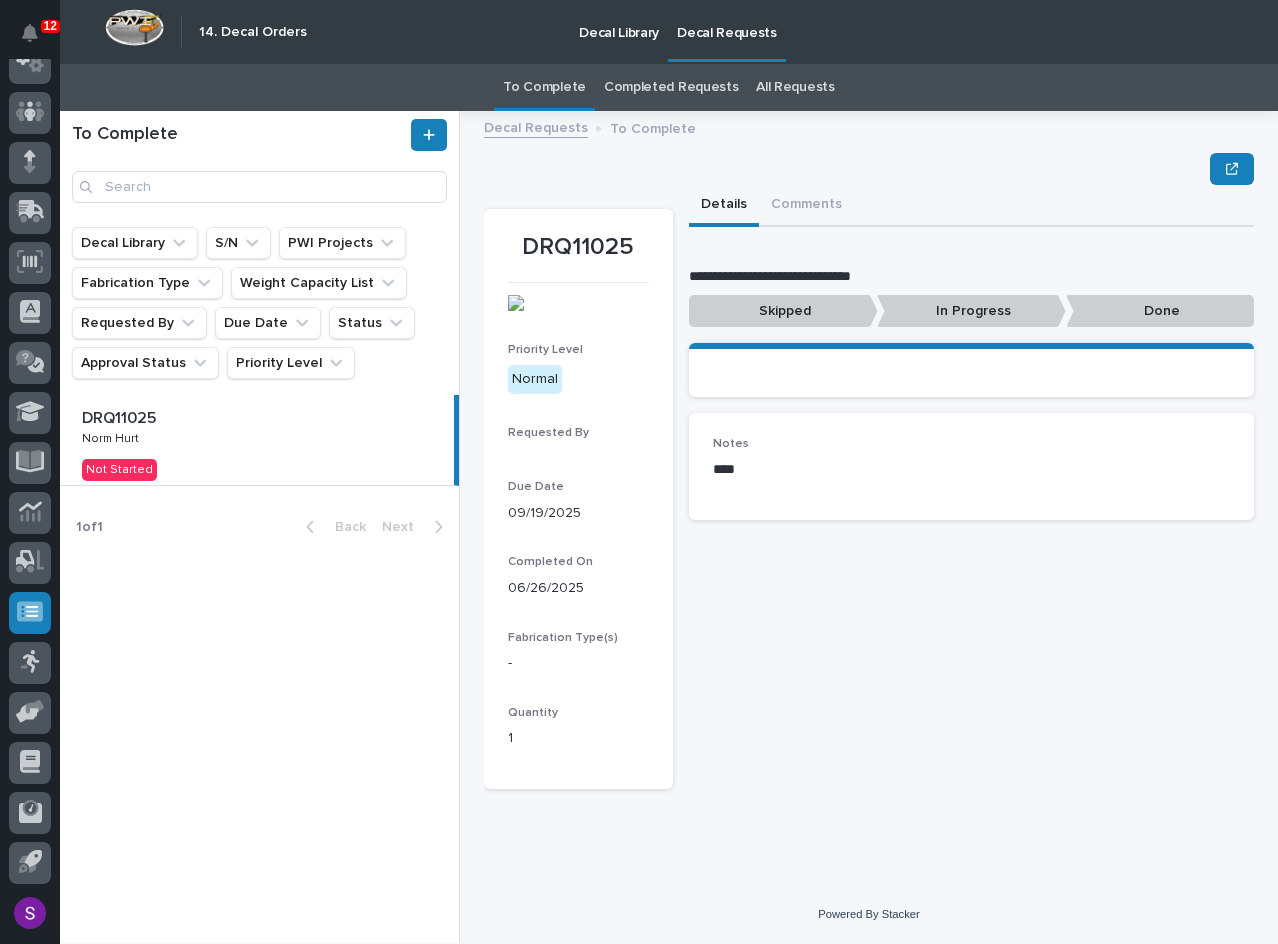 scroll, scrollTop: 0, scrollLeft: 0, axis: both 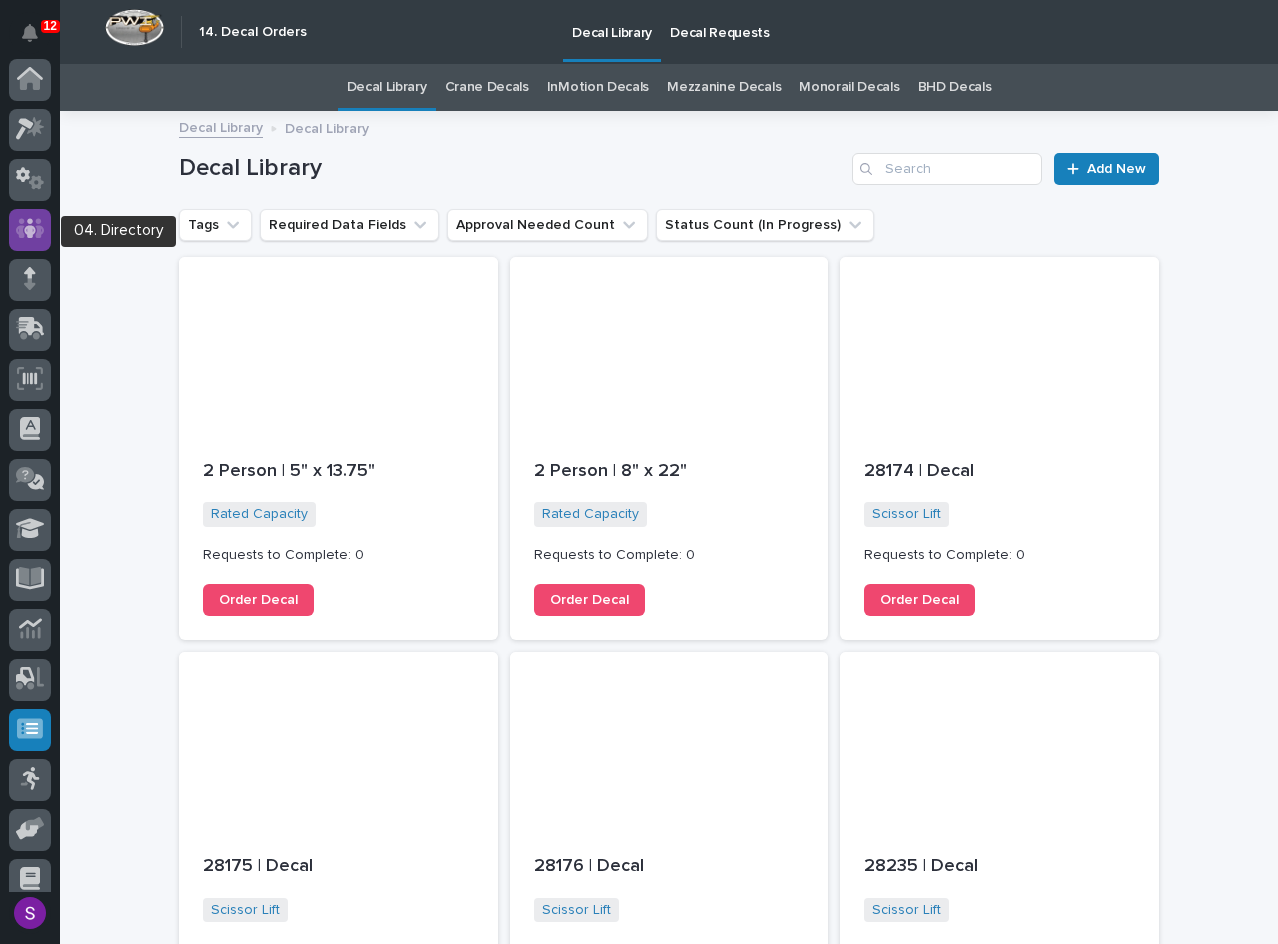 click at bounding box center [30, 230] 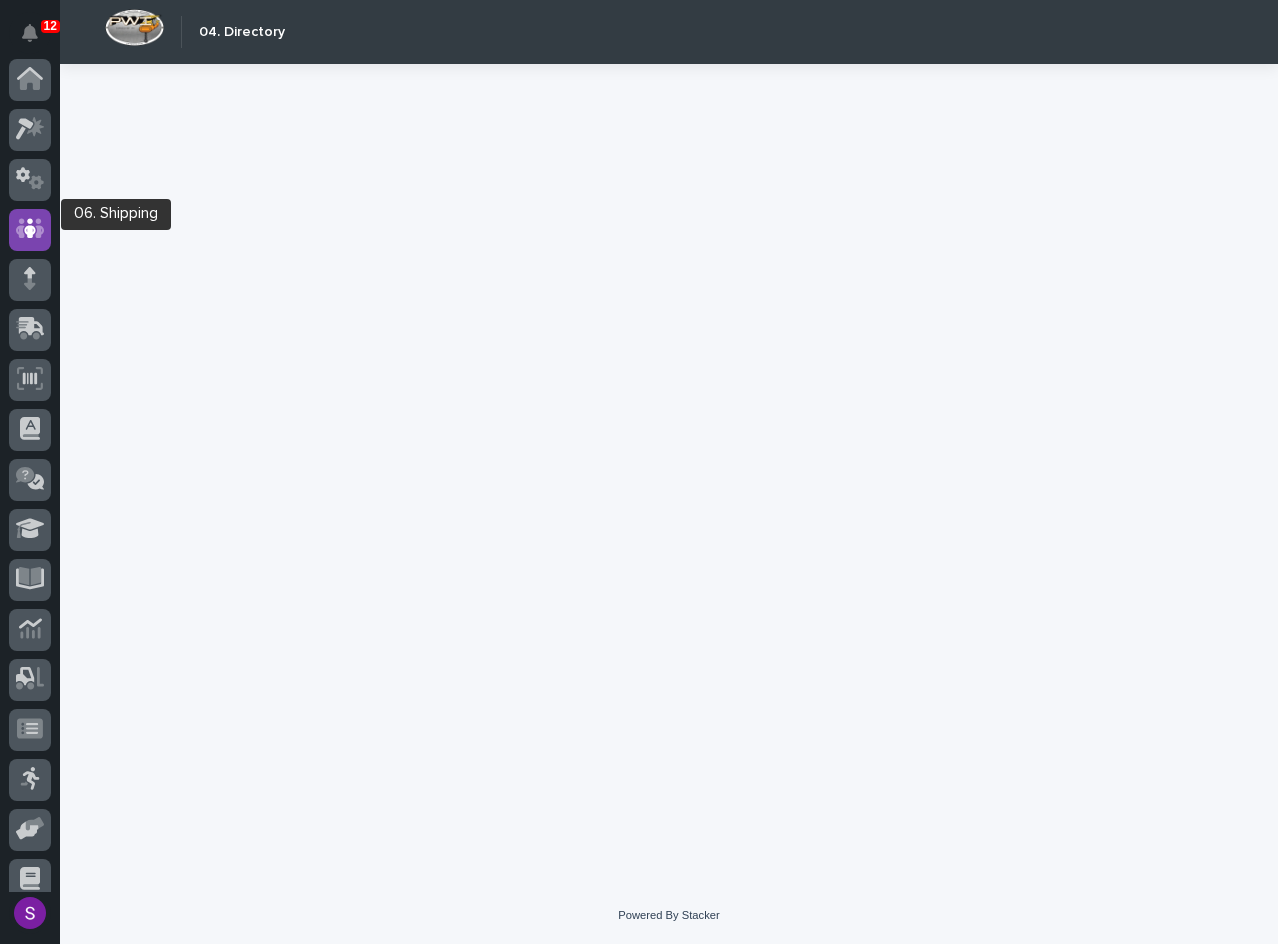scroll, scrollTop: 117, scrollLeft: 0, axis: vertical 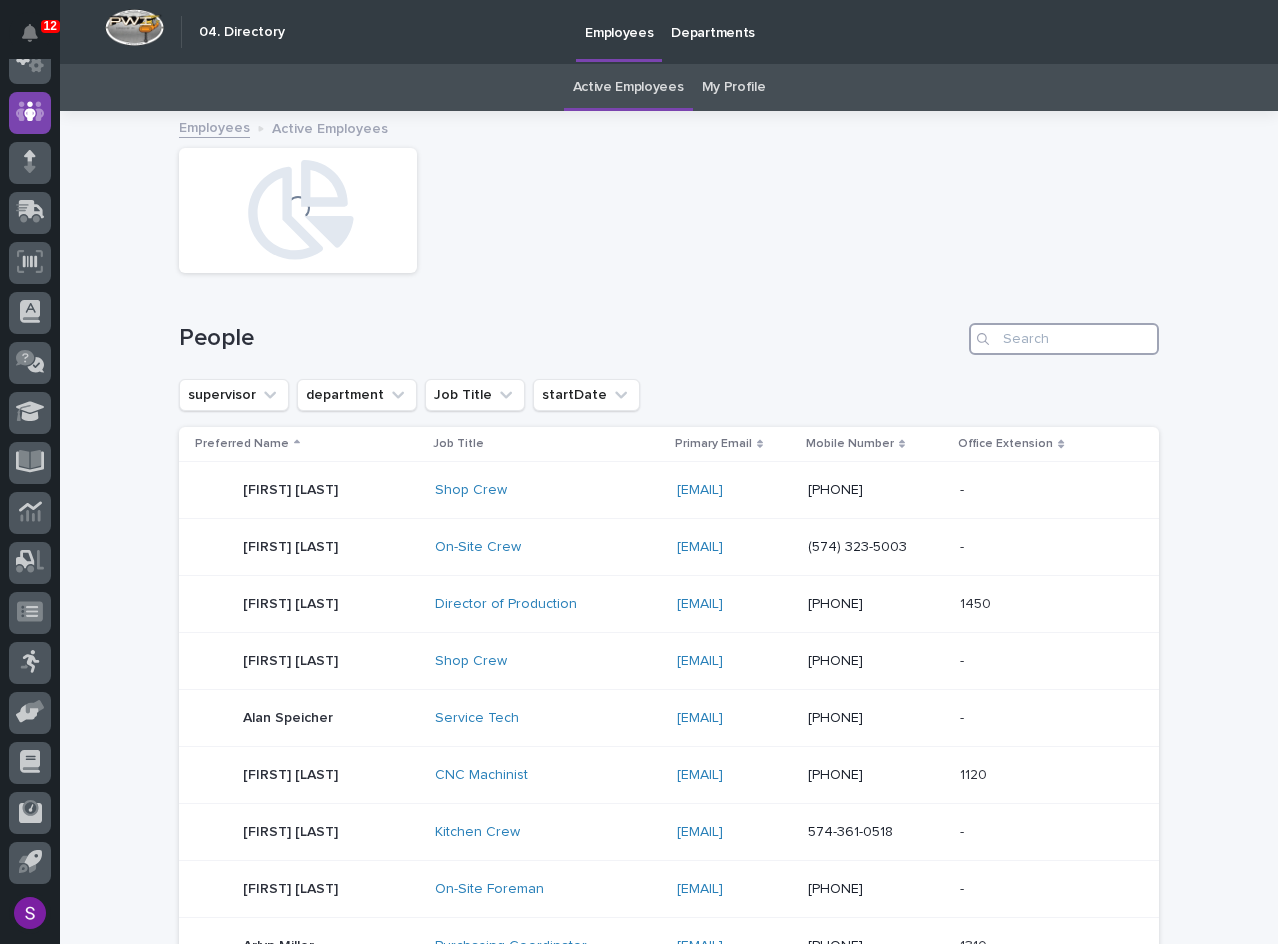 click at bounding box center (1064, 339) 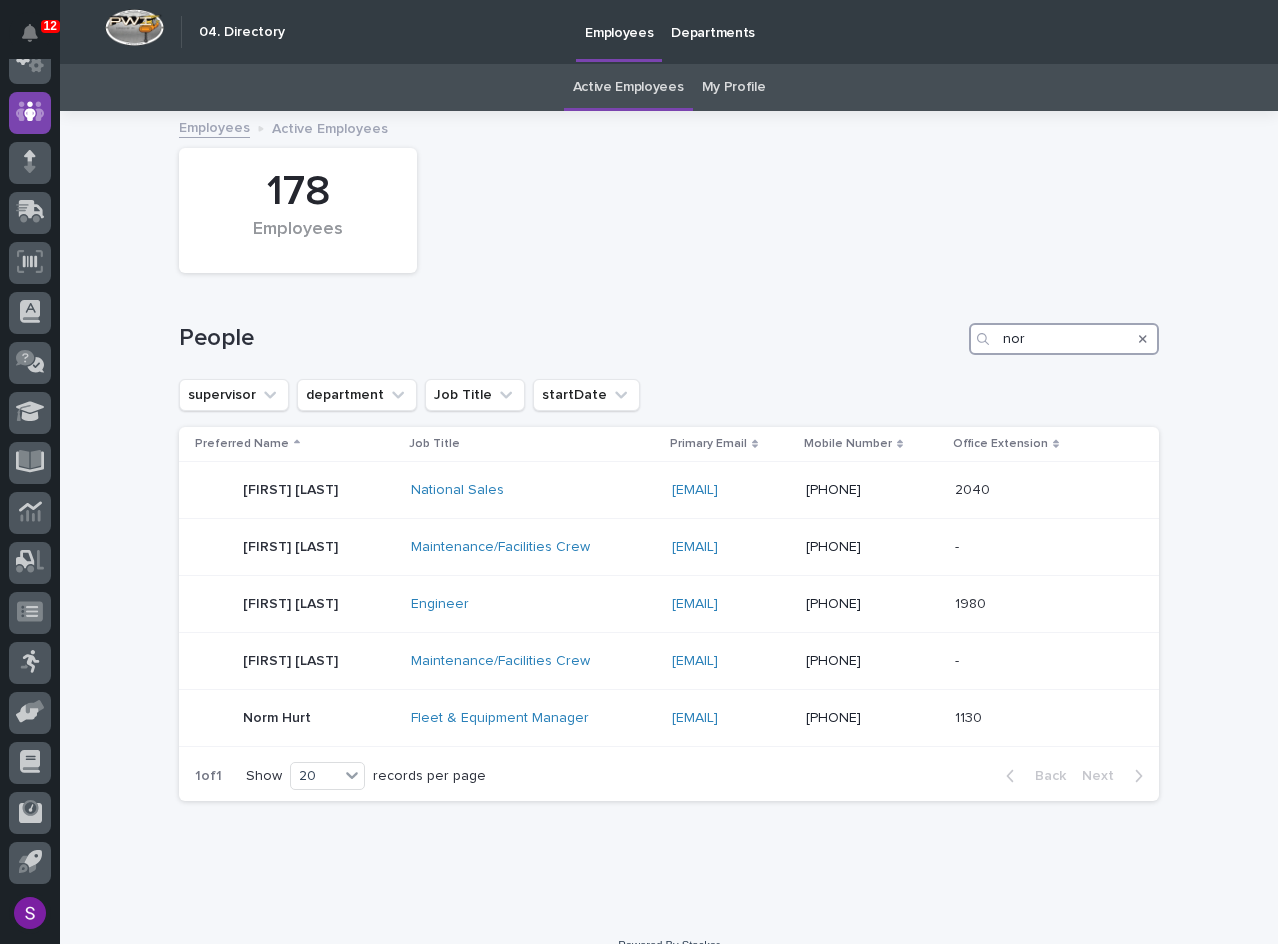 type on "nor" 